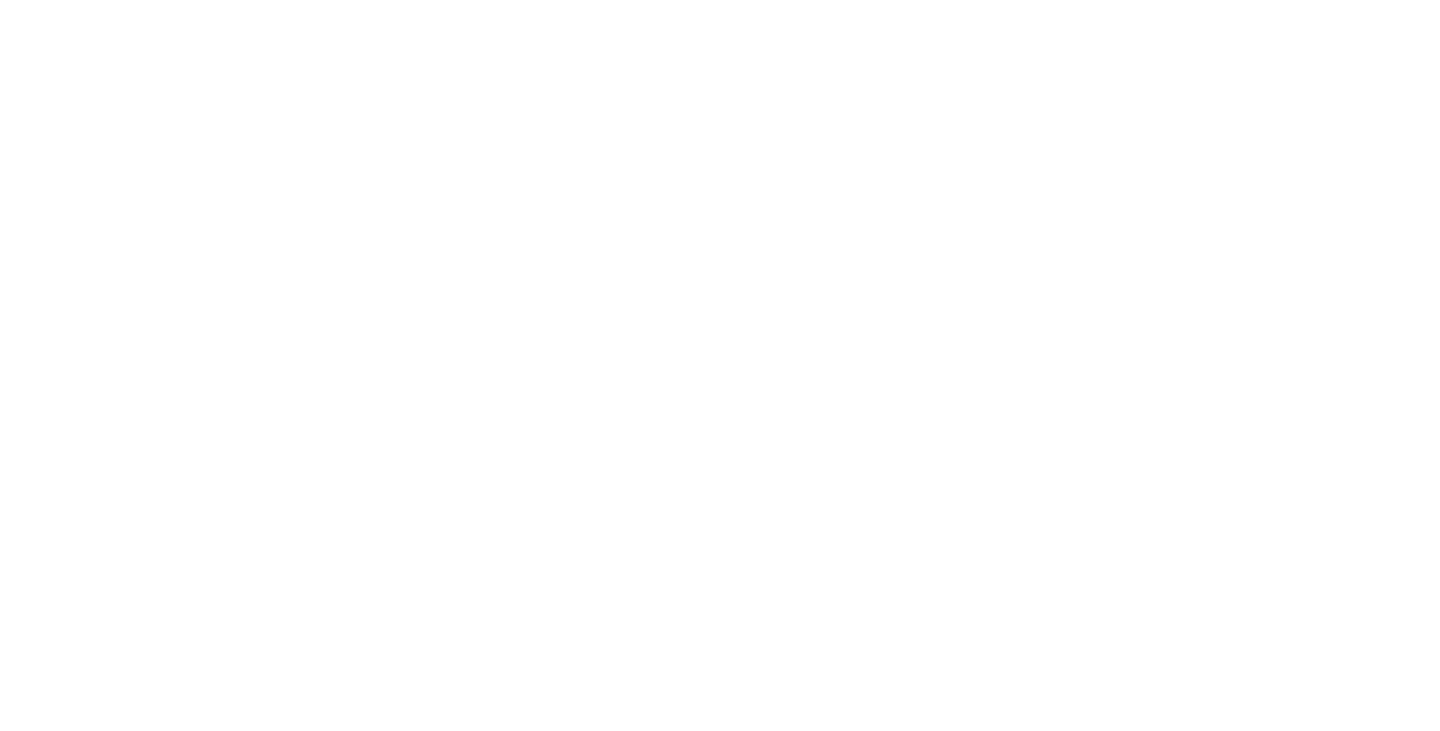 scroll, scrollTop: 0, scrollLeft: 0, axis: both 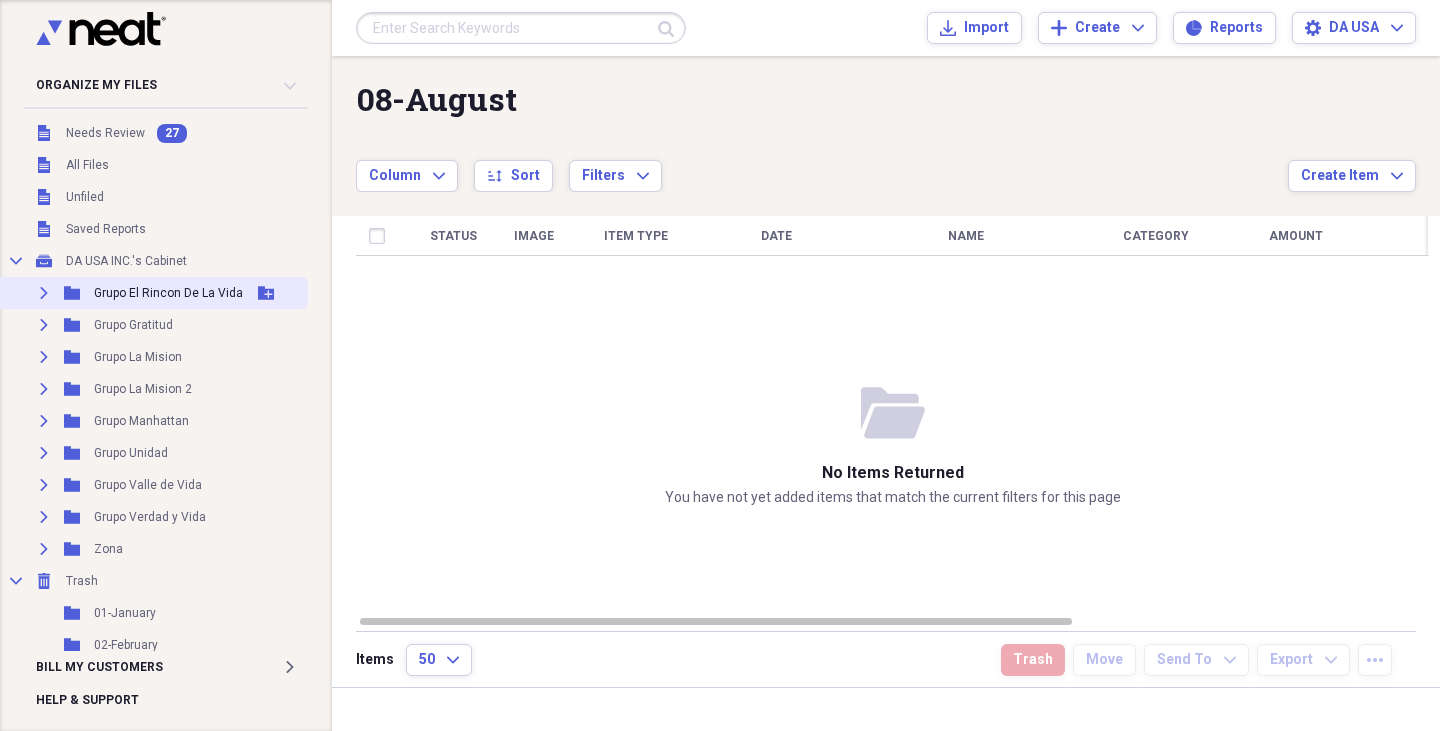 click on "Expand" at bounding box center [44, 293] 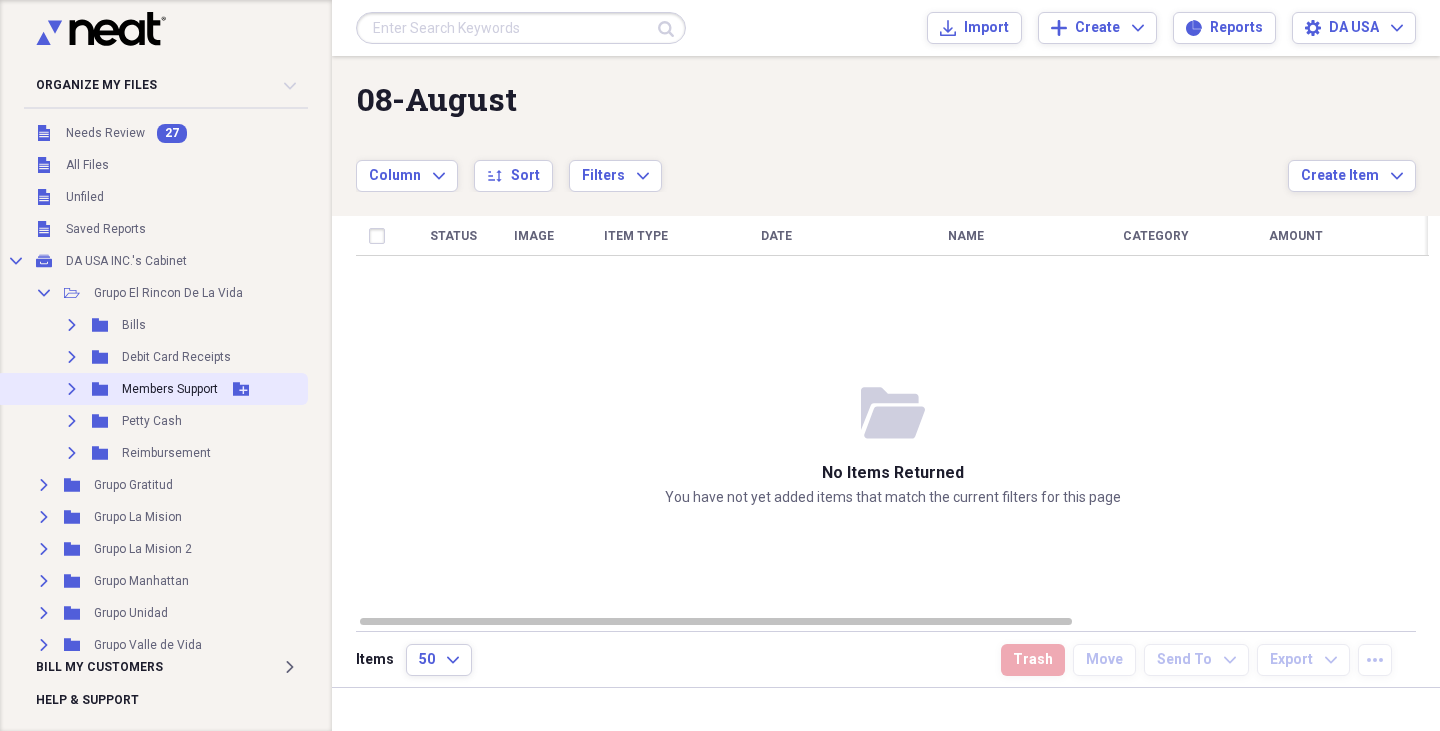 click on "Expand" at bounding box center [72, 389] 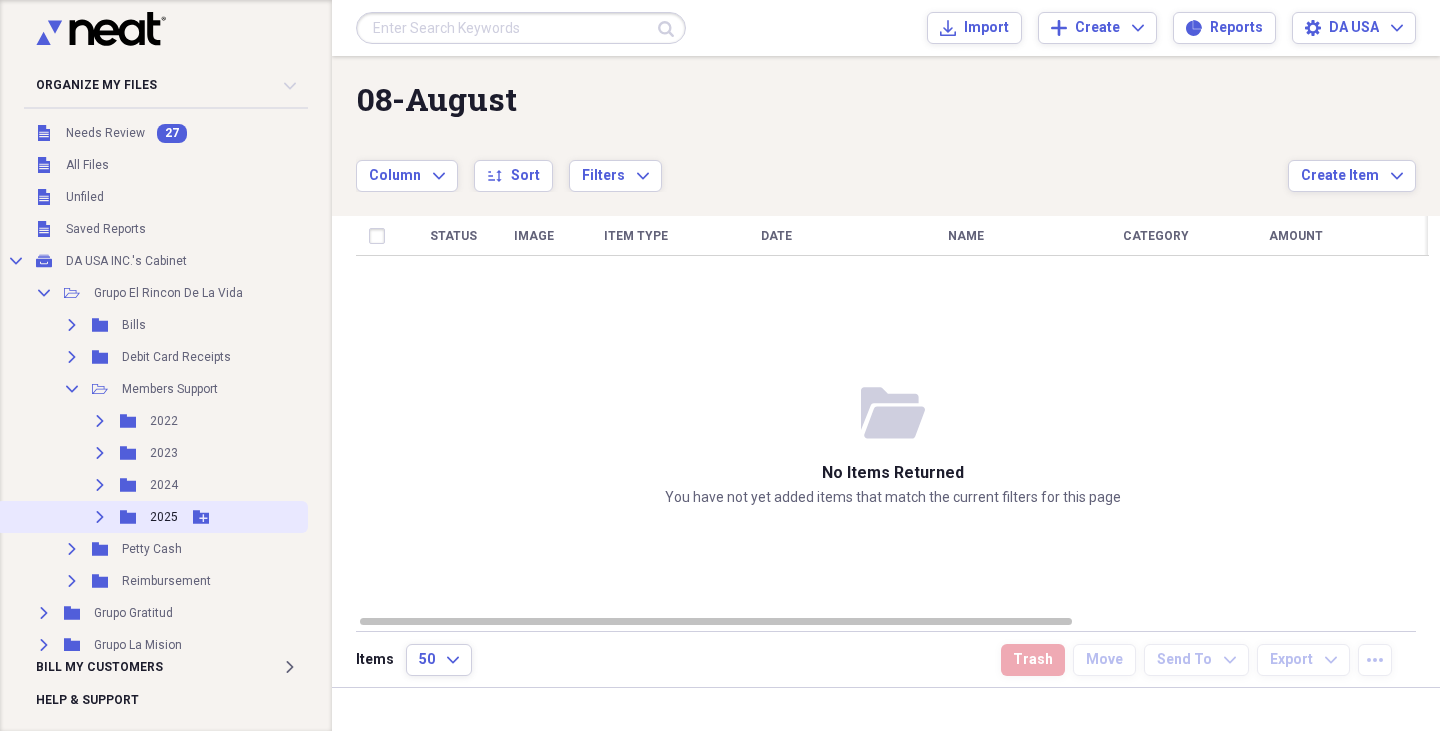 click on "Expand Folder 2025 Add Folder" at bounding box center [152, 517] 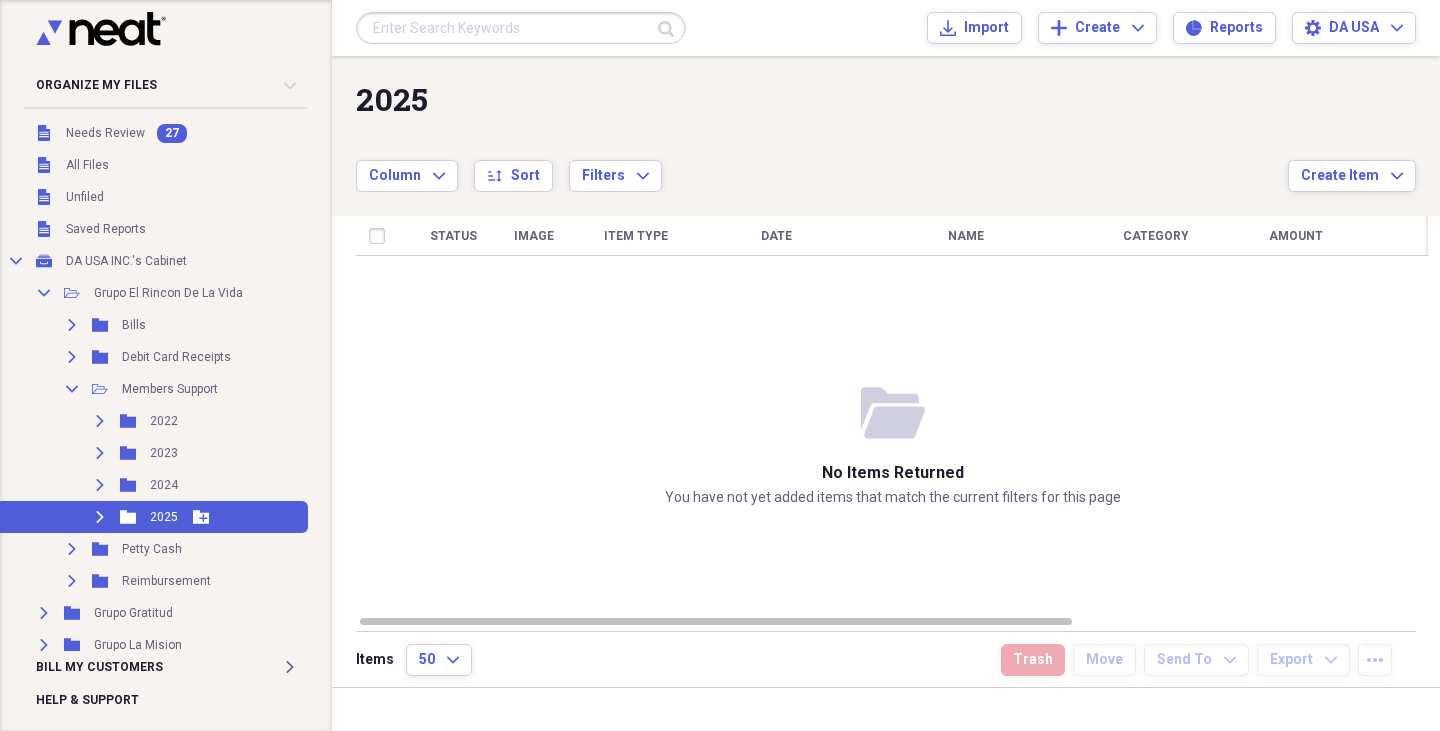 click on "Expand" 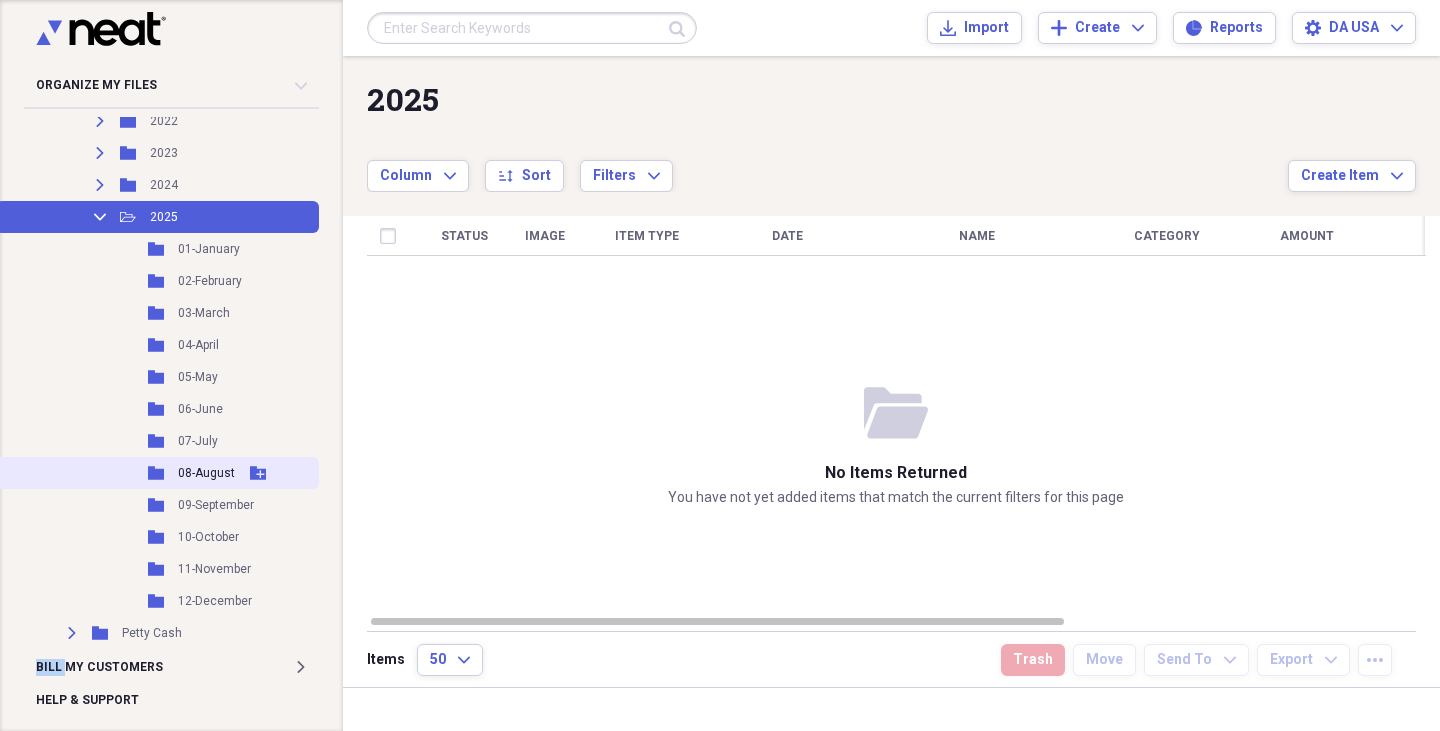 scroll, scrollTop: 100, scrollLeft: 0, axis: vertical 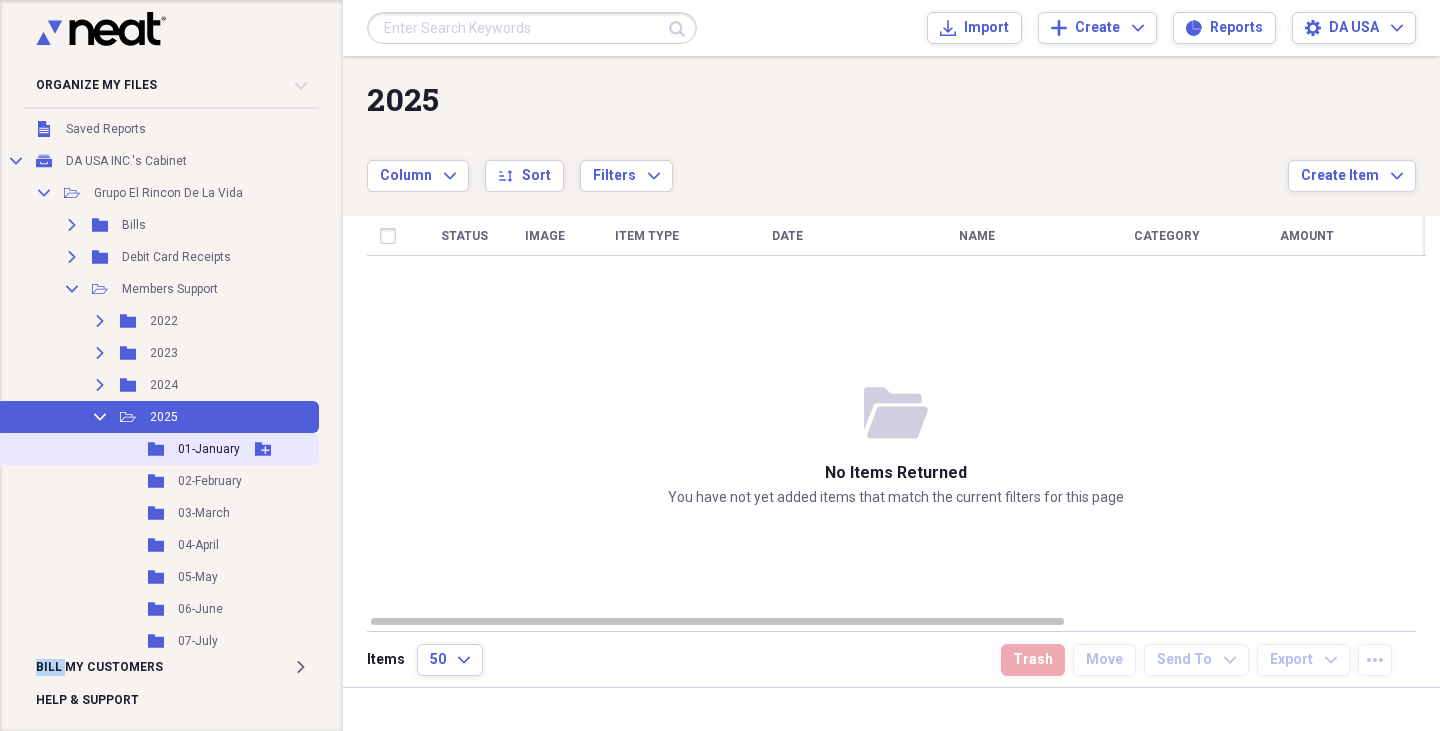 click 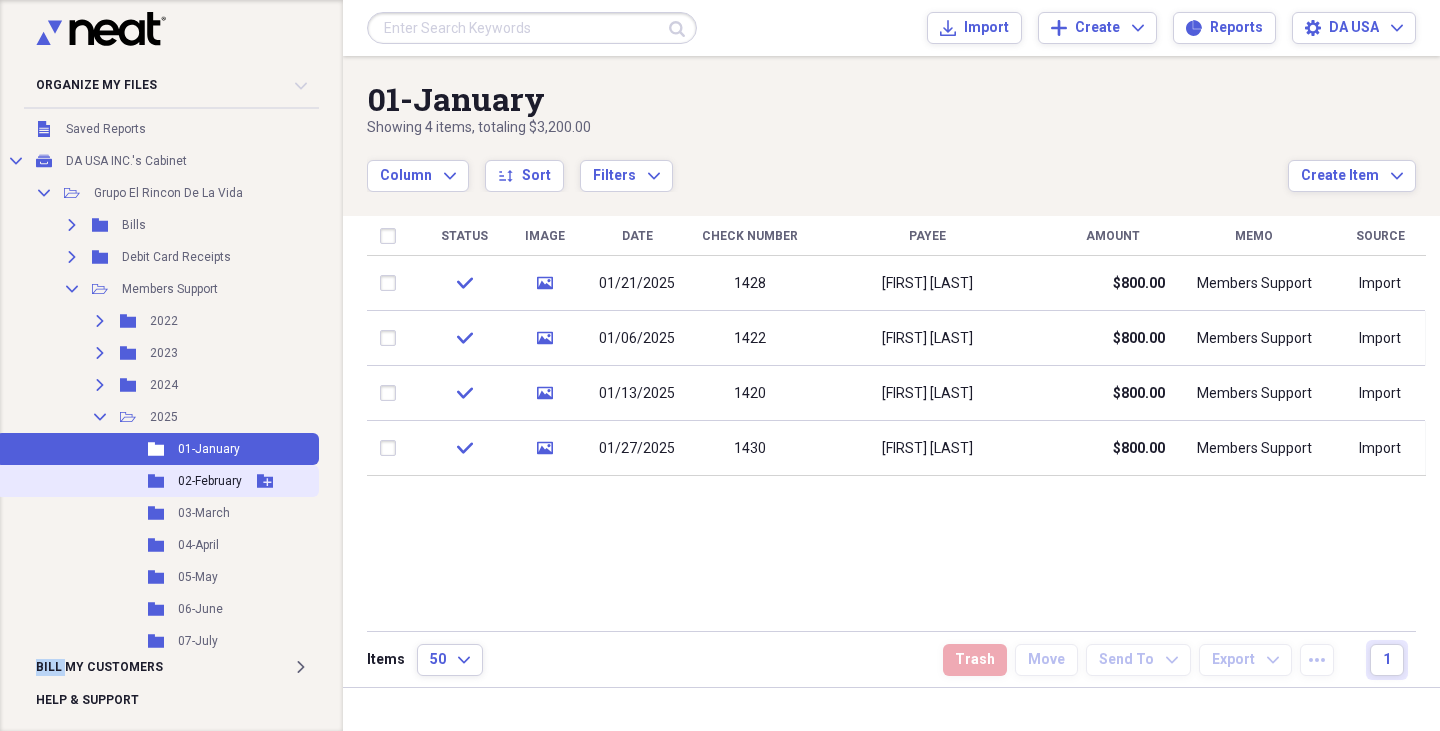 click 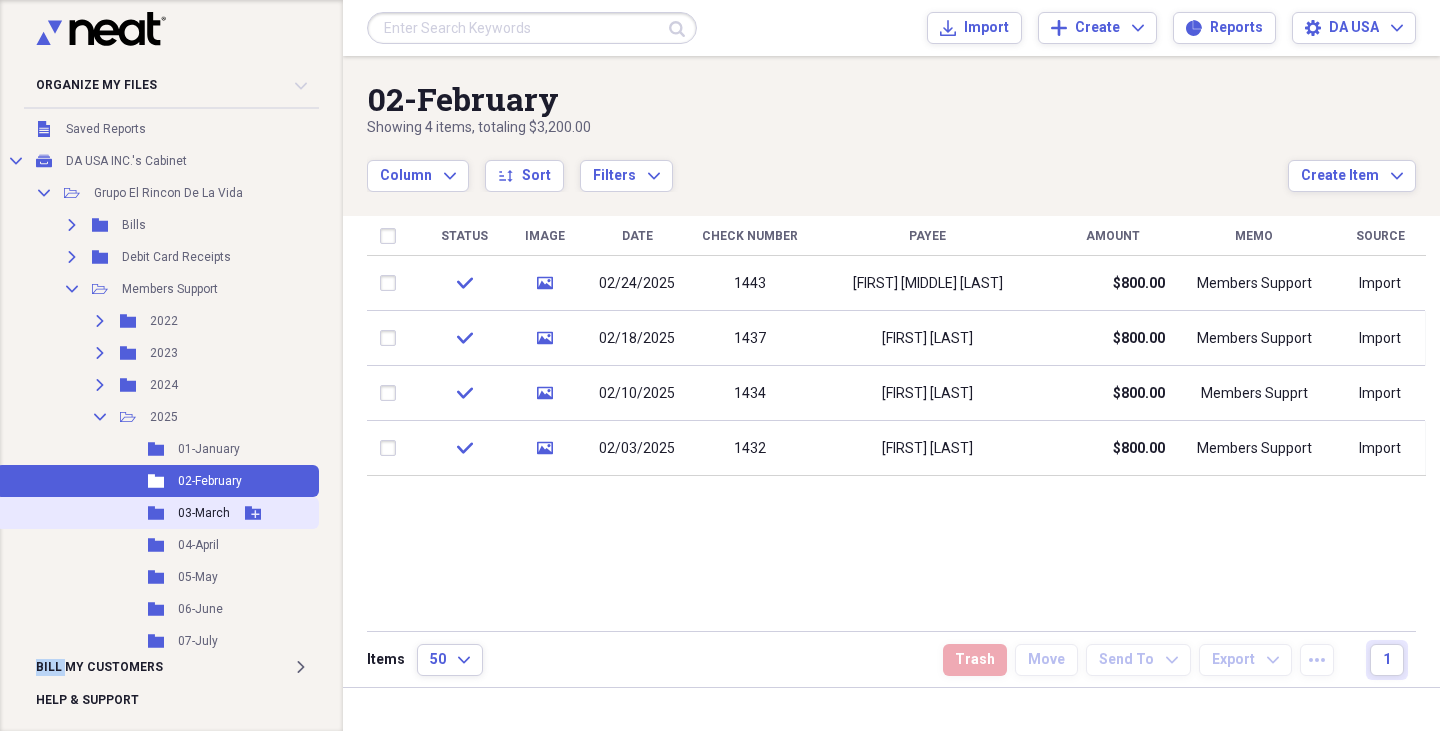 click 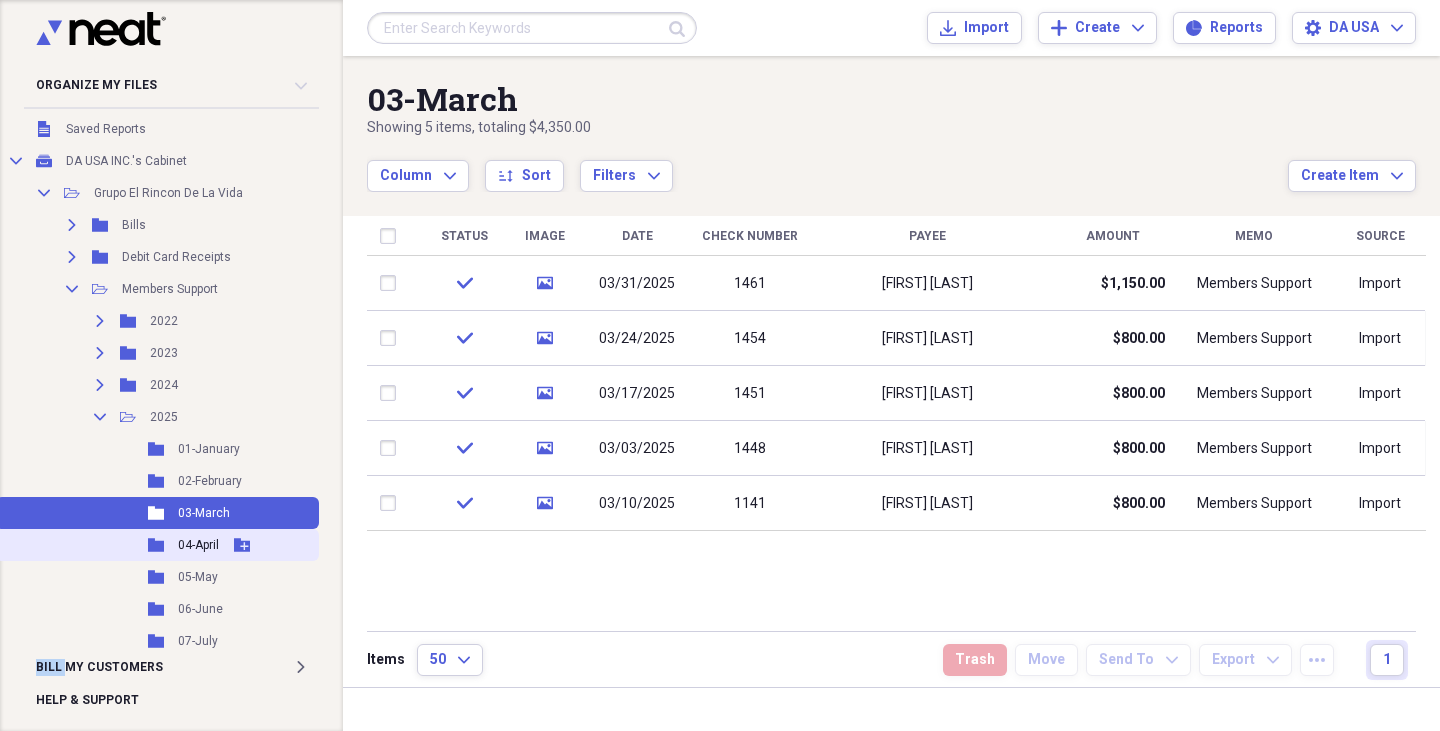 click 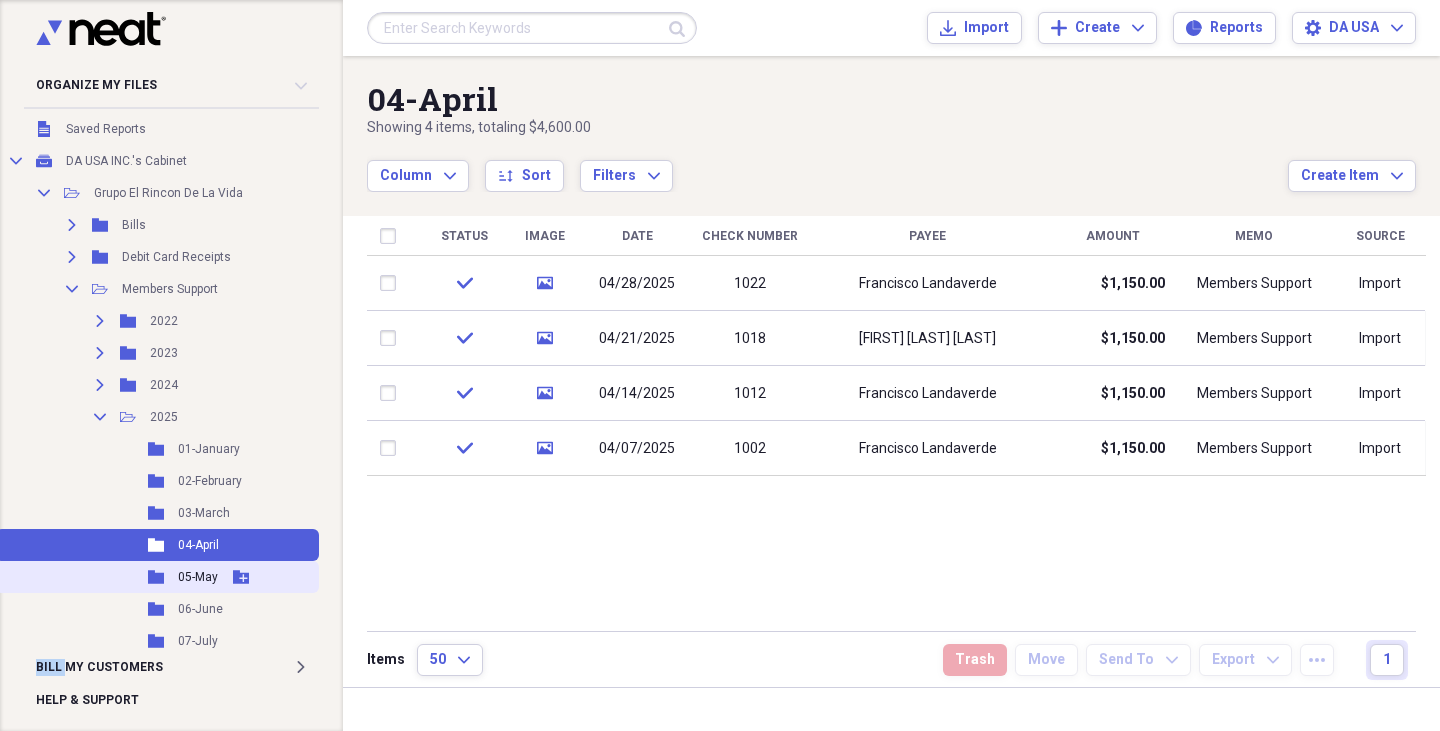 click 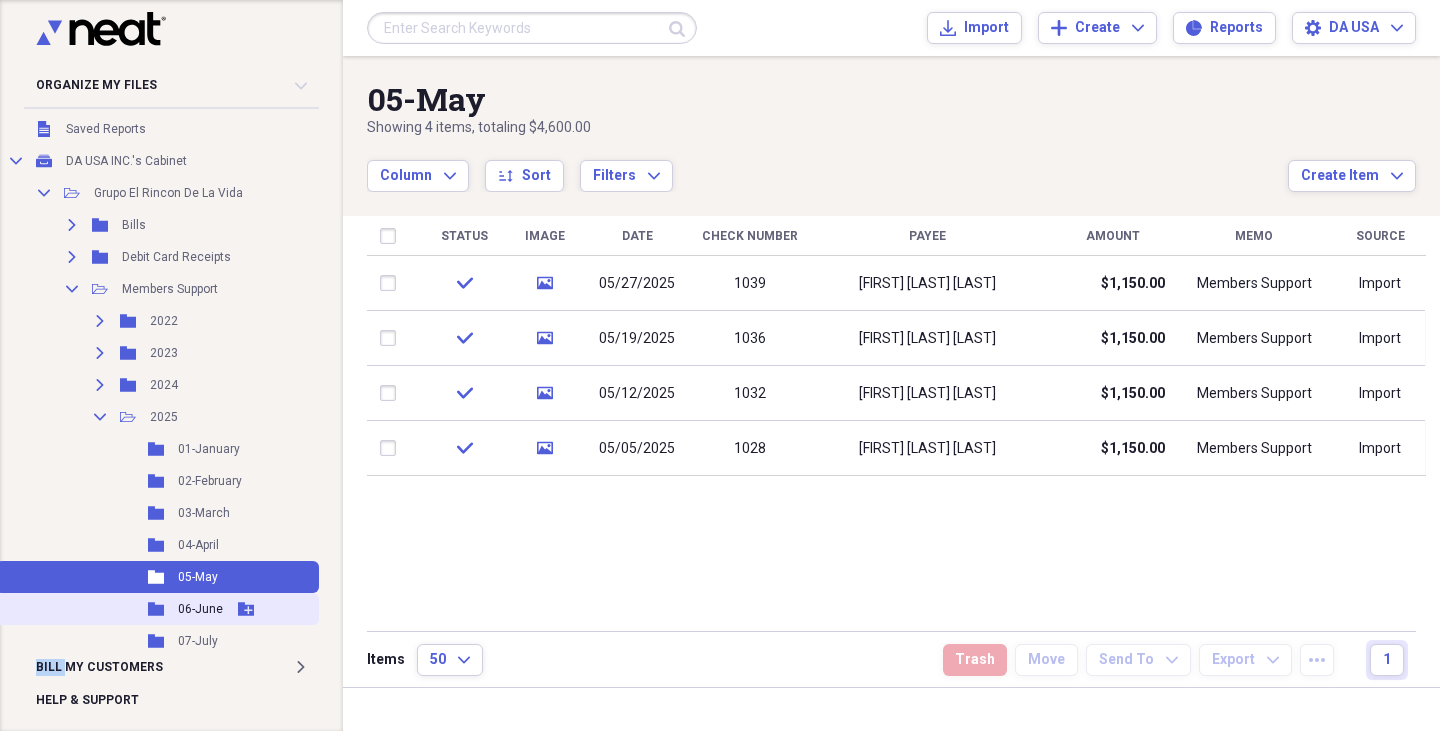 click 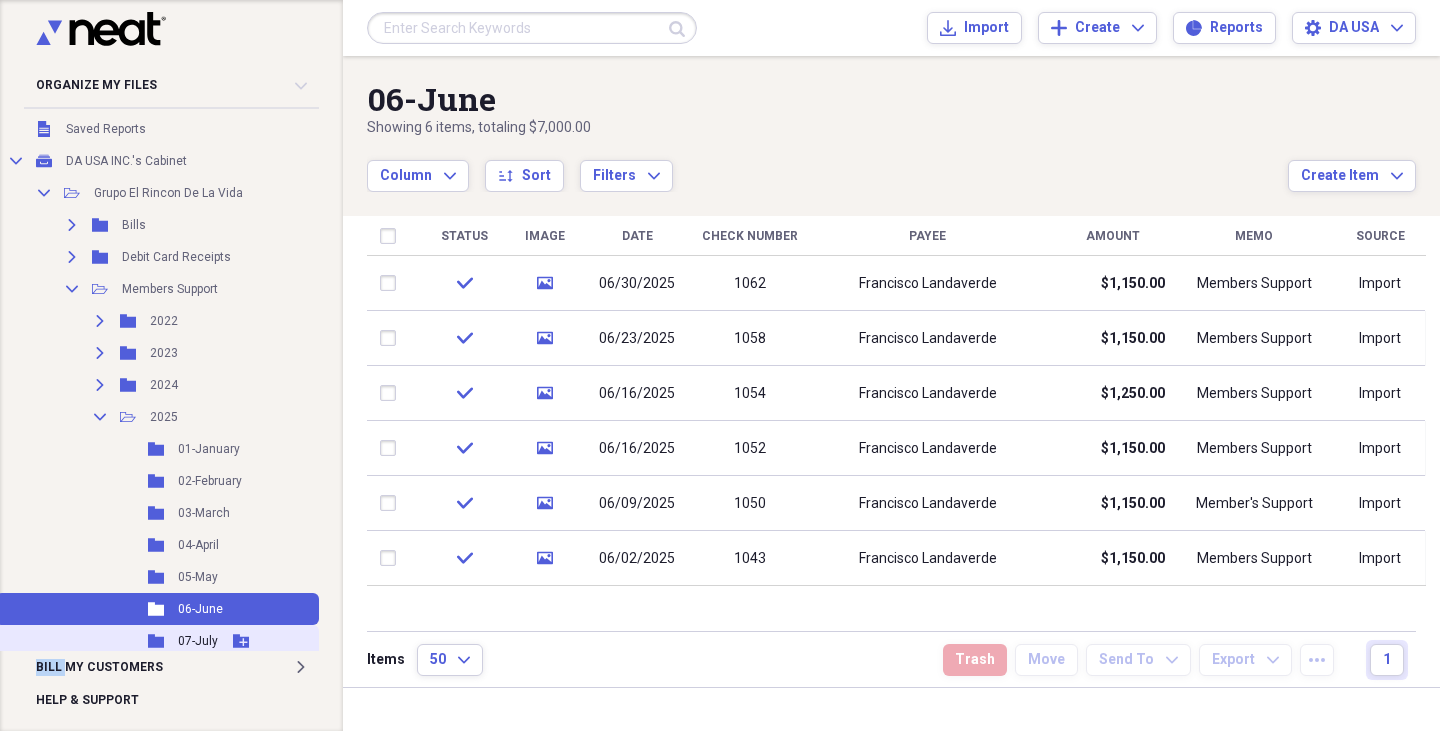 click 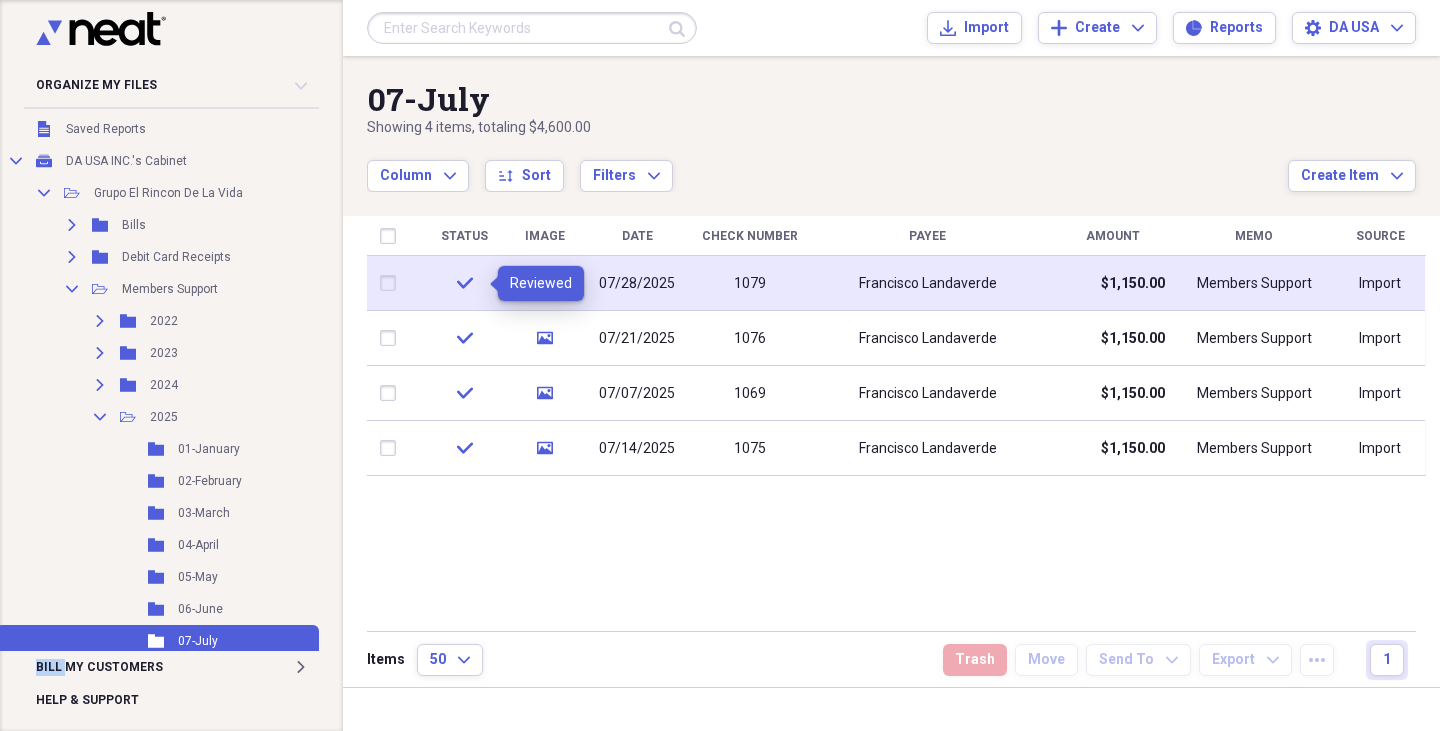click 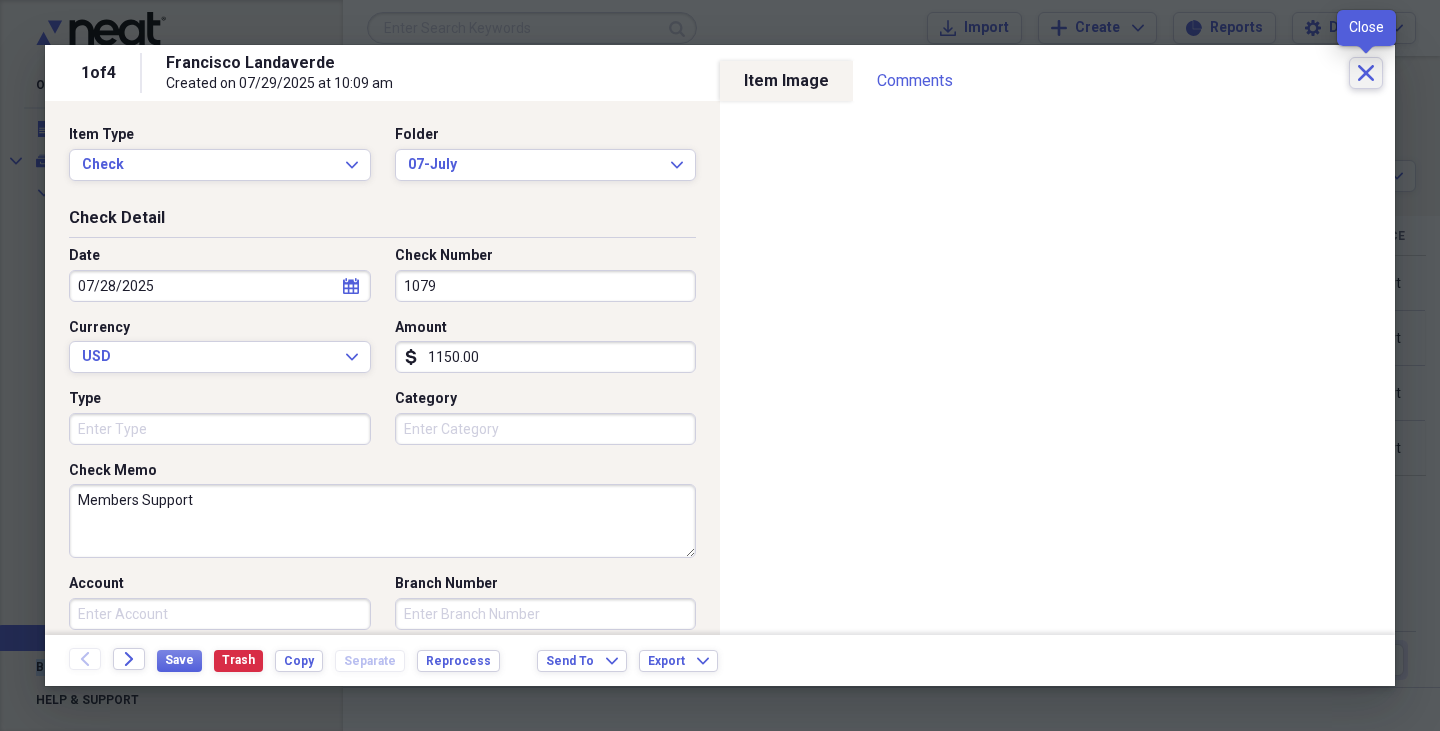 click on "Close" 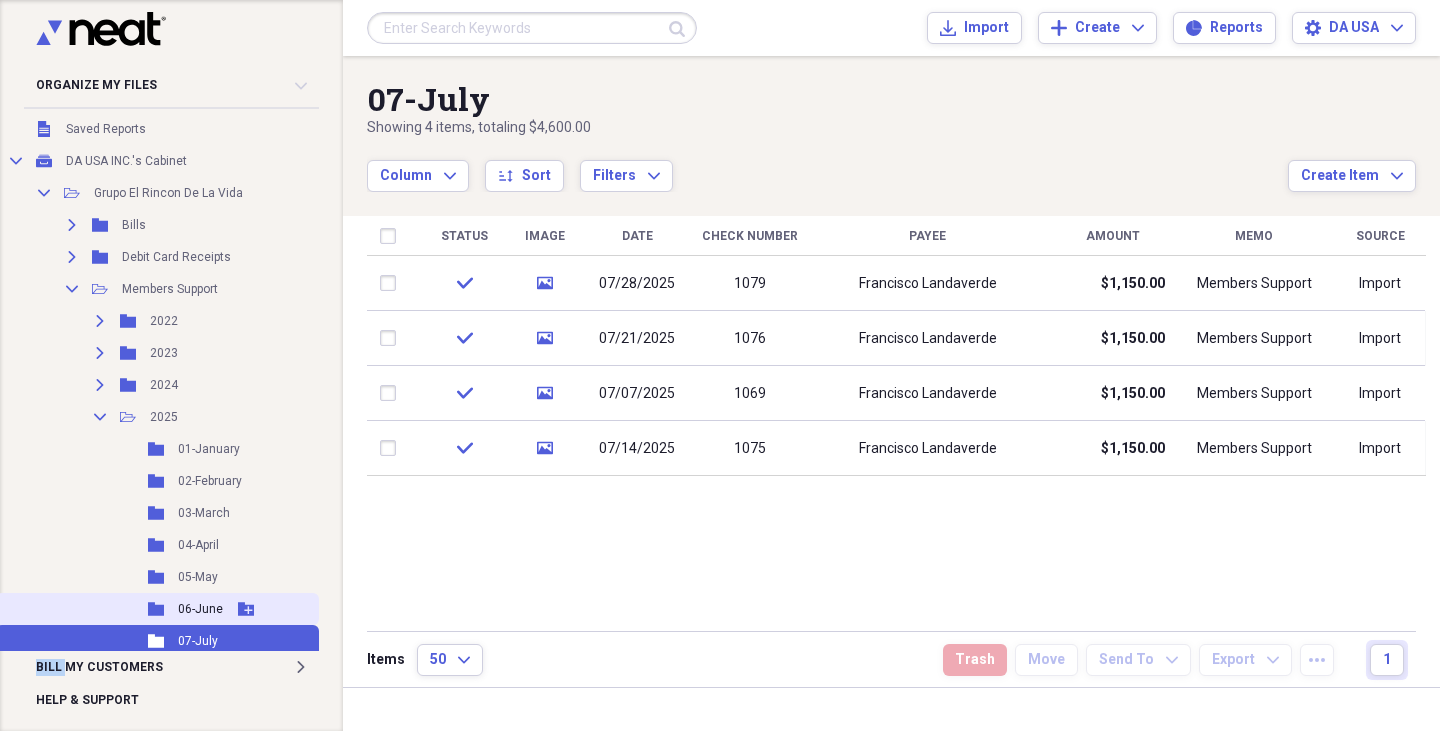 click 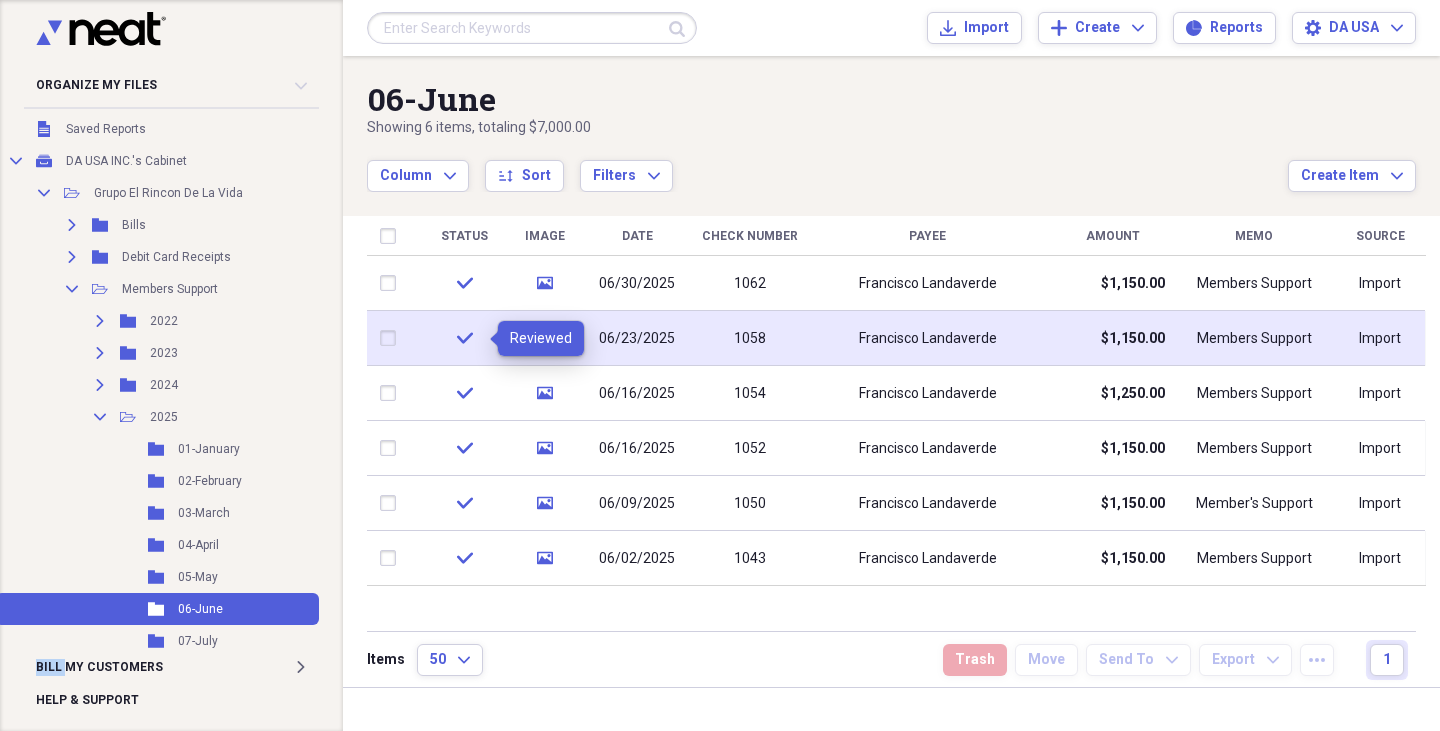 click on "check" 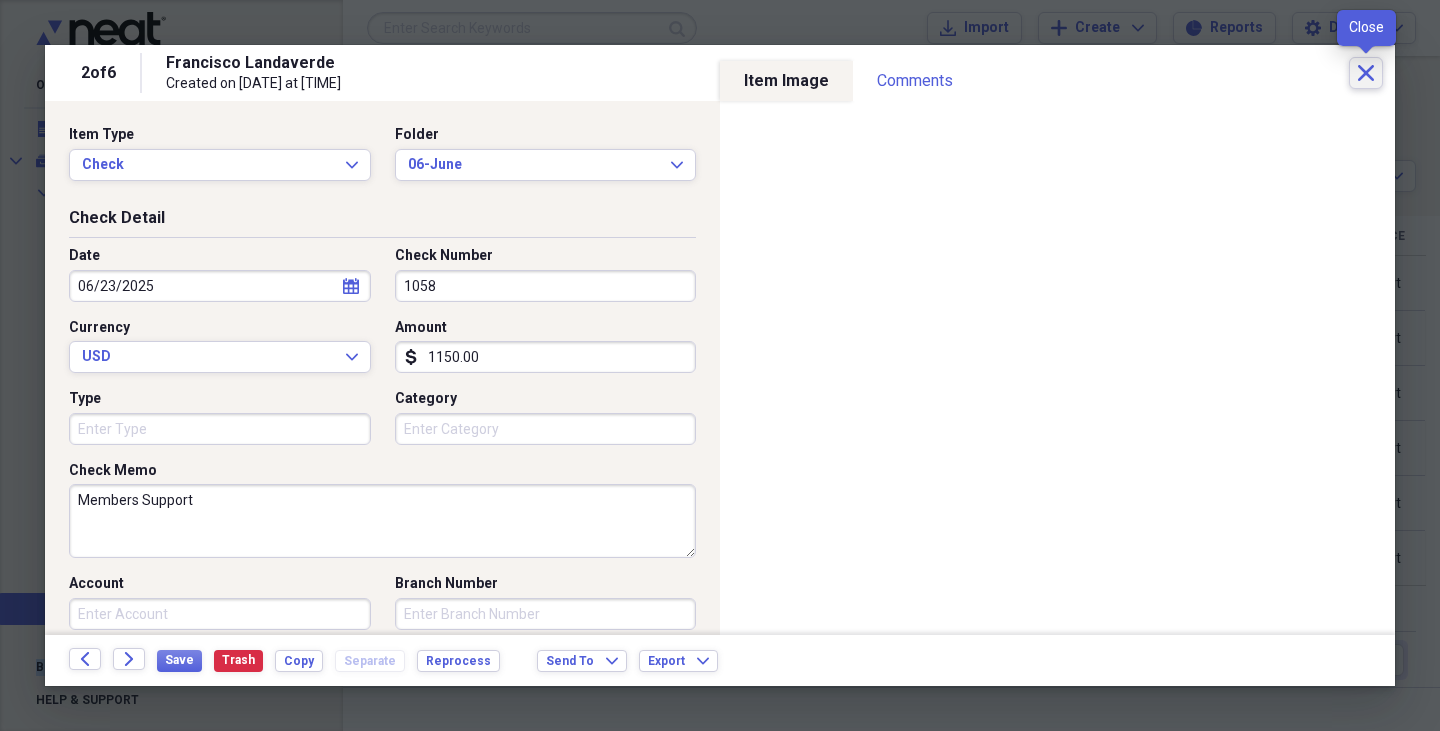 click on "Close" 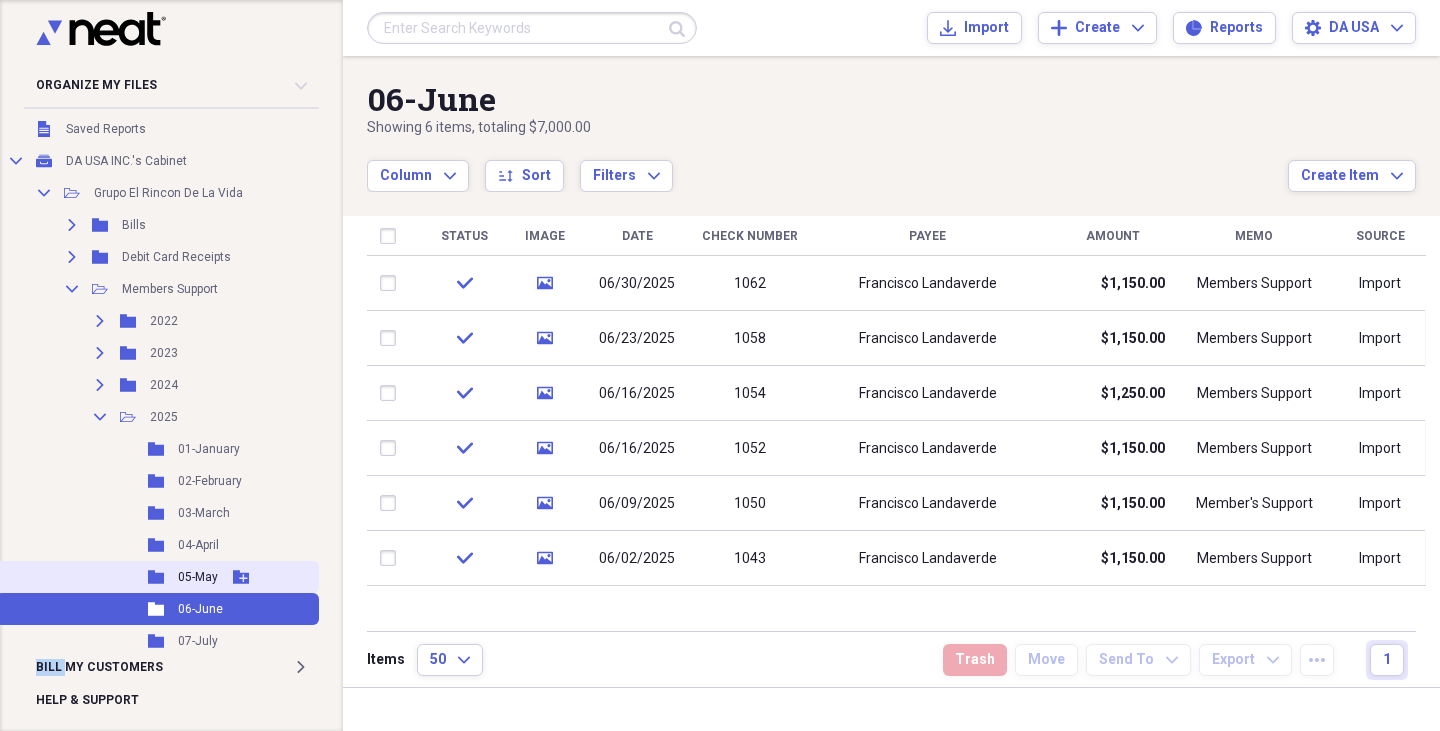 click 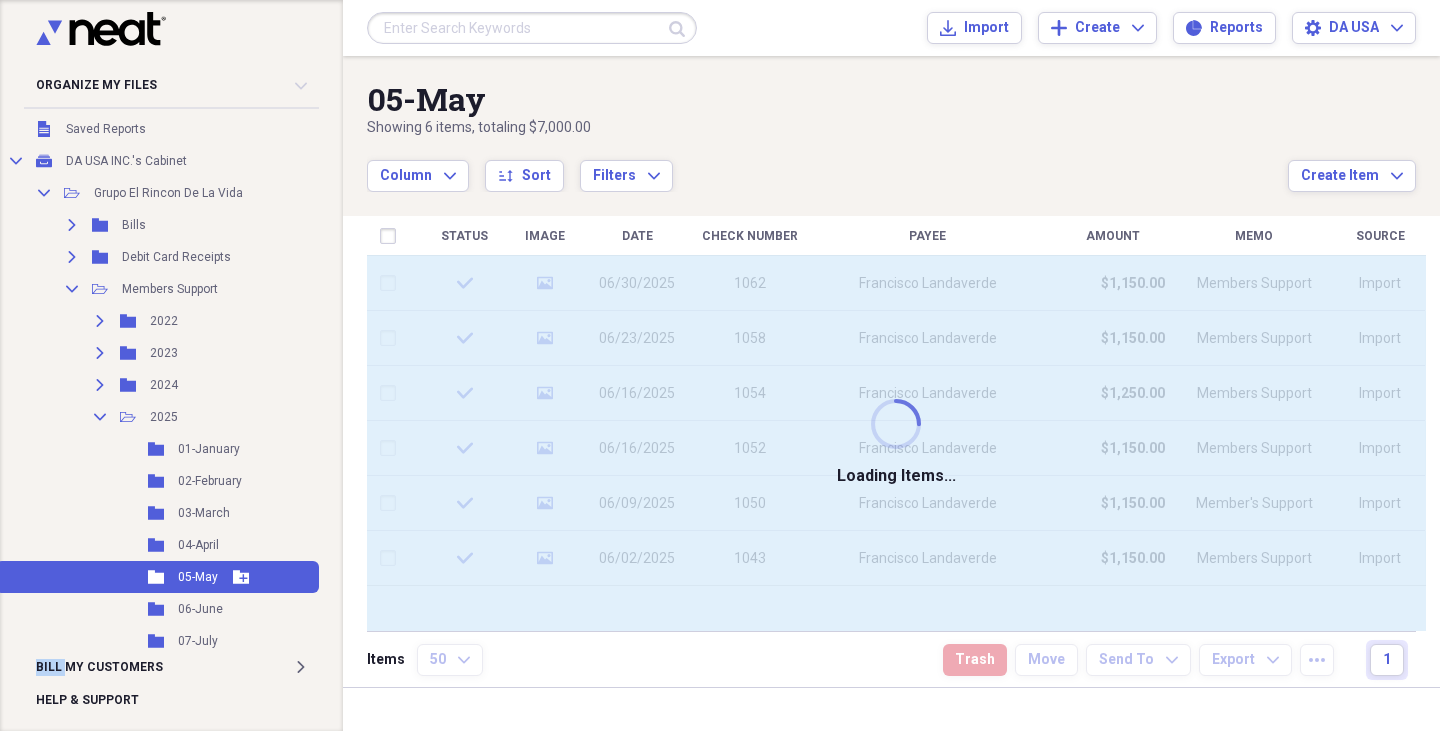 click 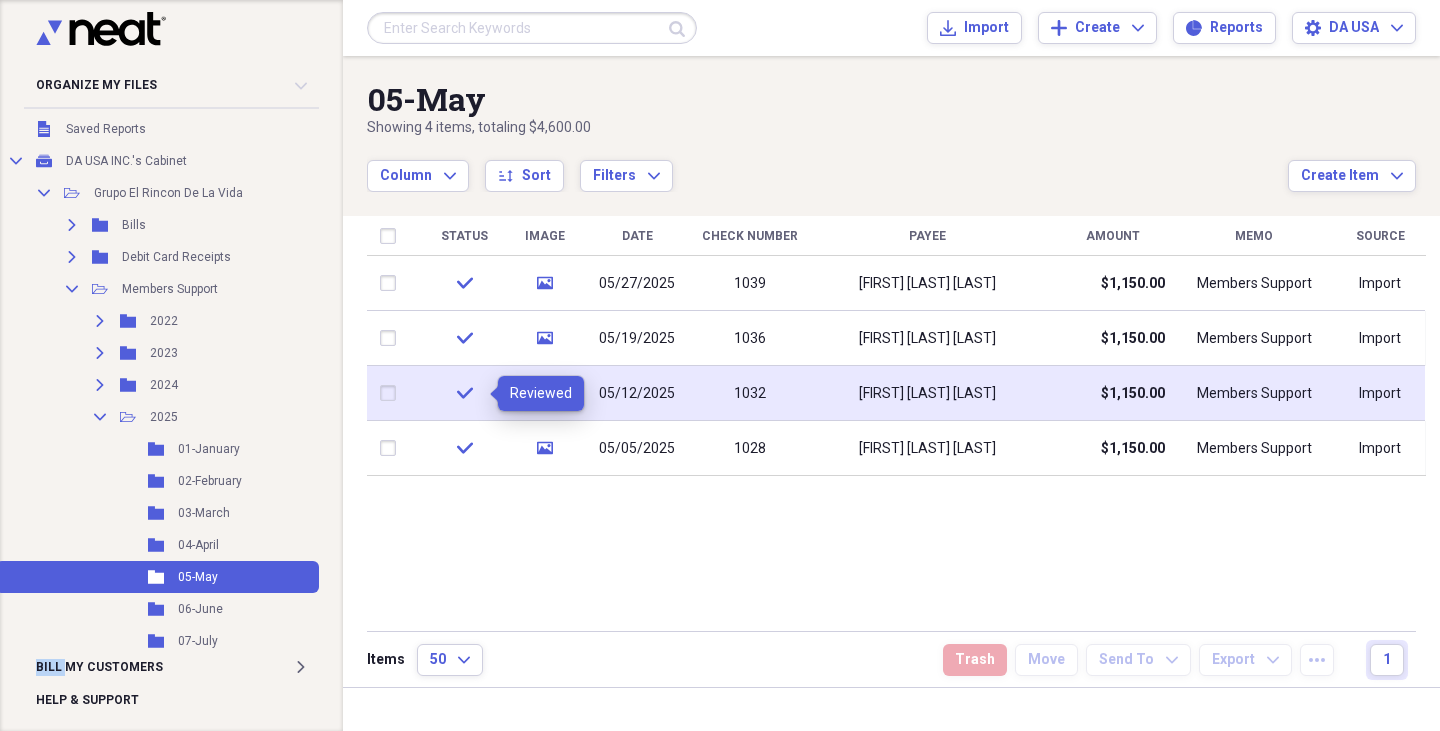 click on "check" 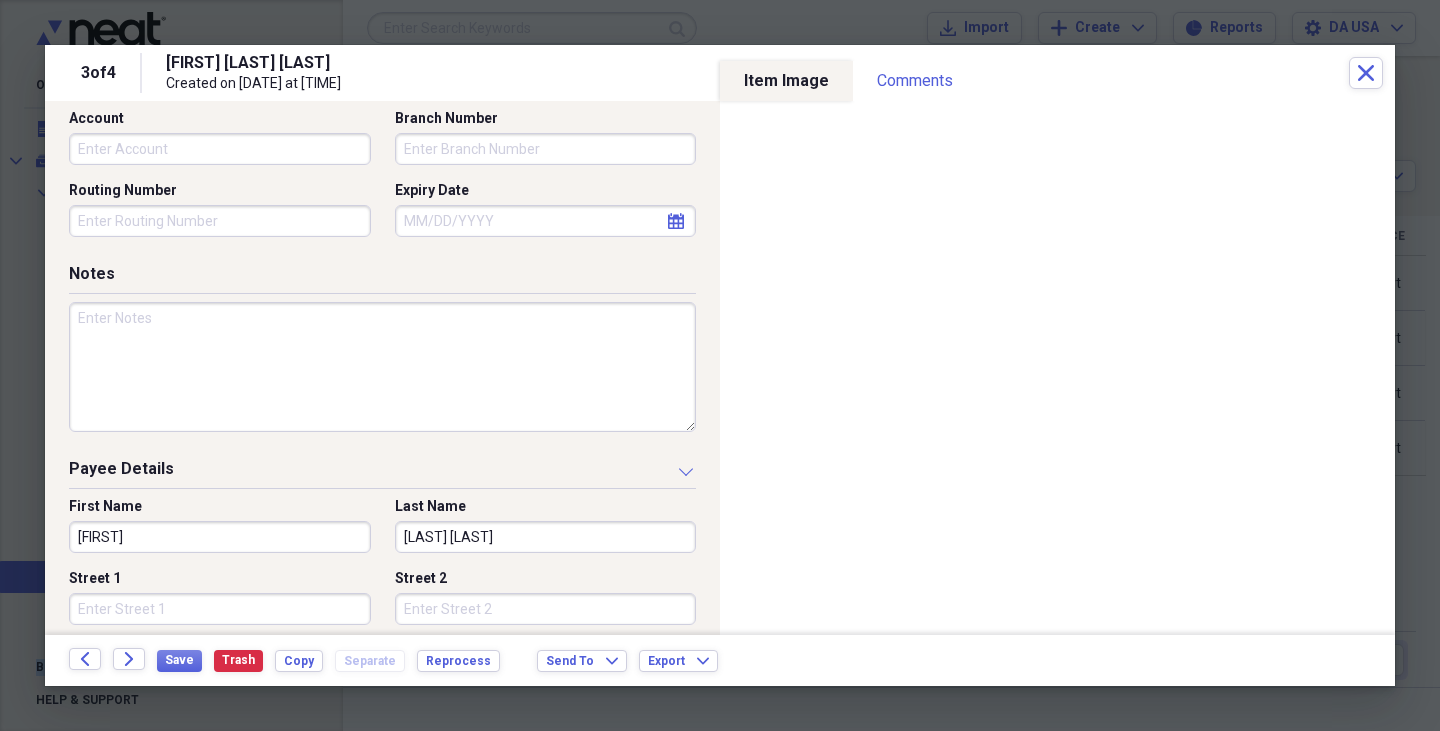 scroll, scrollTop: 222, scrollLeft: 0, axis: vertical 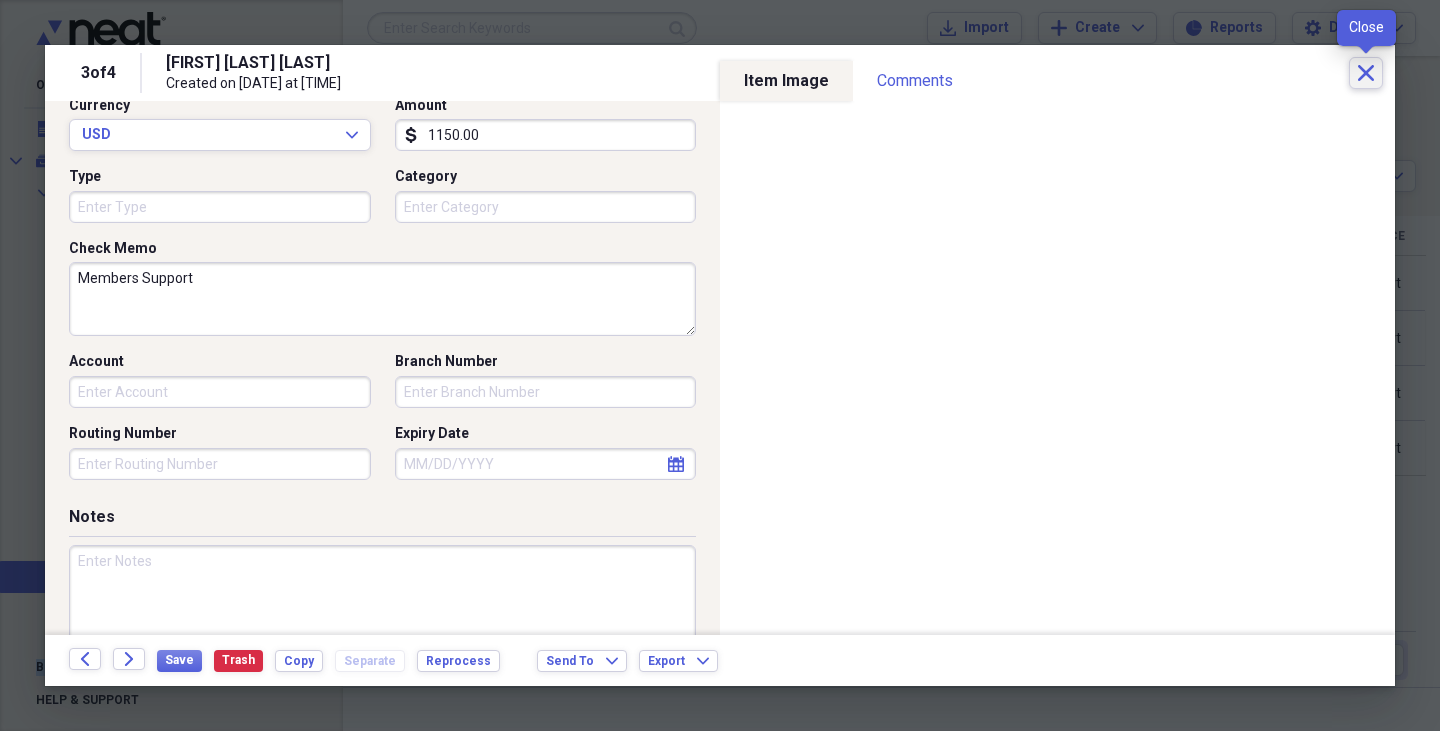 click on "Close" at bounding box center [1366, 73] 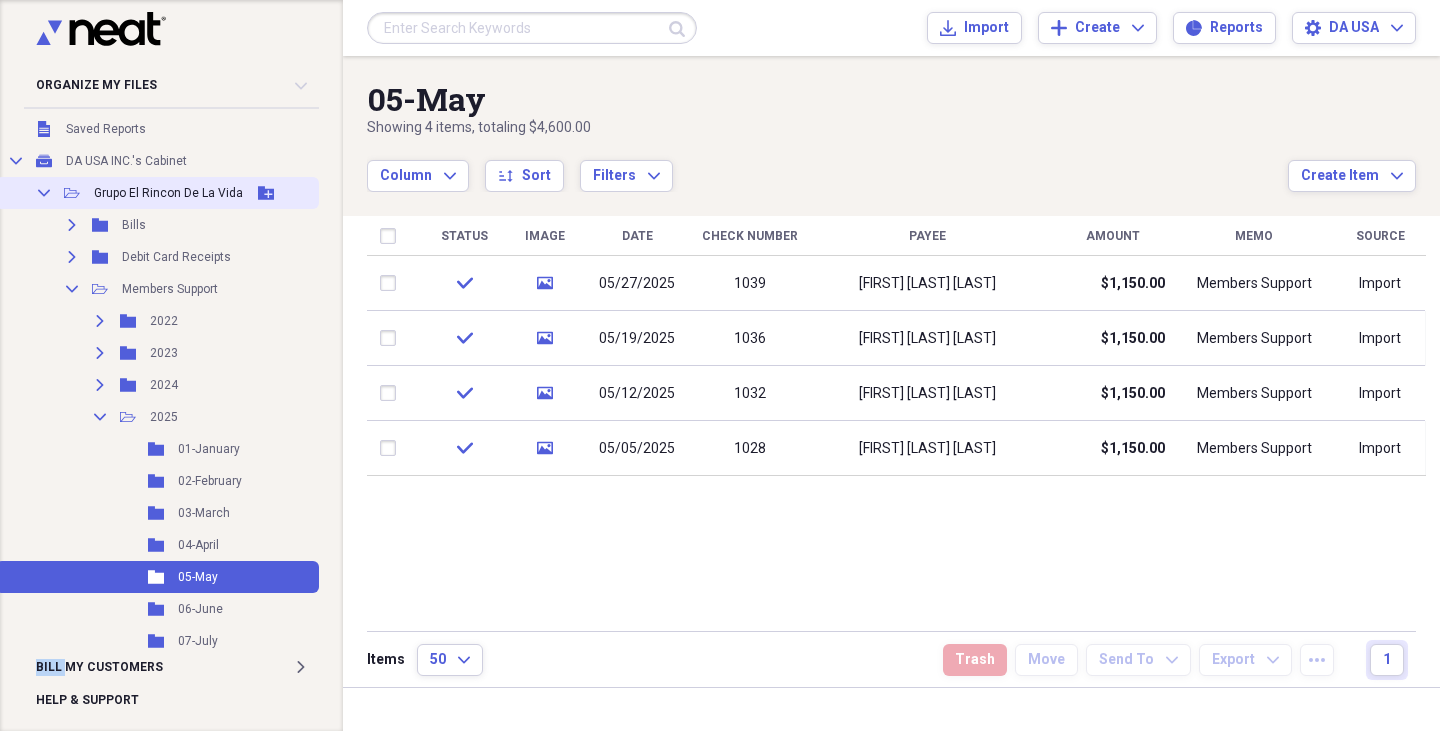 click on "Collapse" at bounding box center [44, 193] 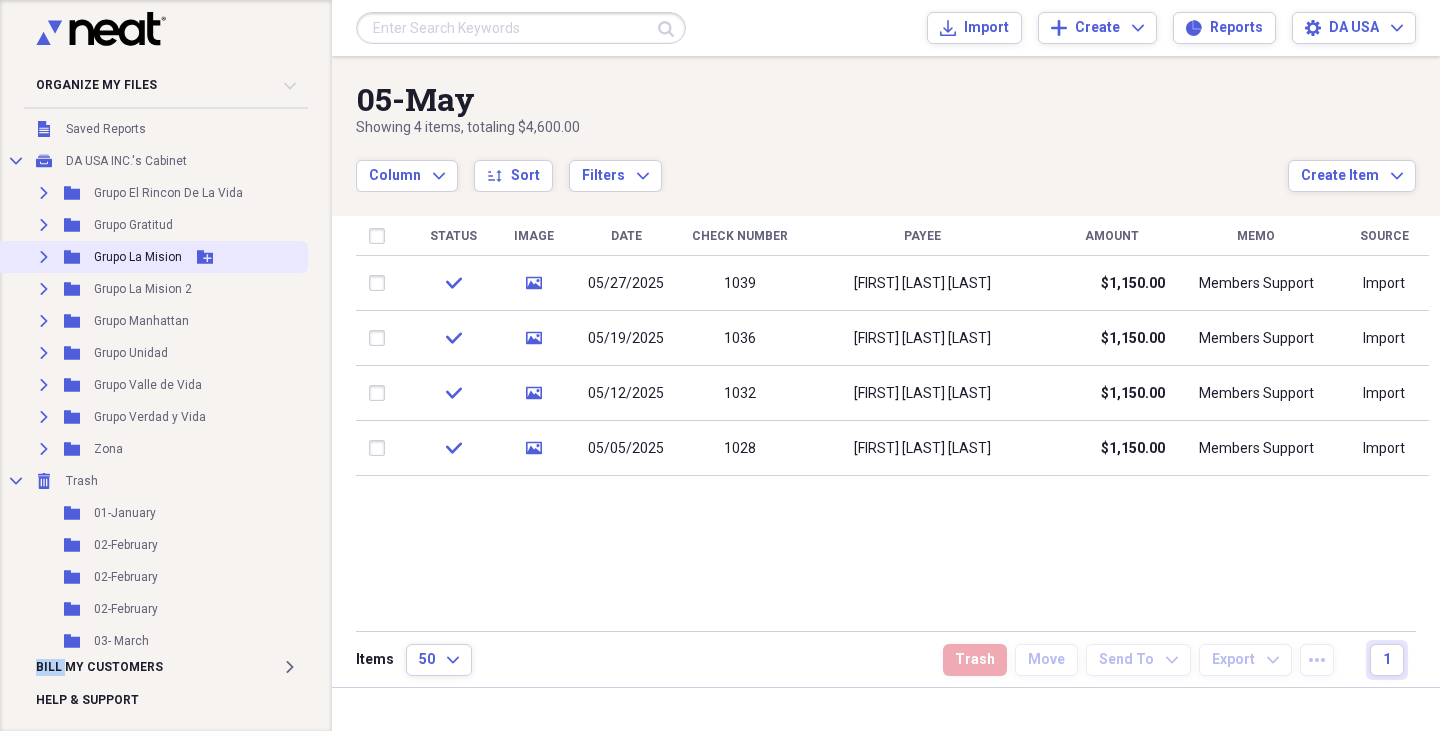 click on "Expand" 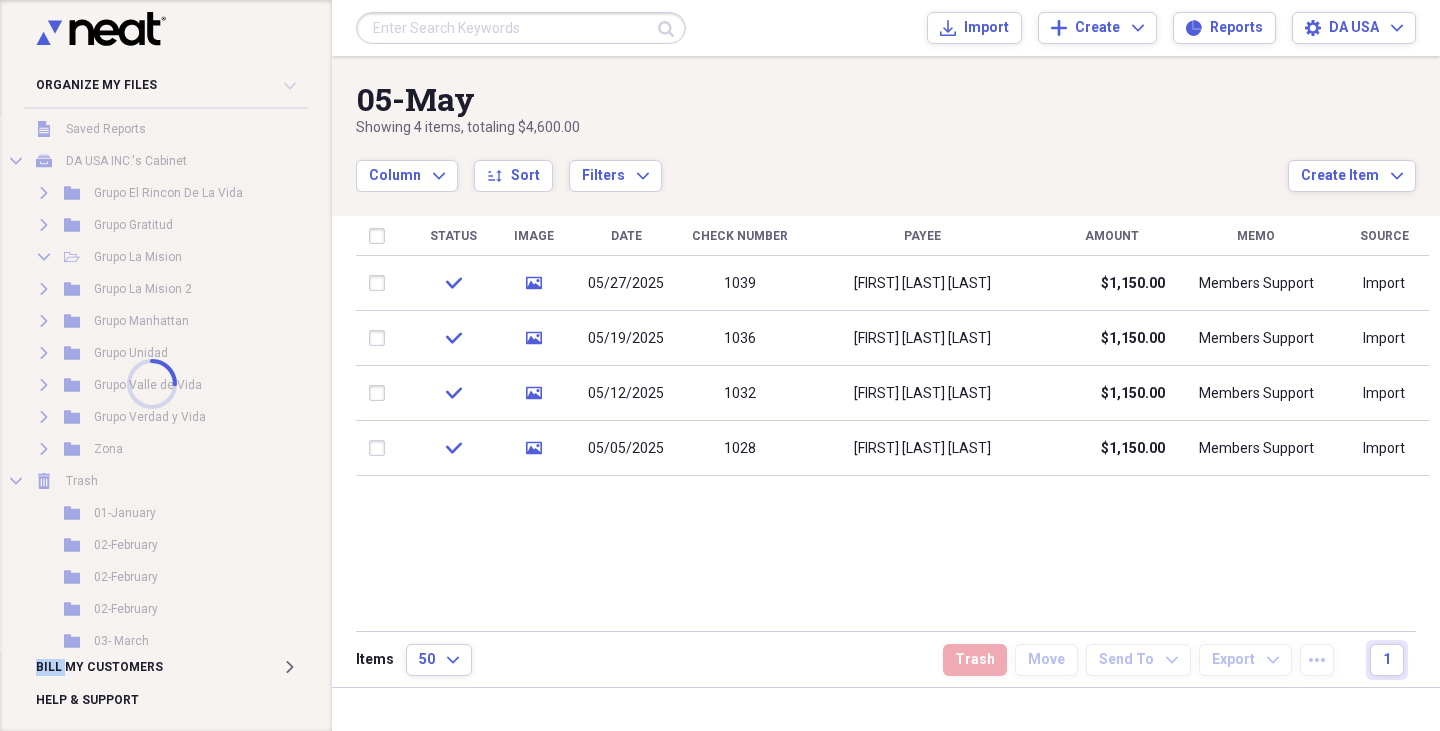 click on "Collapse" 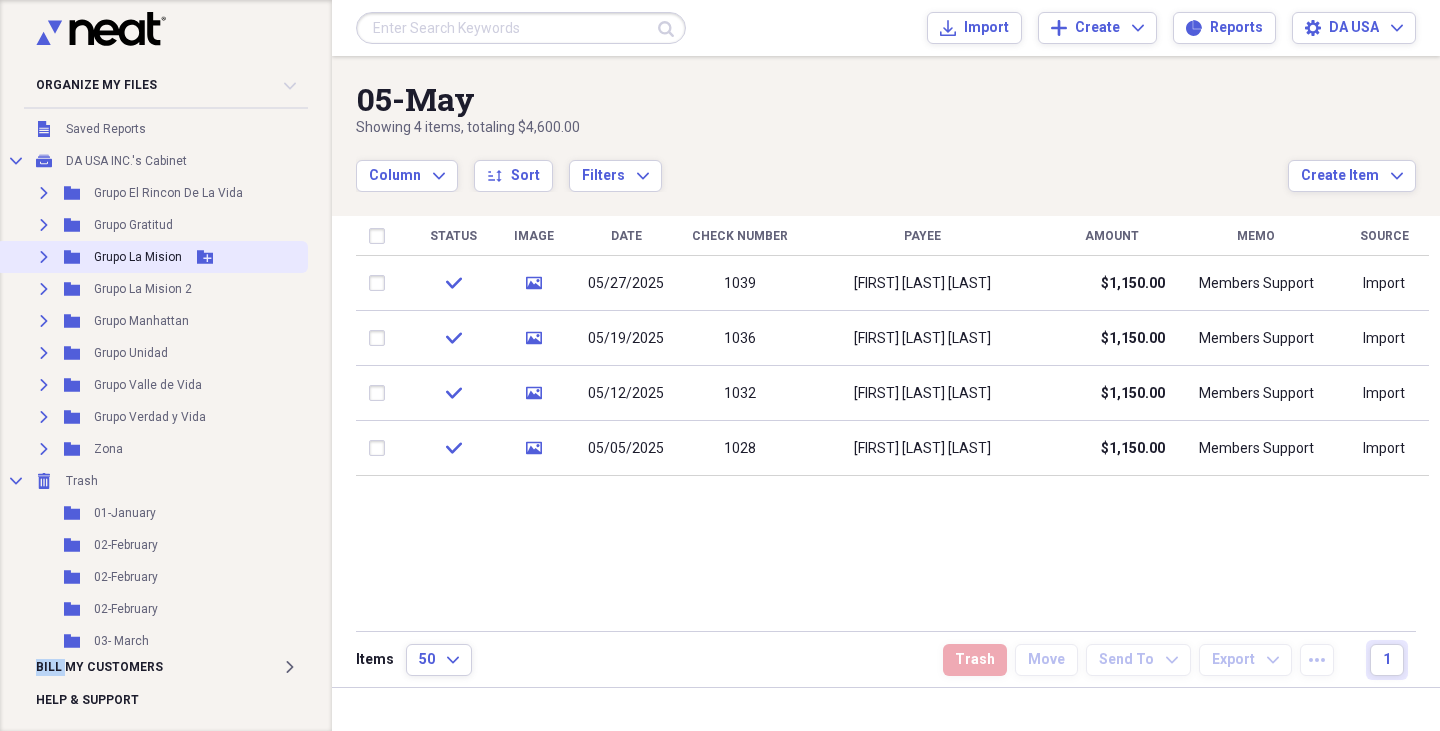 click on "Expand" 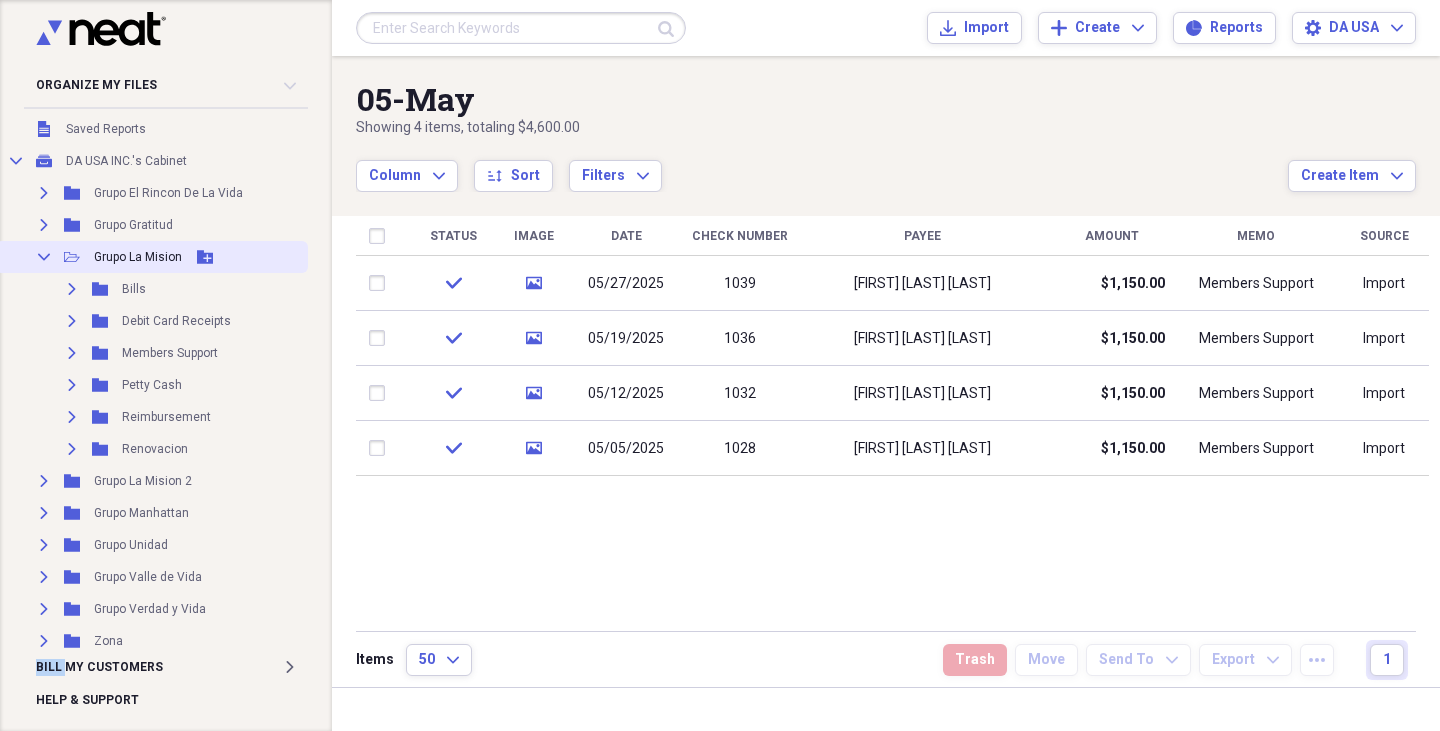 click 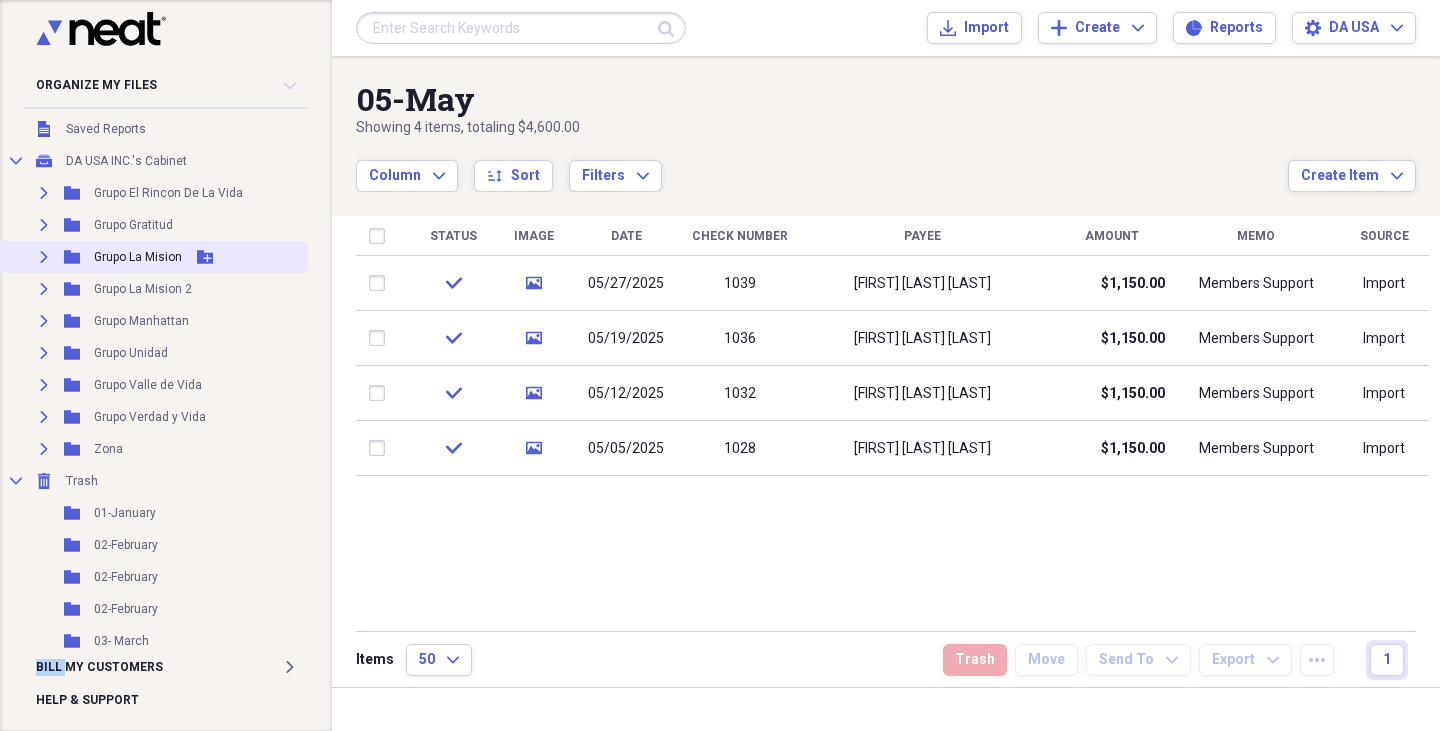 click on "Expand" at bounding box center [44, 257] 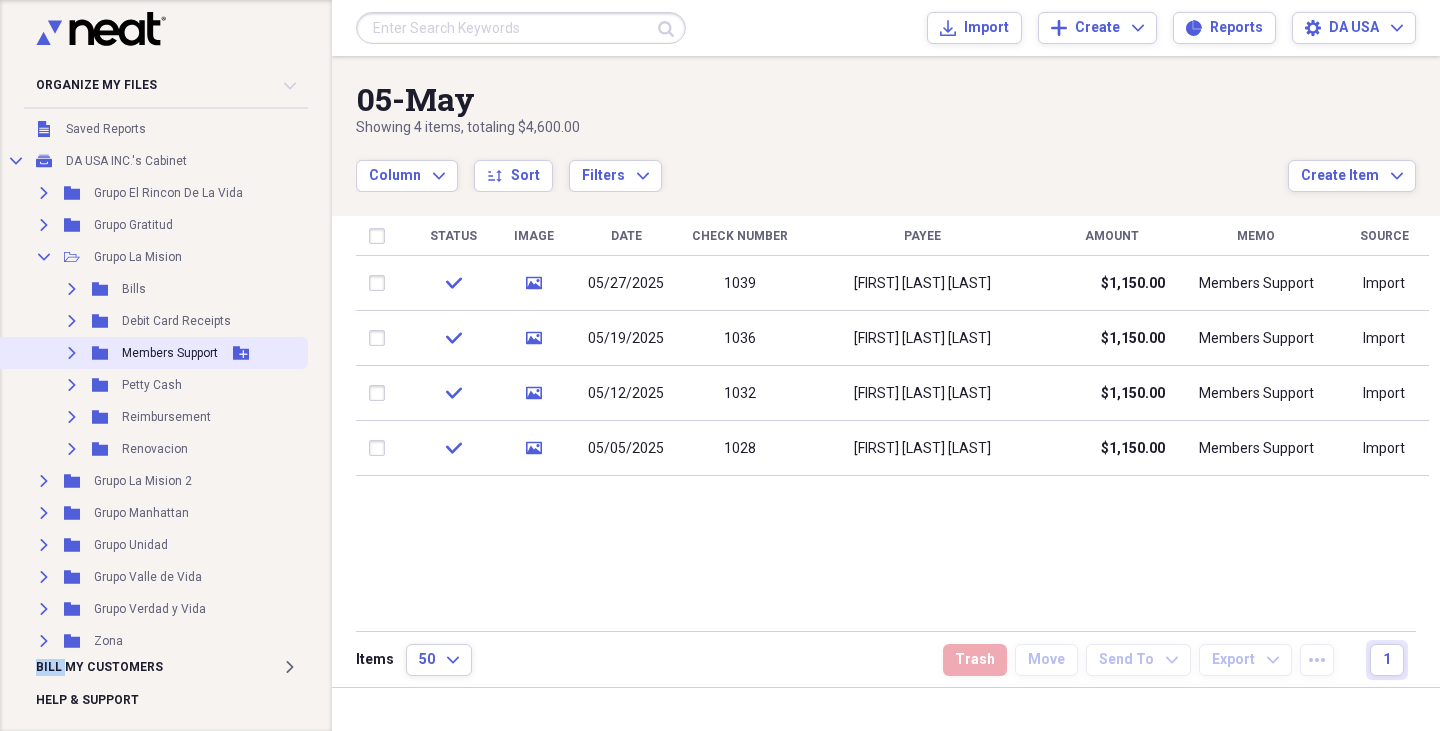 click on "Expand" 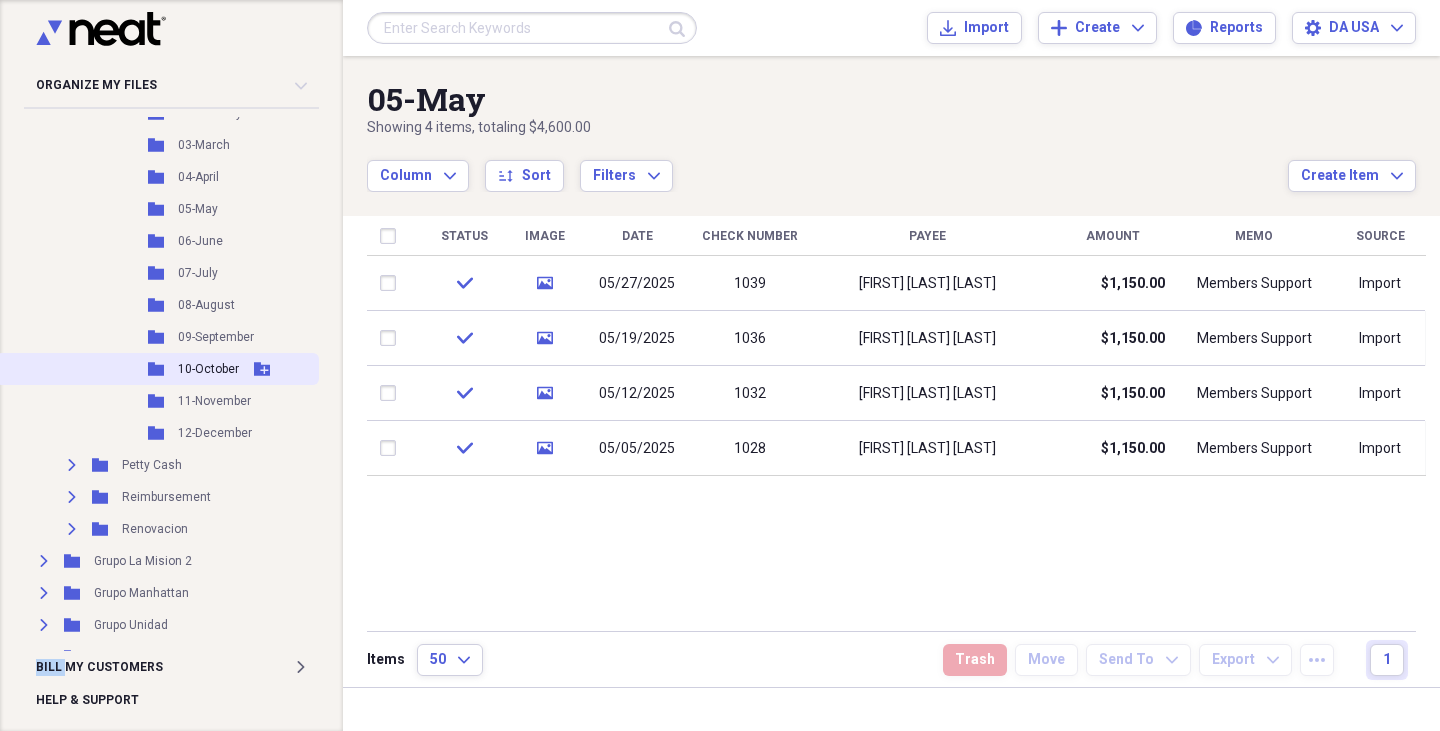 scroll, scrollTop: 300, scrollLeft: 0, axis: vertical 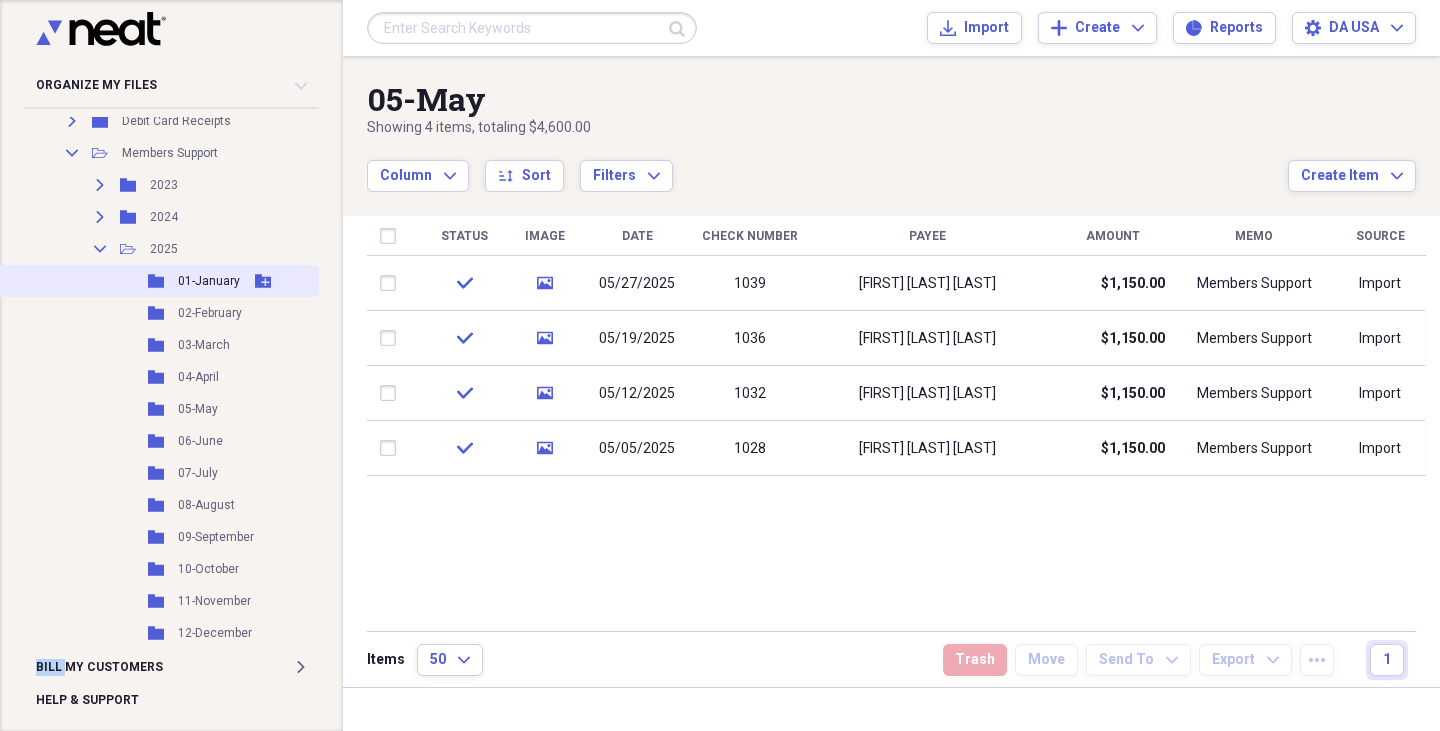 click 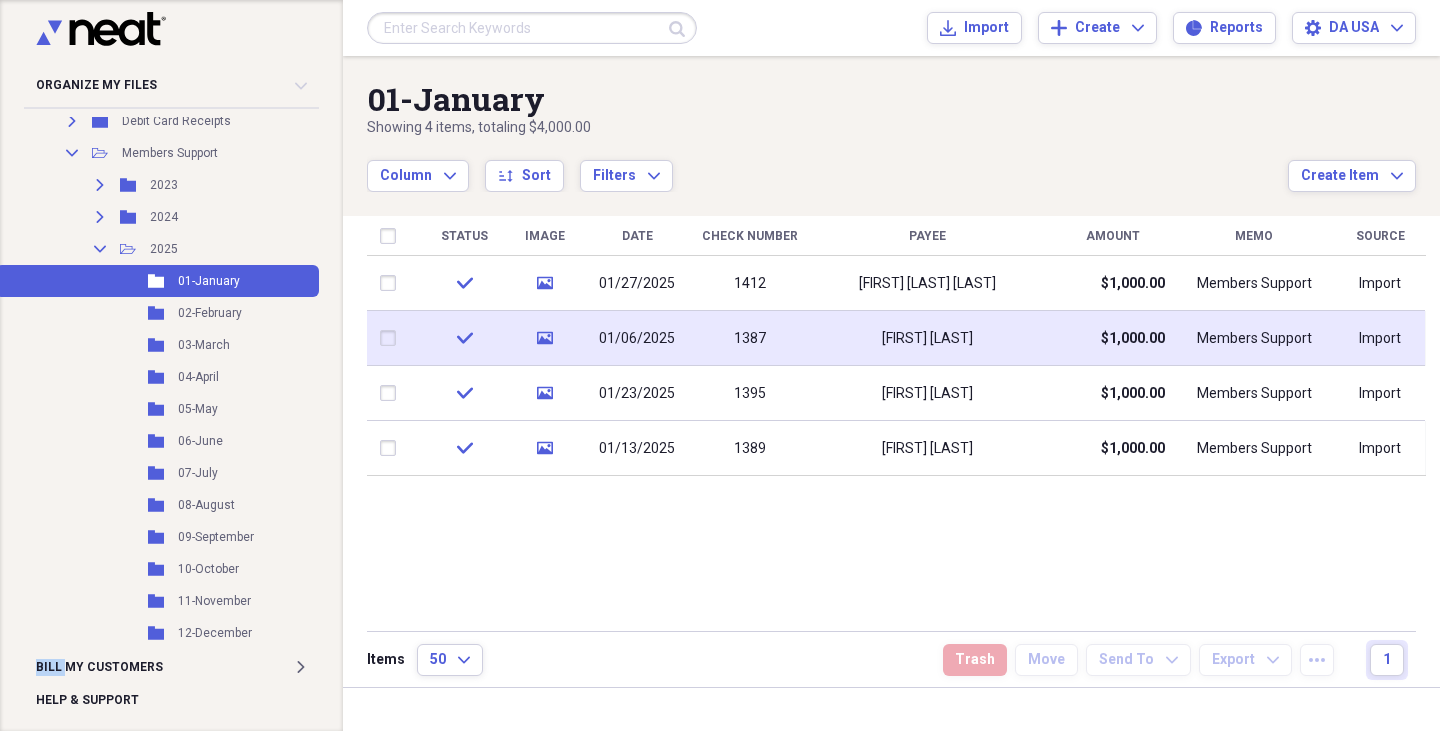 click on "check" at bounding box center (464, 338) 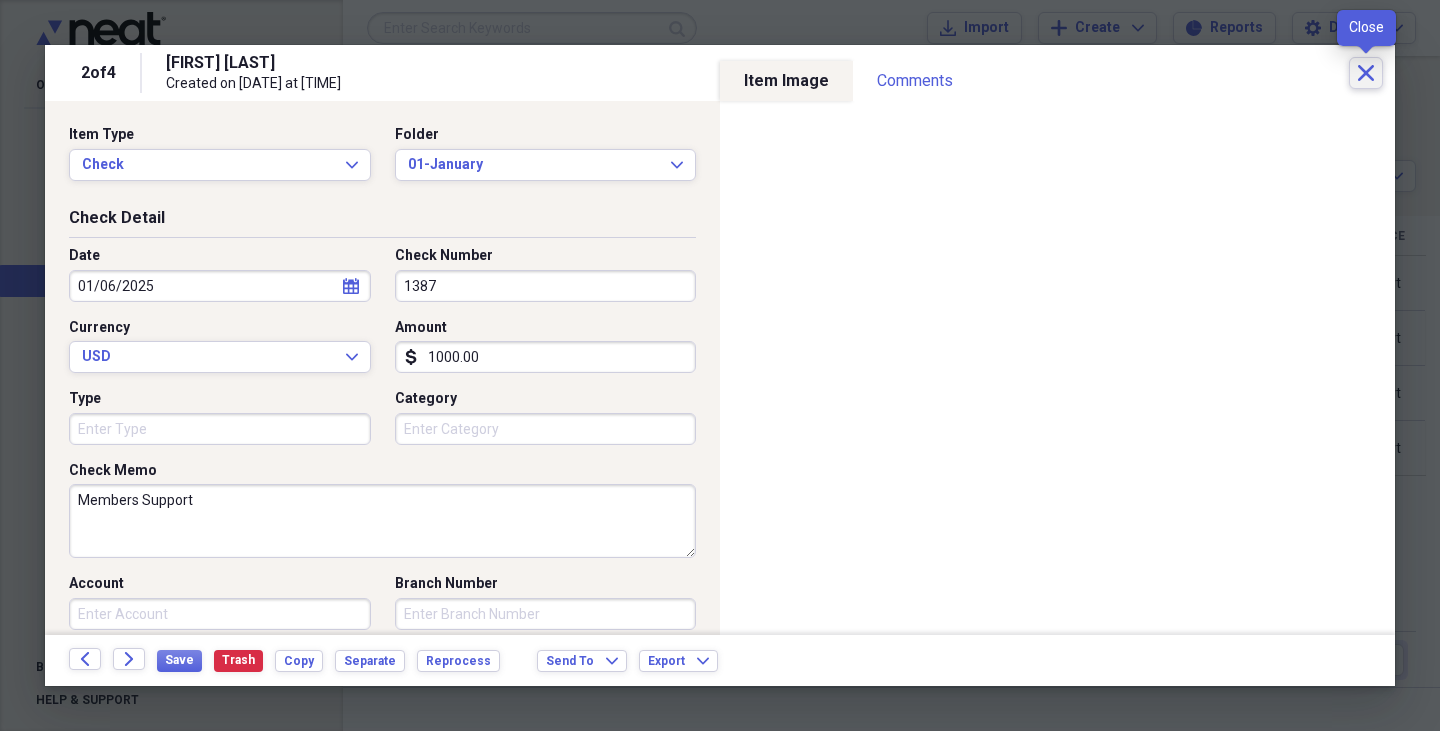 click on "Close" 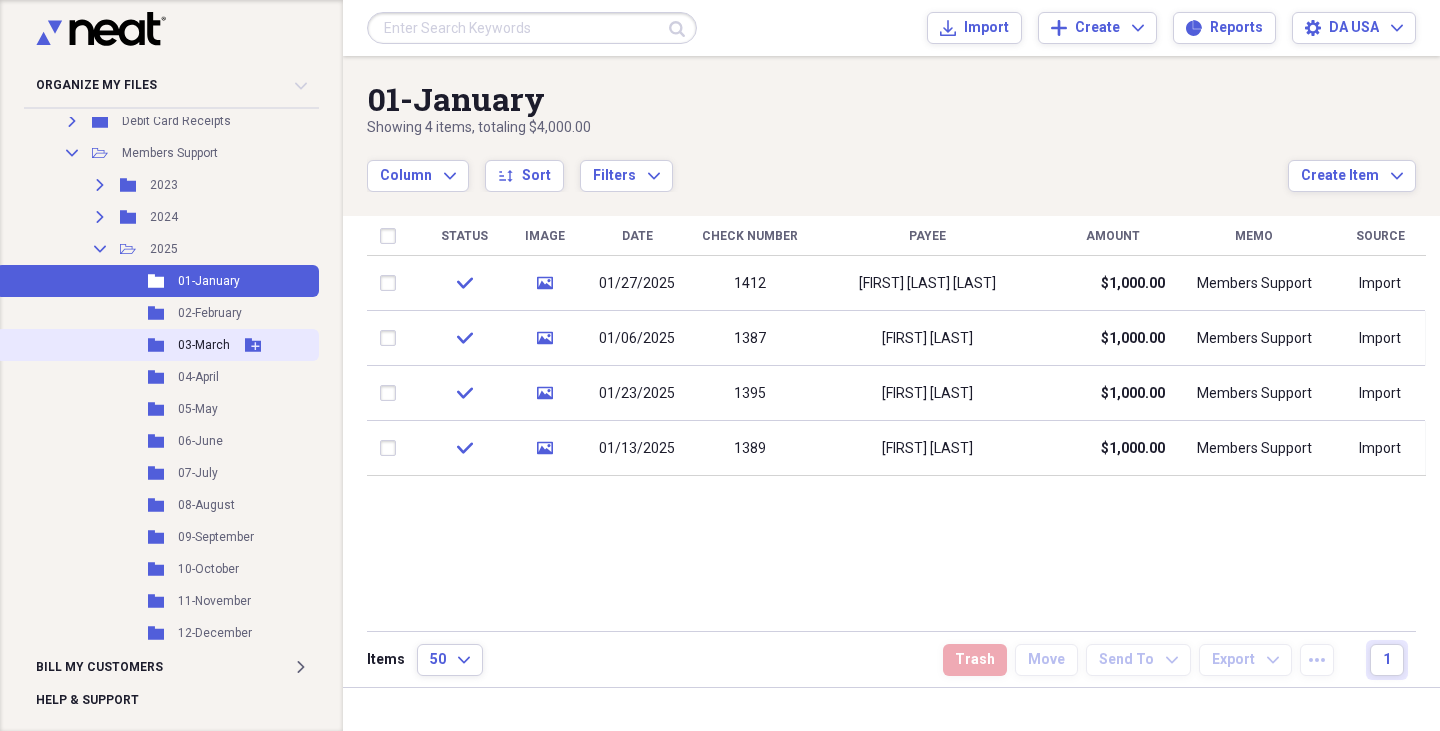 click 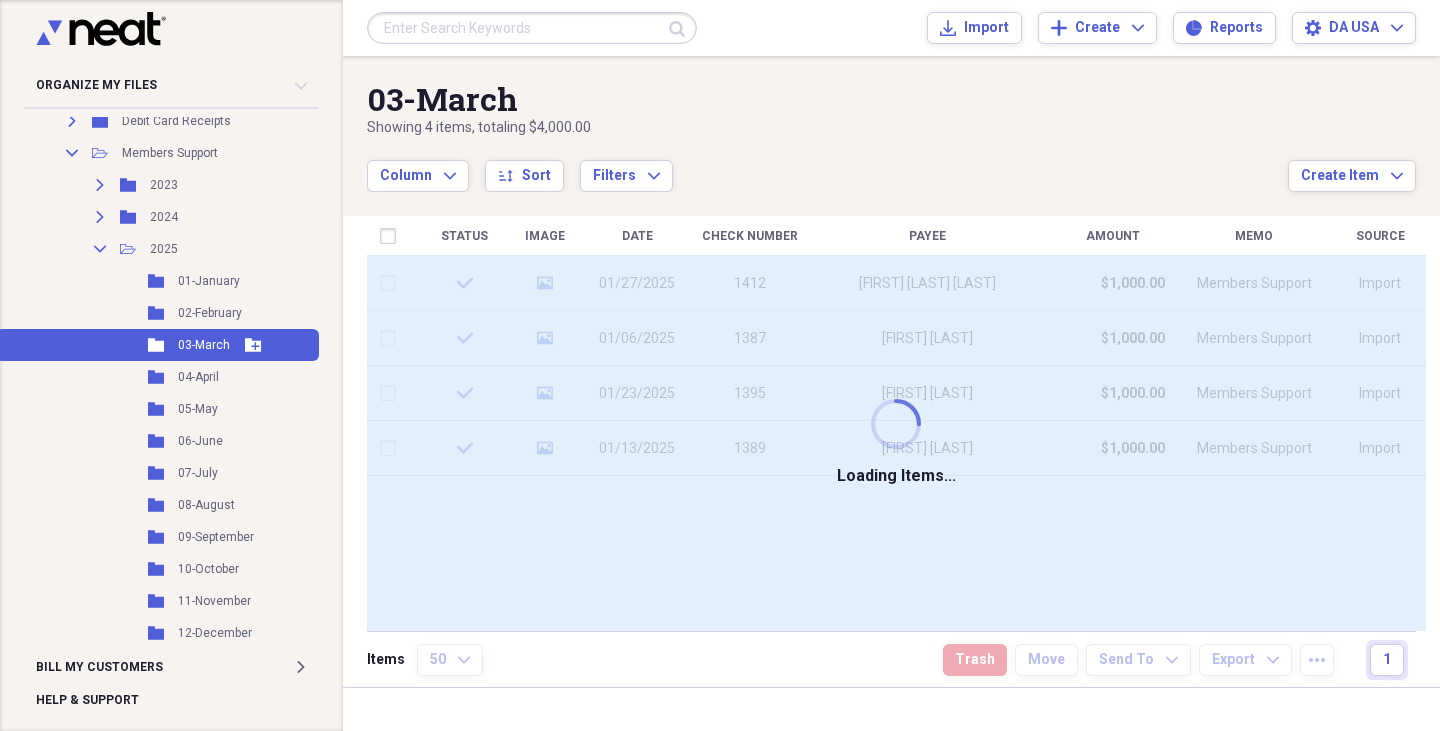 click 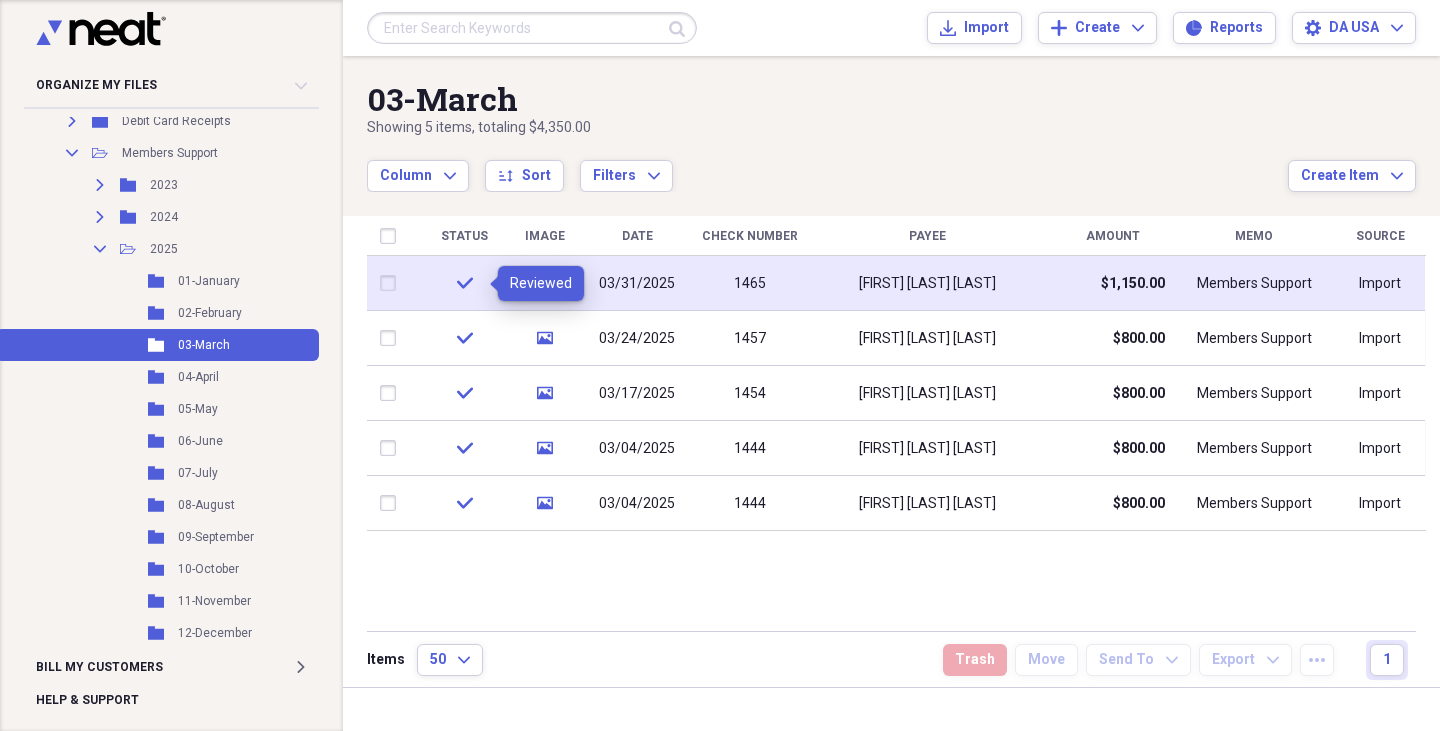 click on "check" 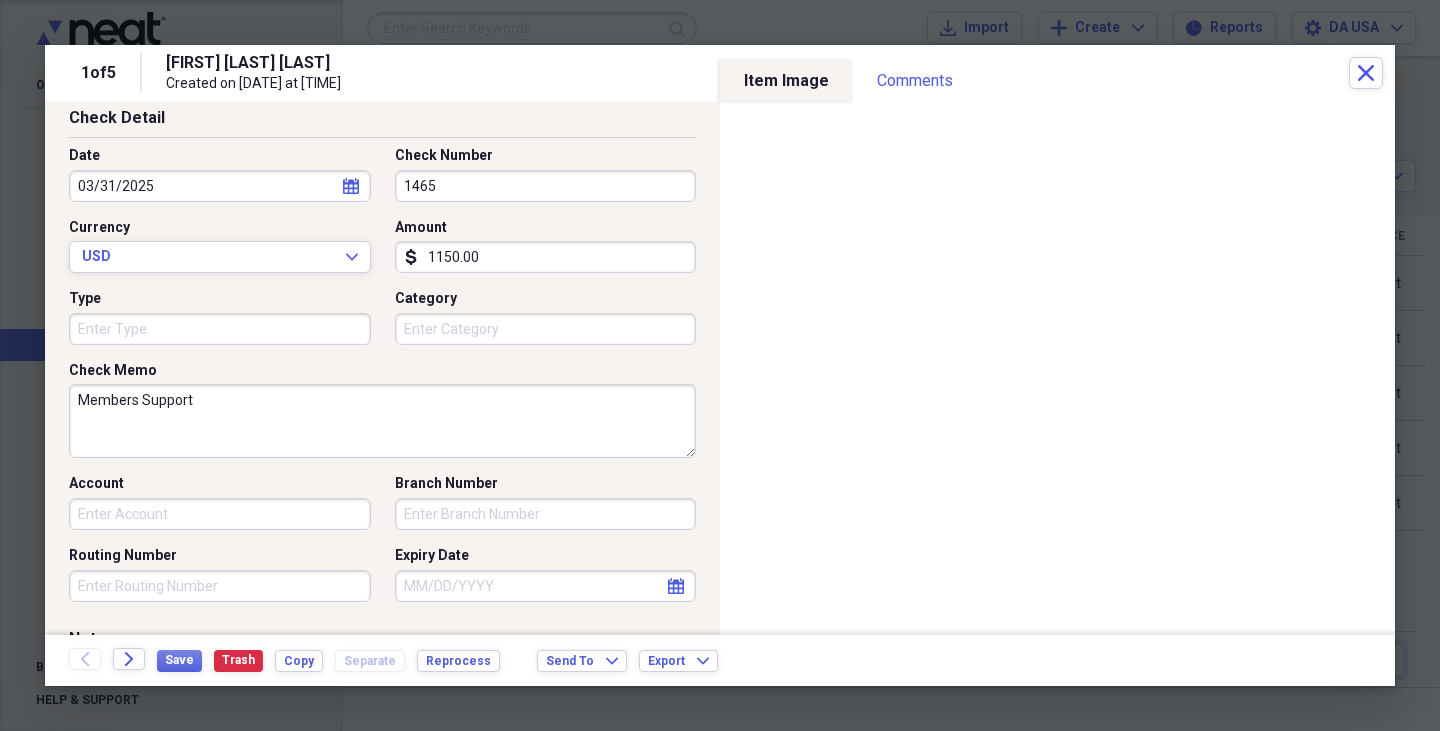 scroll, scrollTop: 100, scrollLeft: 0, axis: vertical 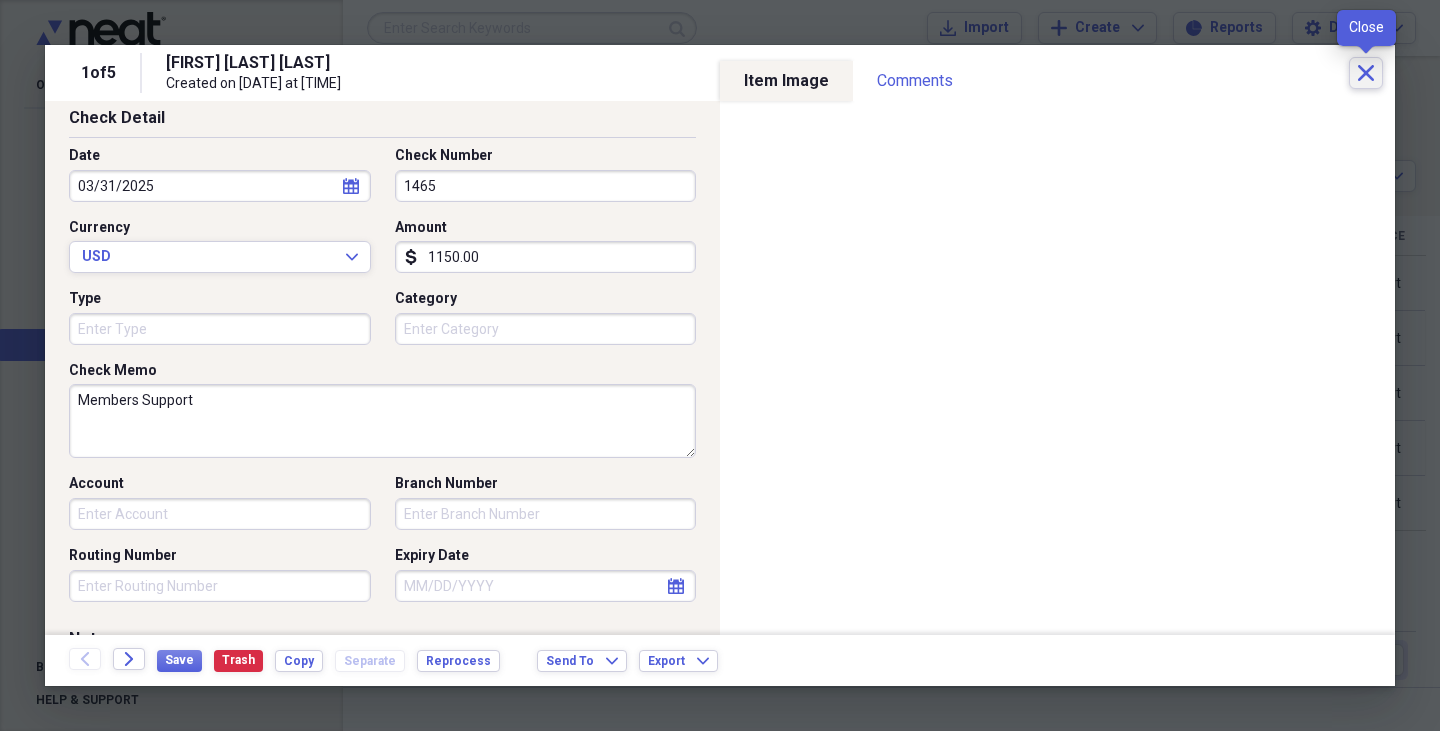 click on "Close" at bounding box center [1366, 73] 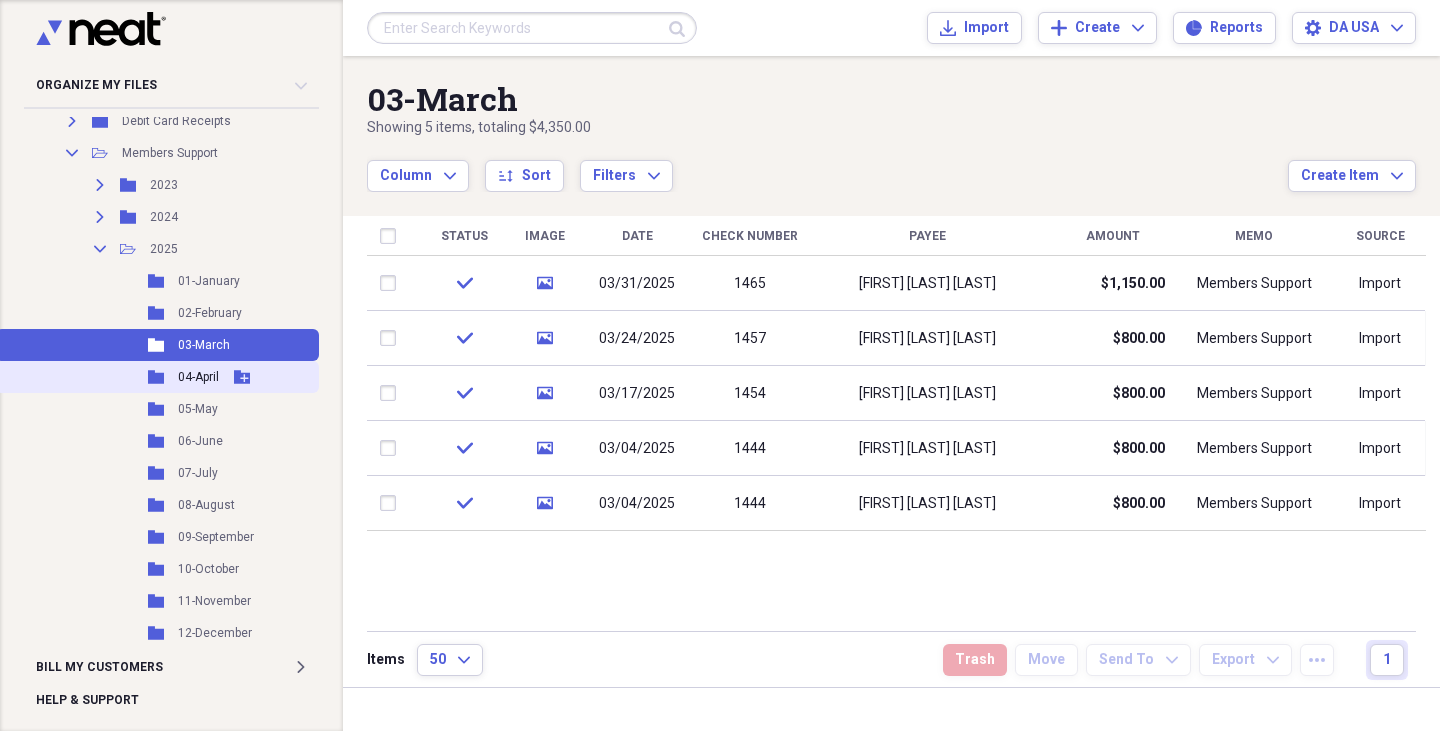 click 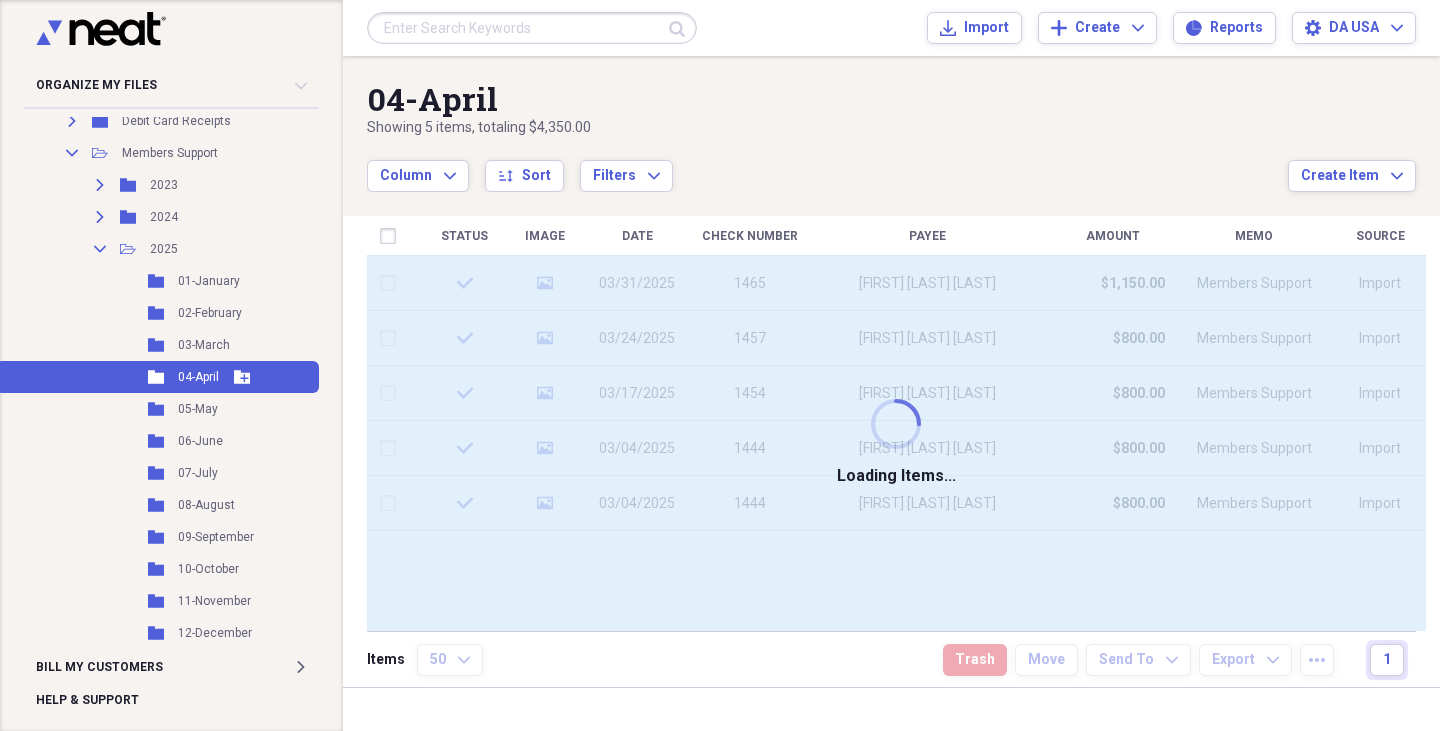 click 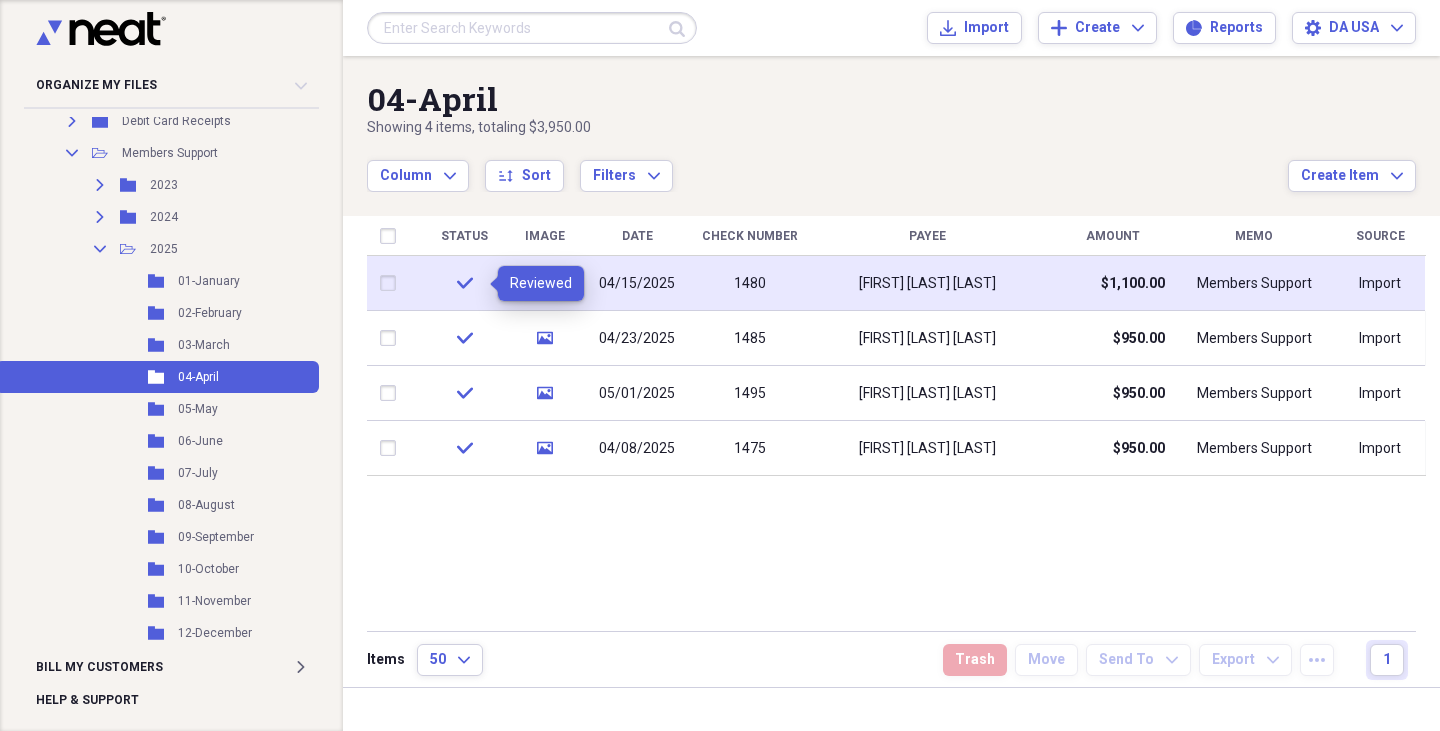 click on "check" 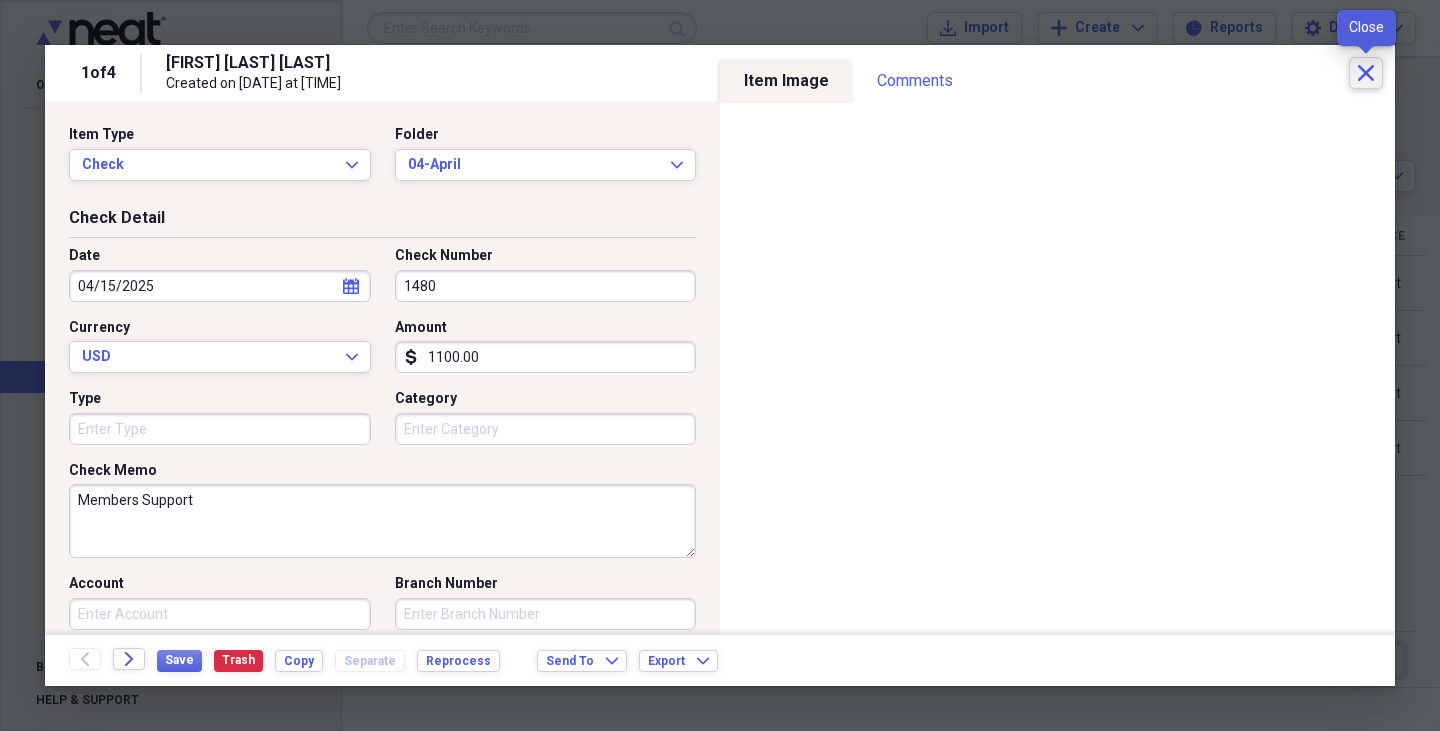 click on "Close" at bounding box center (1366, 73) 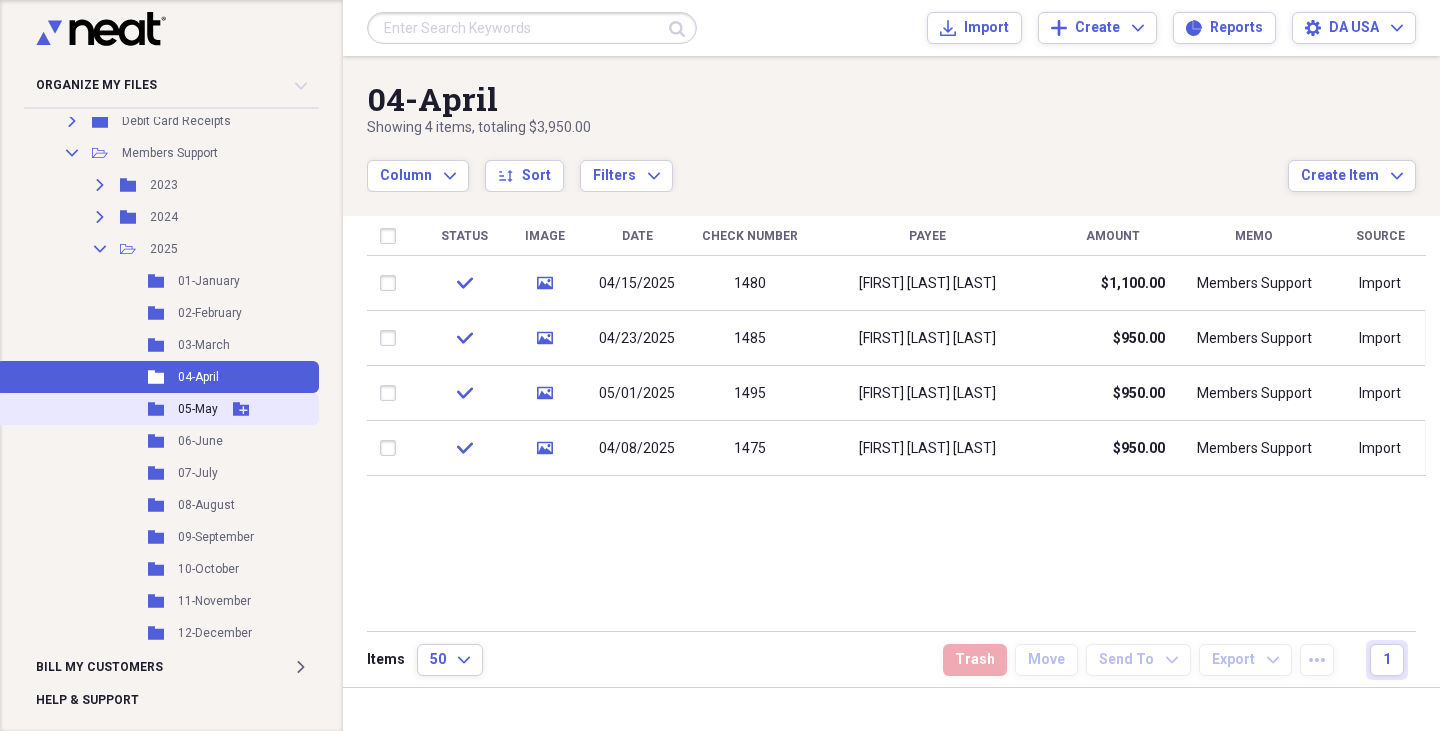 click 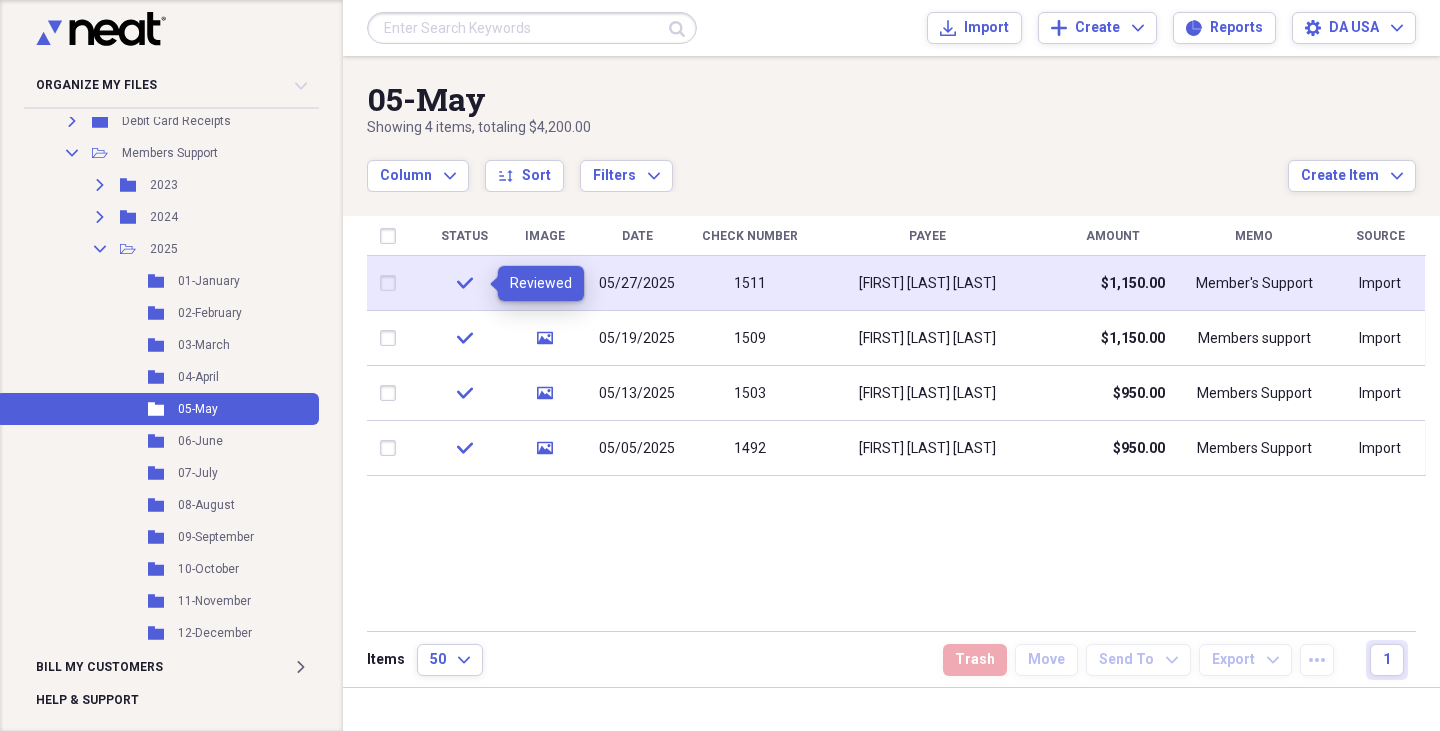 click on "check" 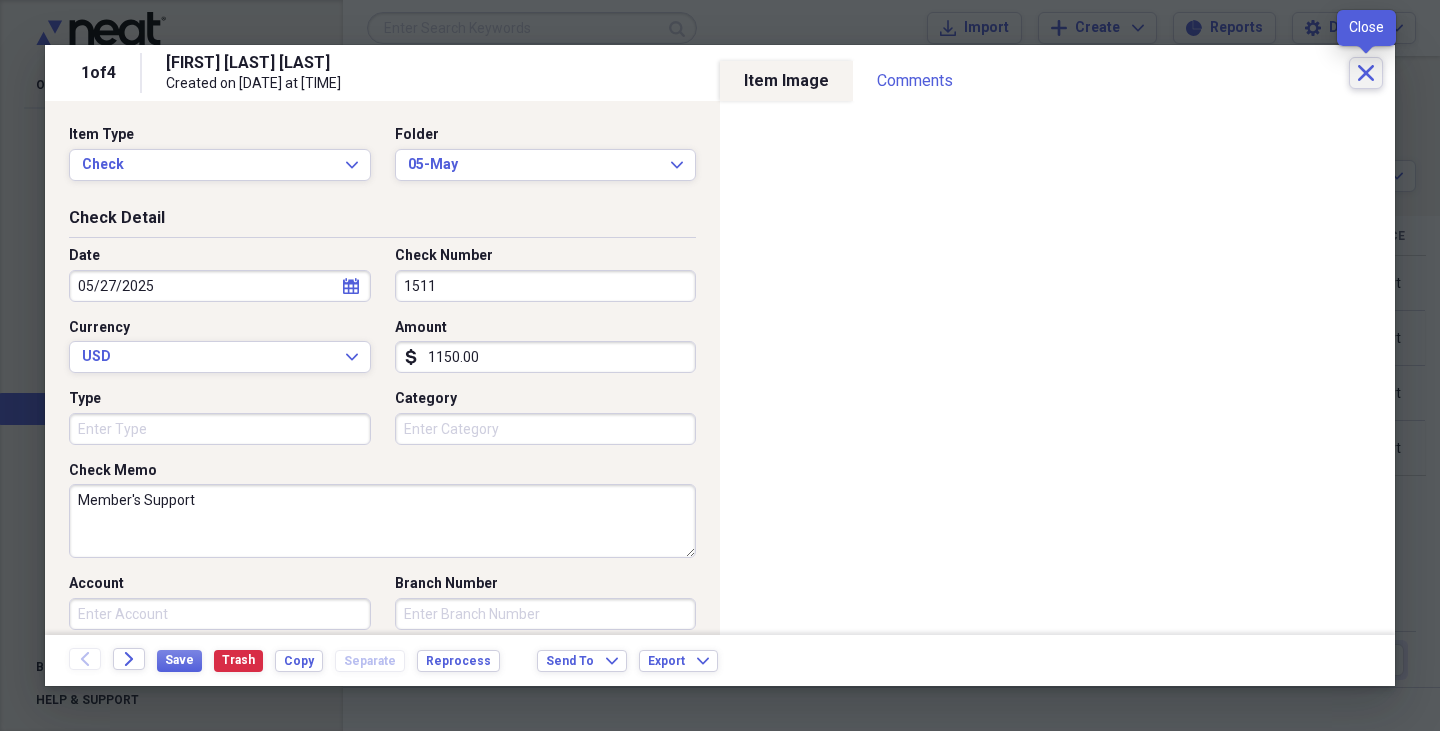 click 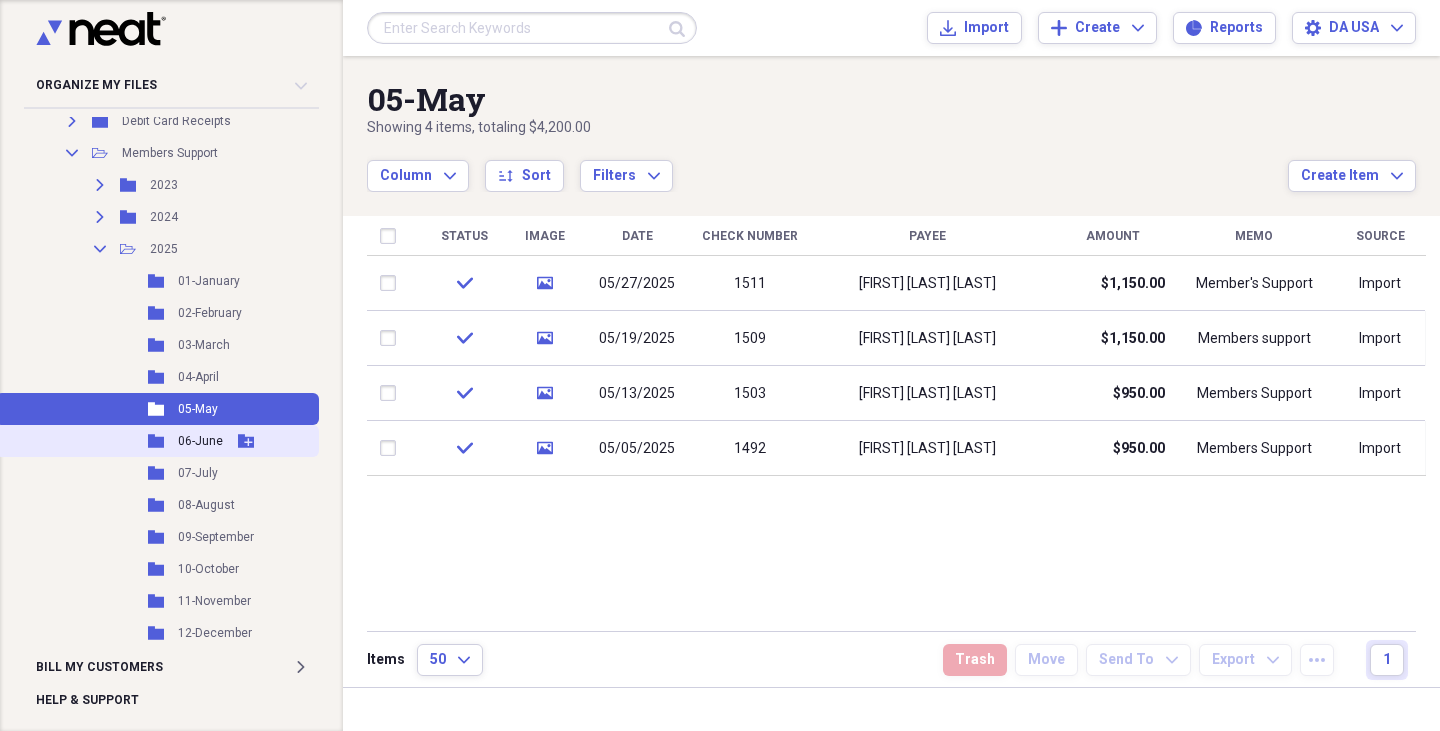 click 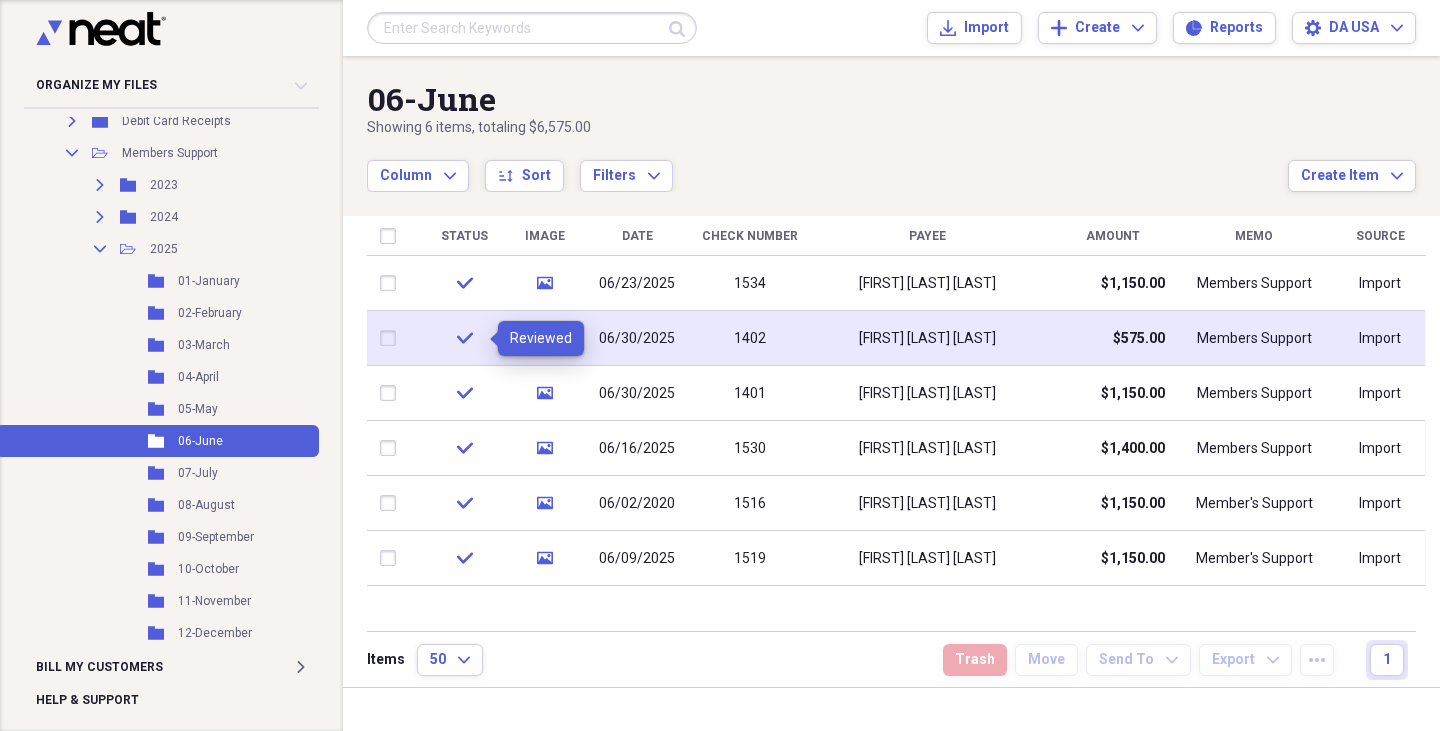click on "check" 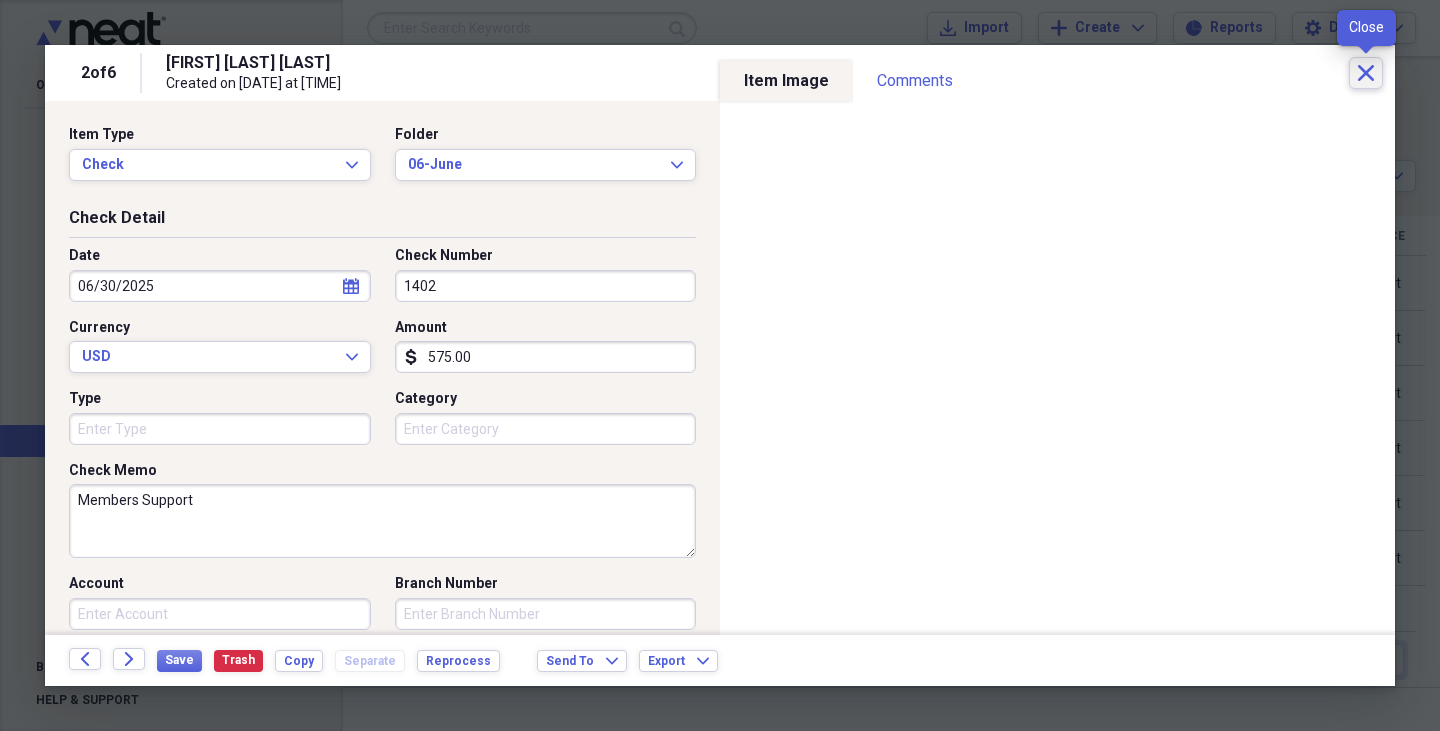 click 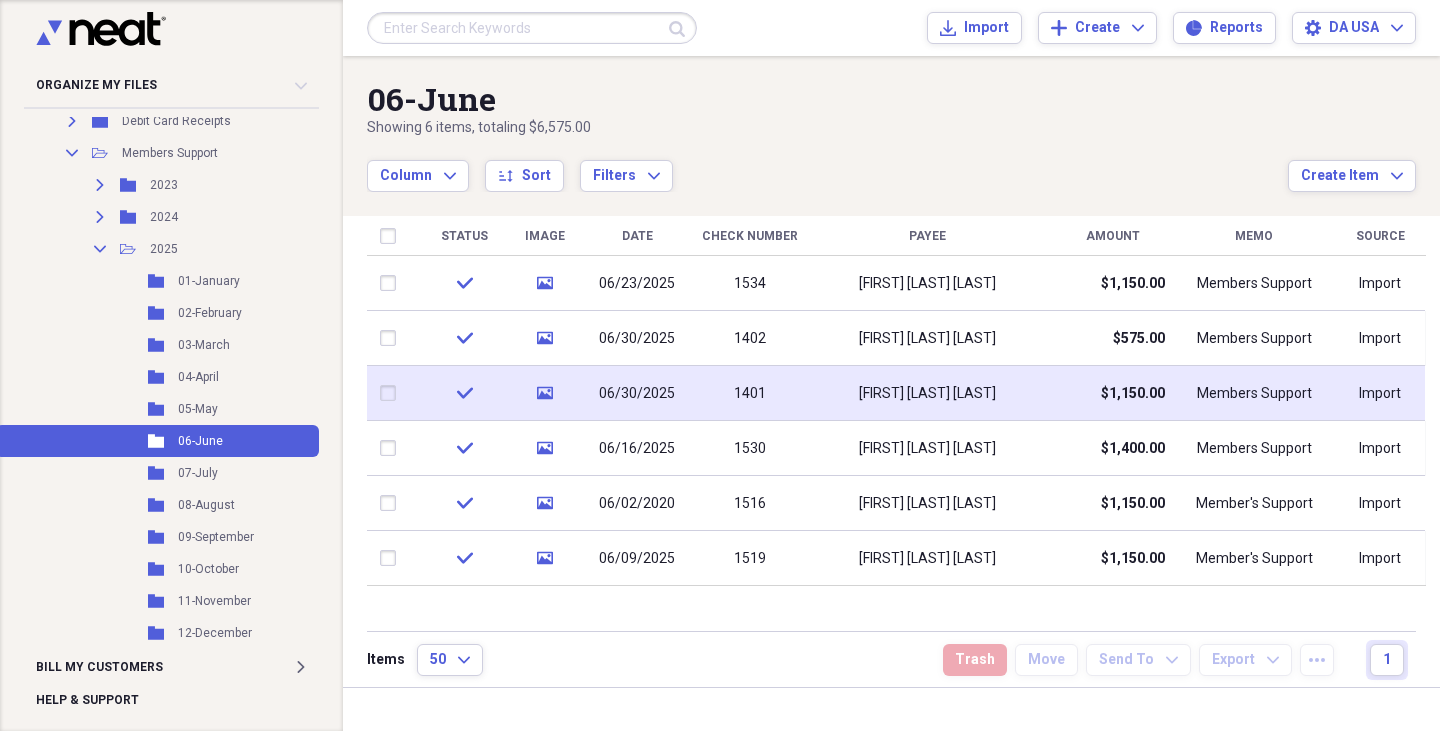 click on "check" 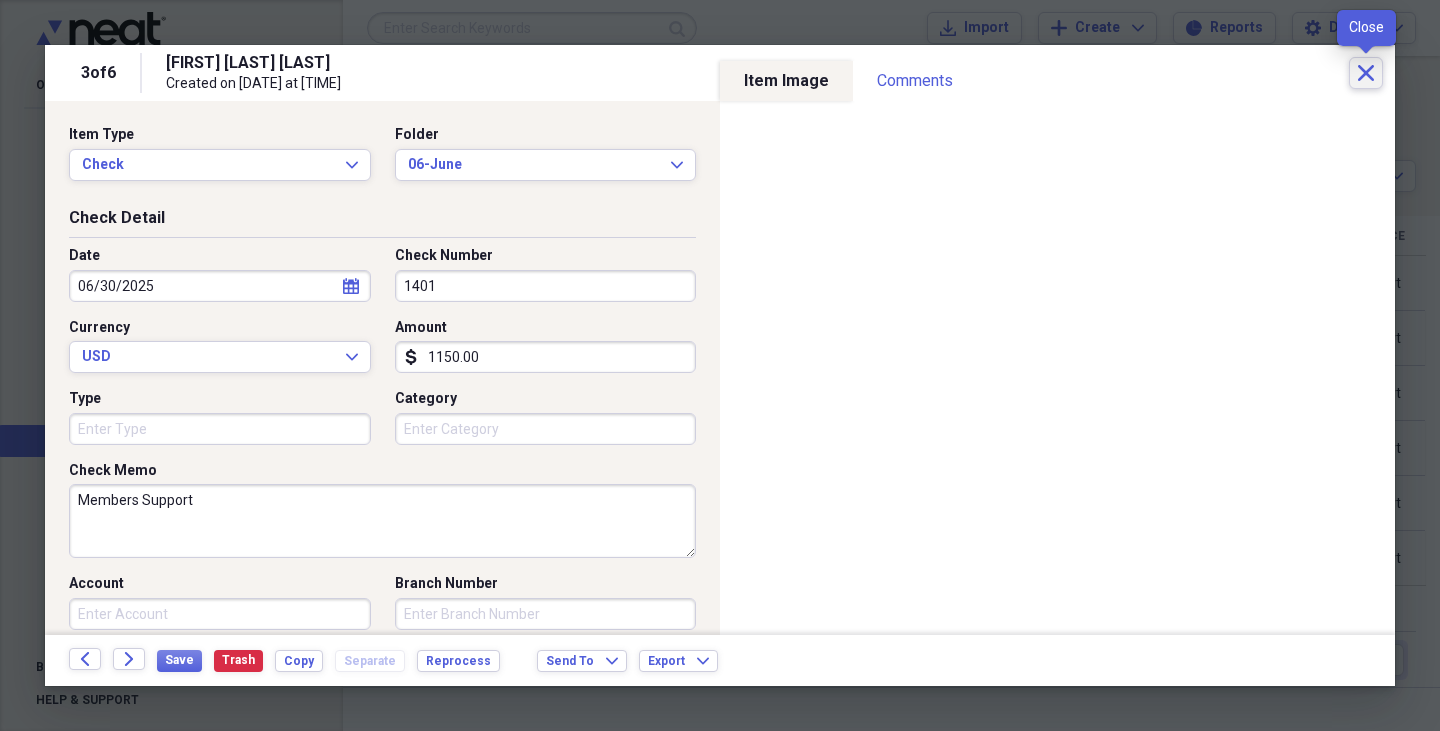 click on "Close" 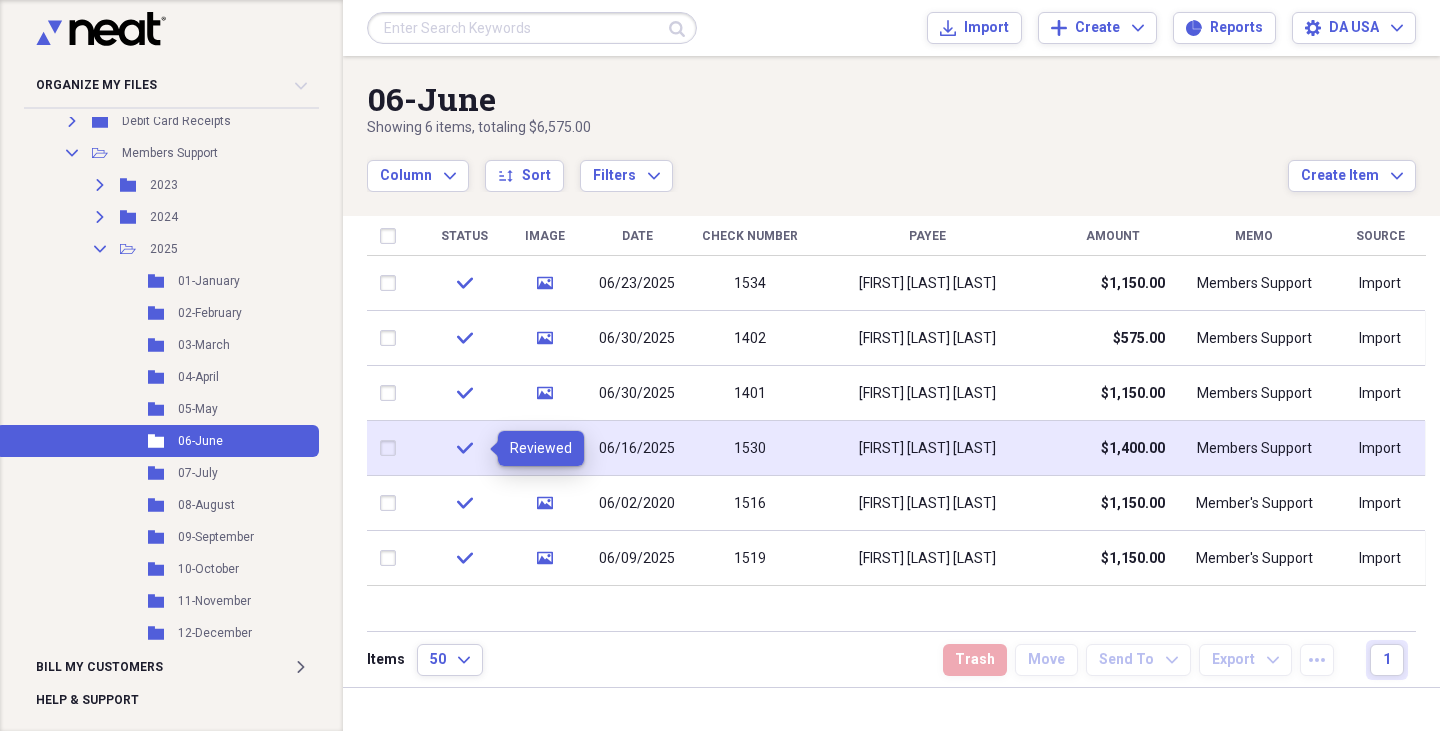 click on "check" 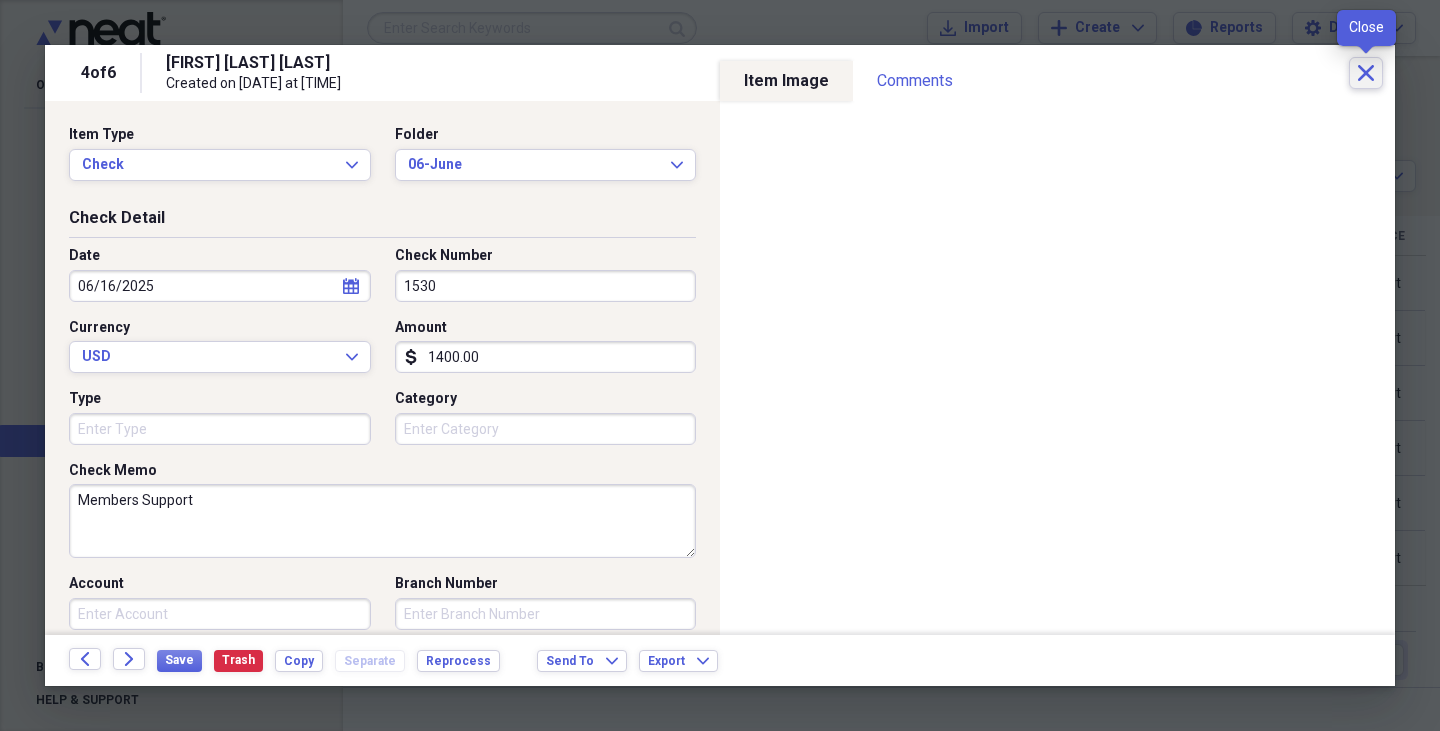 click on "Close" 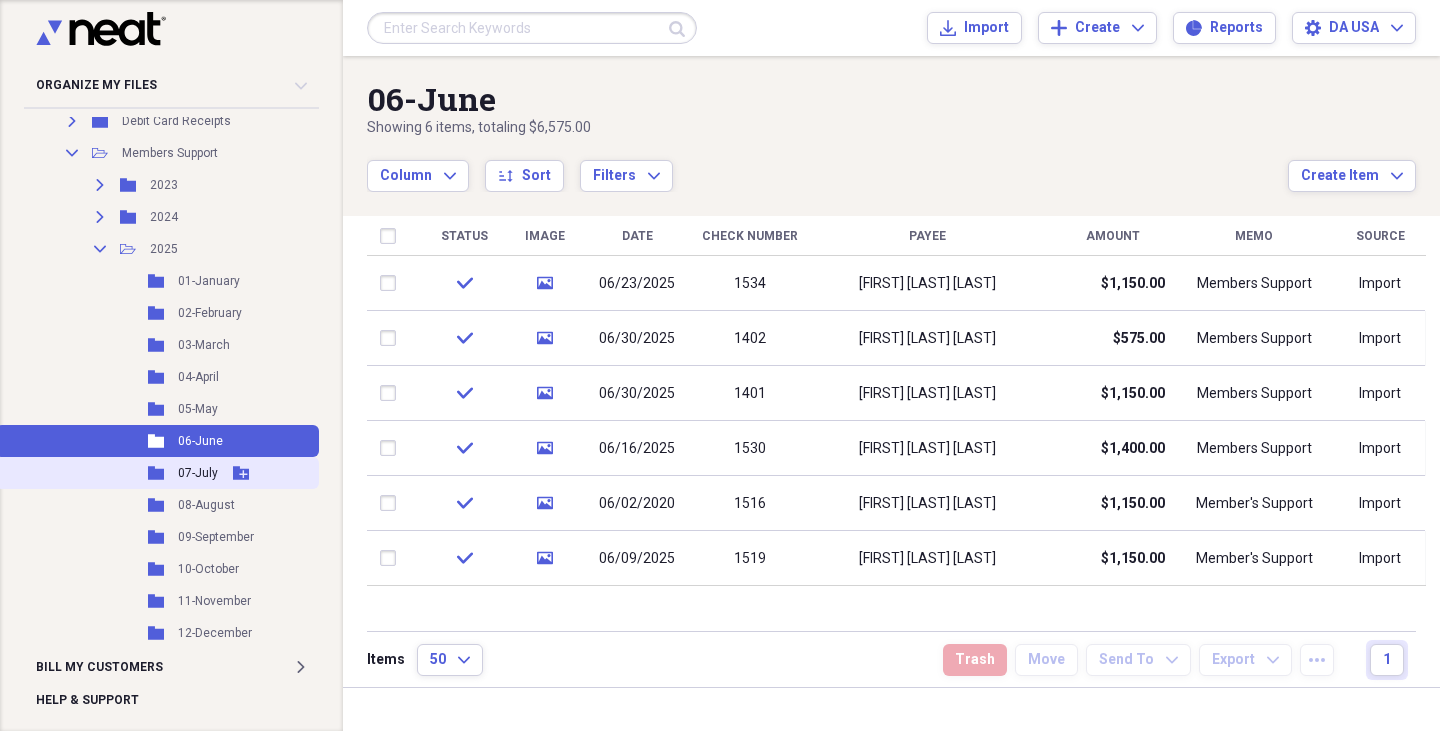click 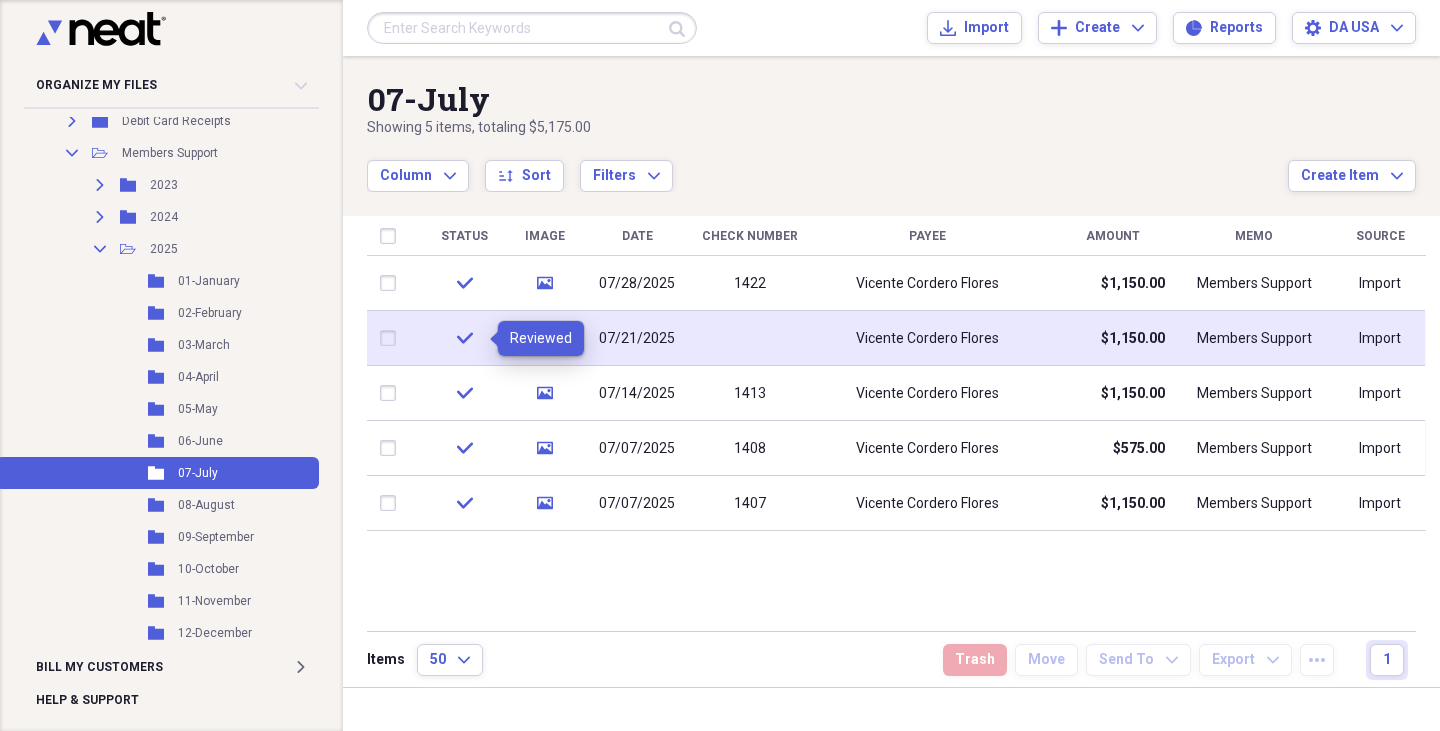 click on "check" 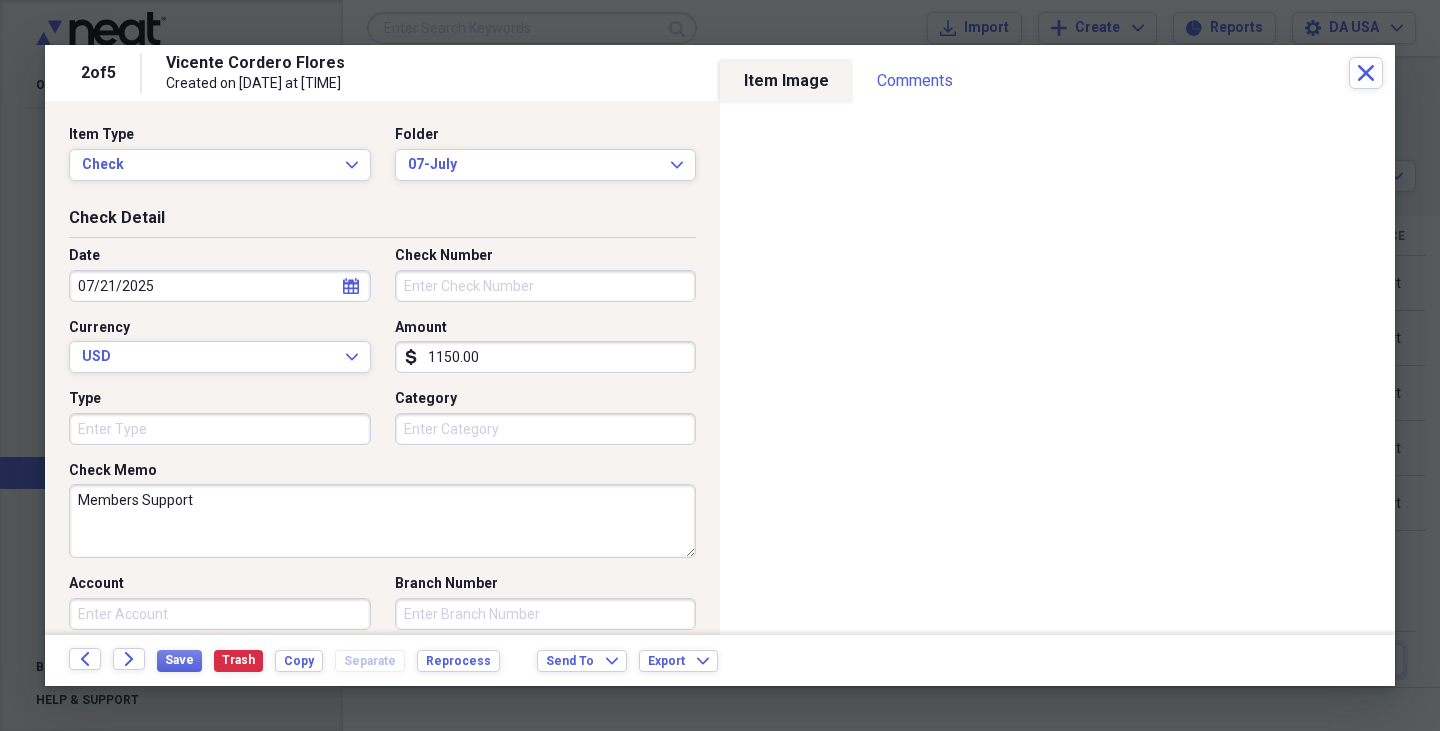 click on "Check Number" at bounding box center [546, 286] 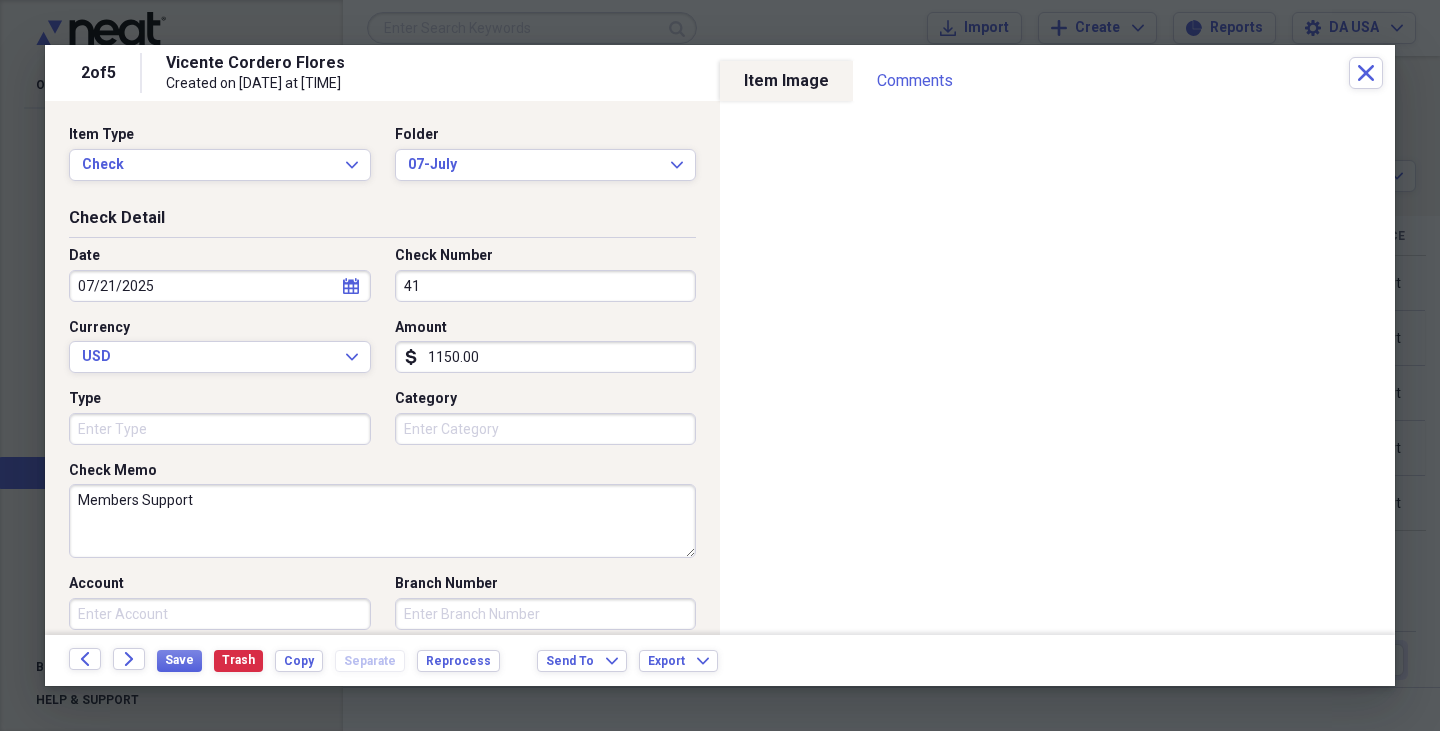 type on "4" 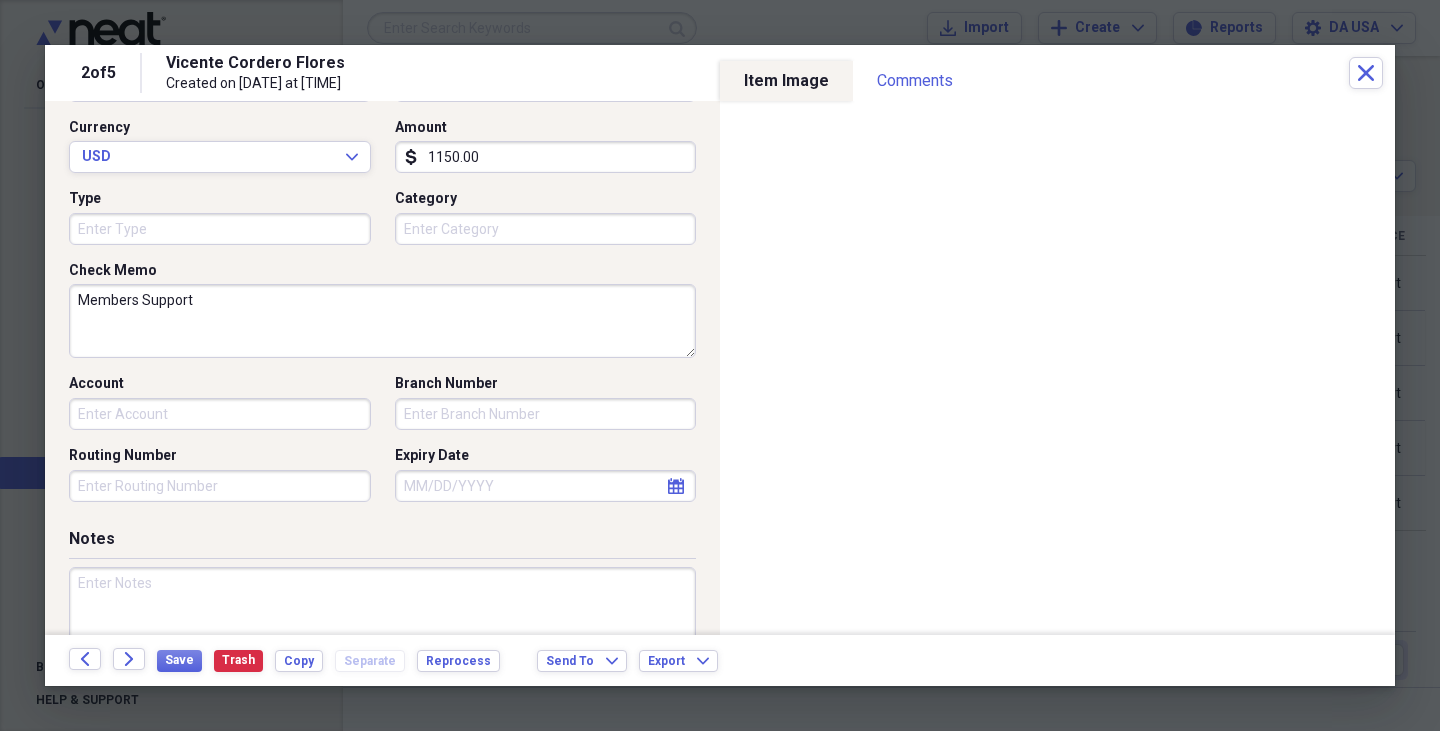 scroll, scrollTop: 600, scrollLeft: 0, axis: vertical 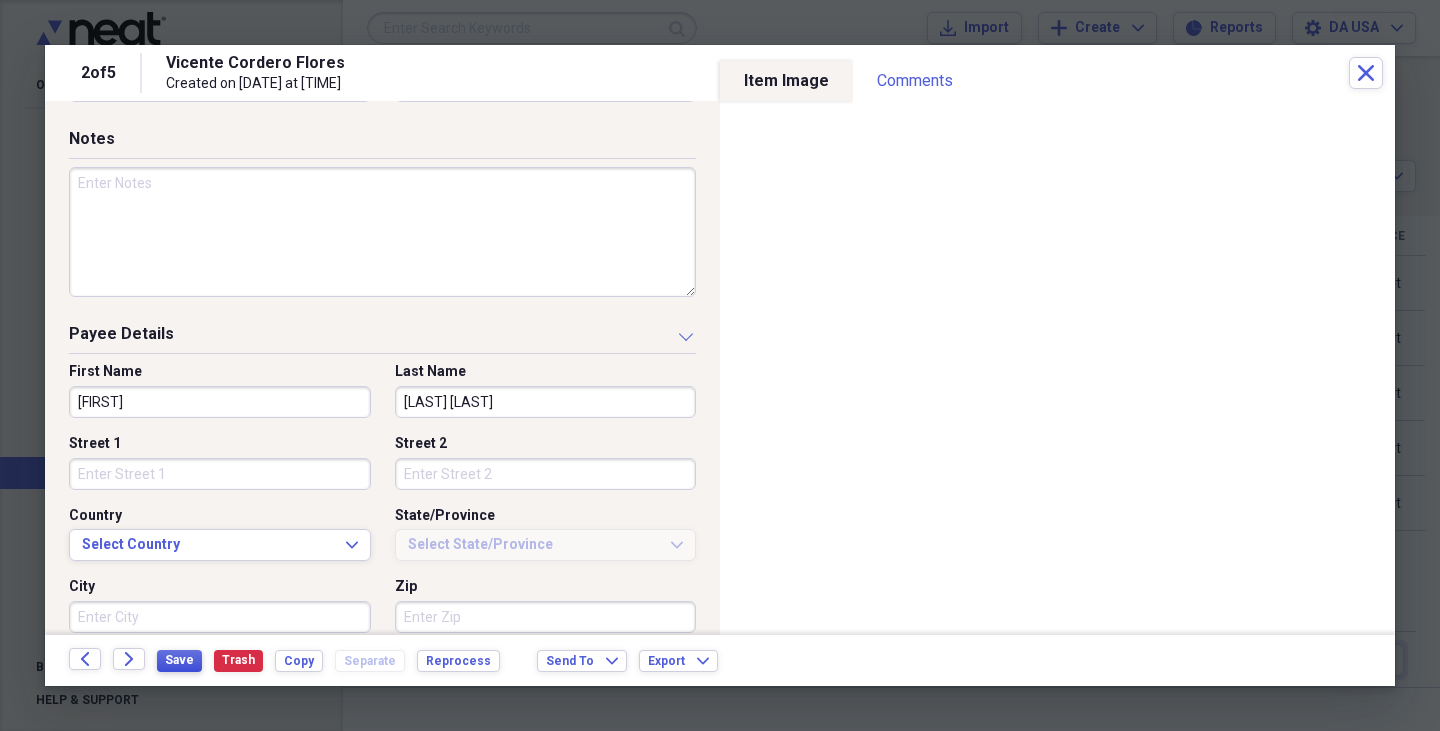 type on "1418" 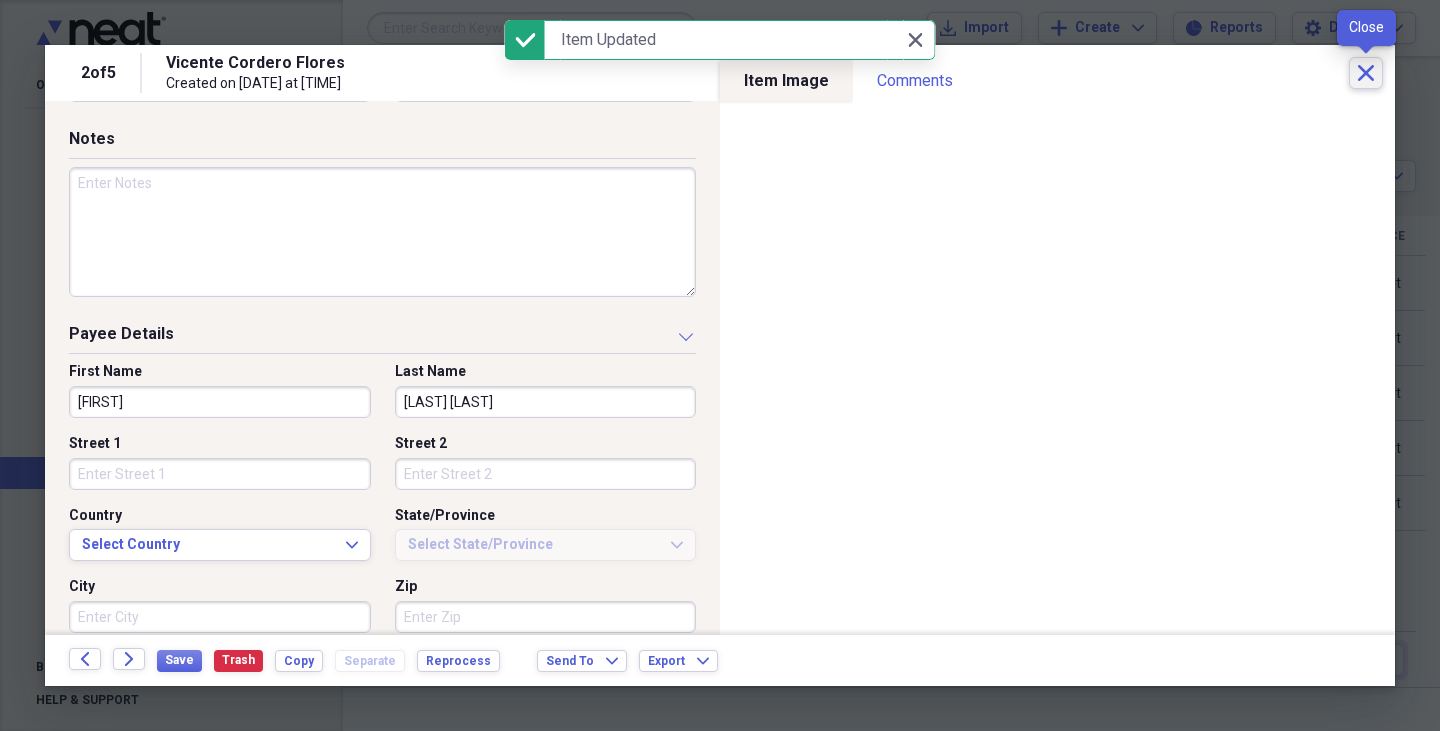 click 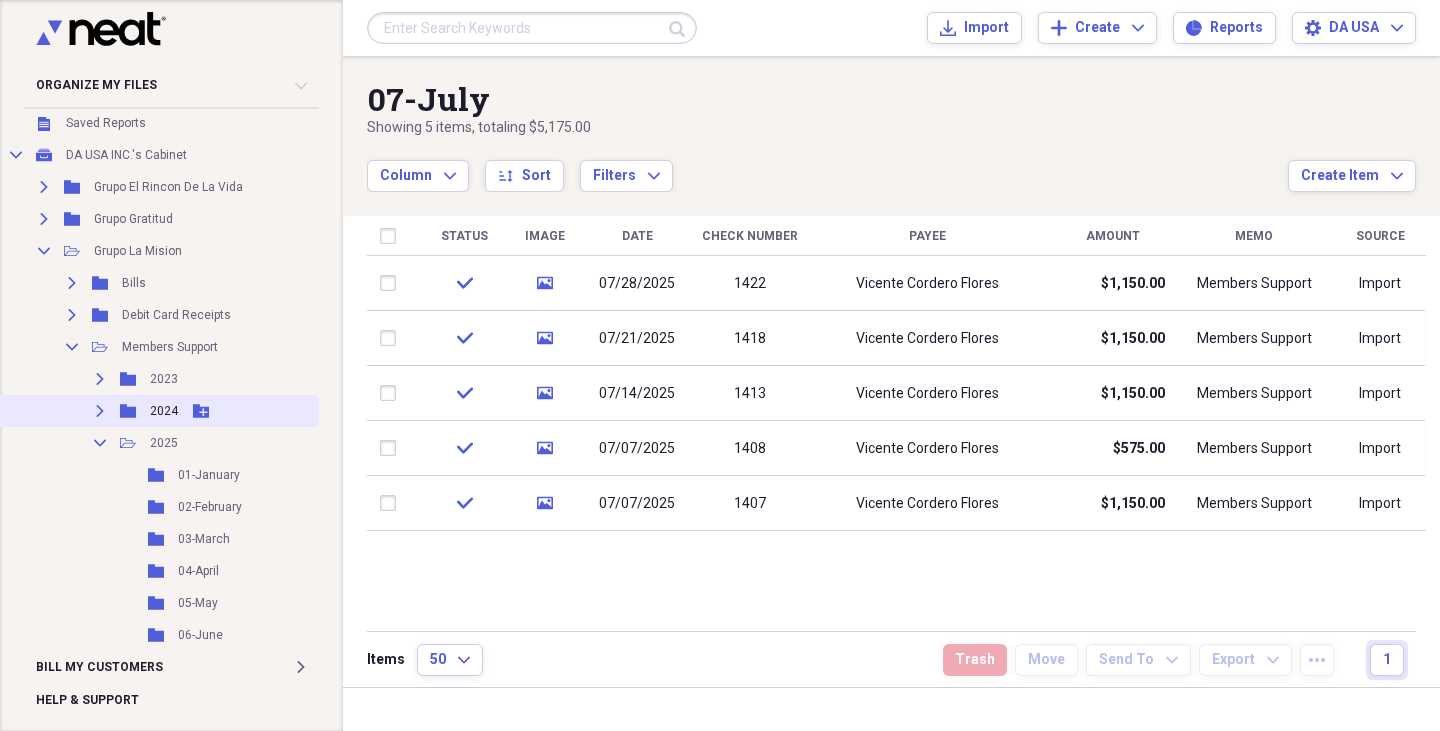 scroll, scrollTop: 0, scrollLeft: 0, axis: both 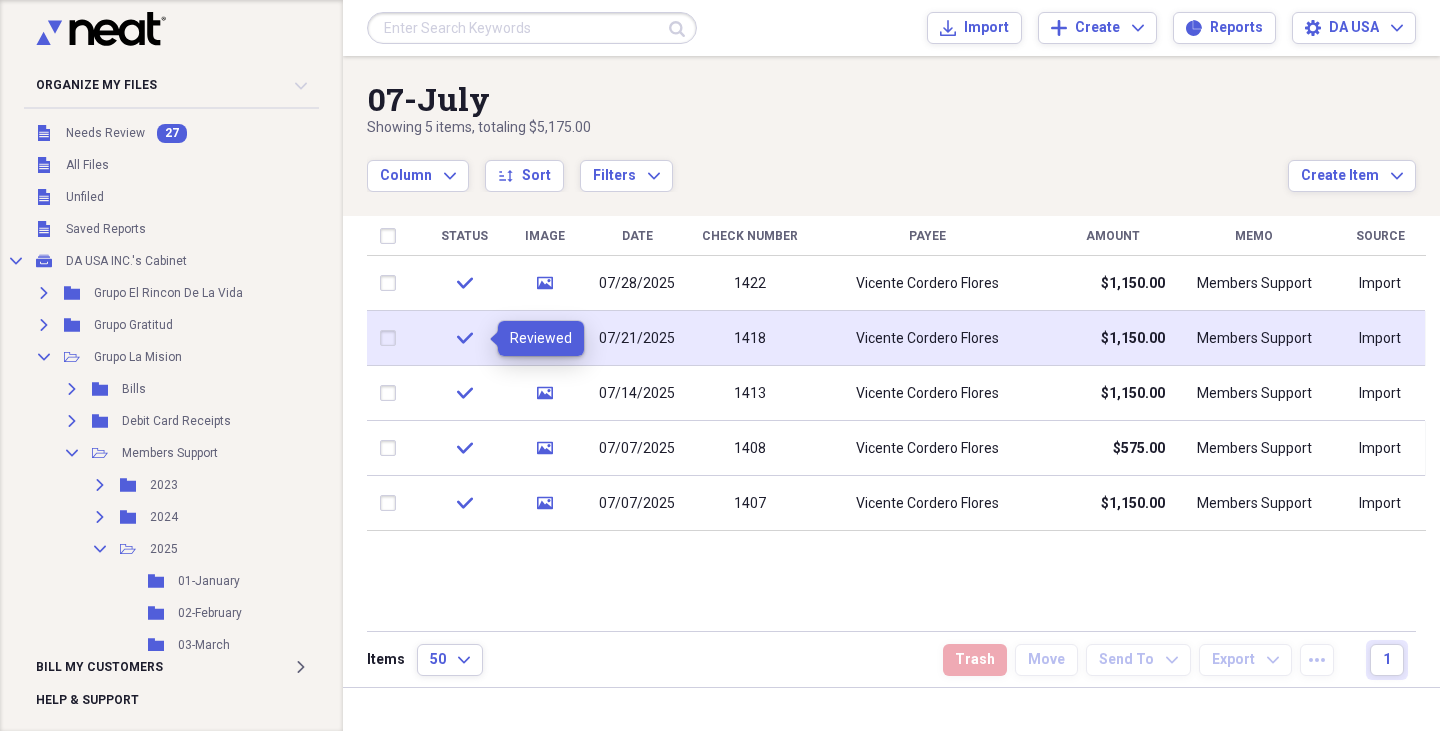 click on "check" 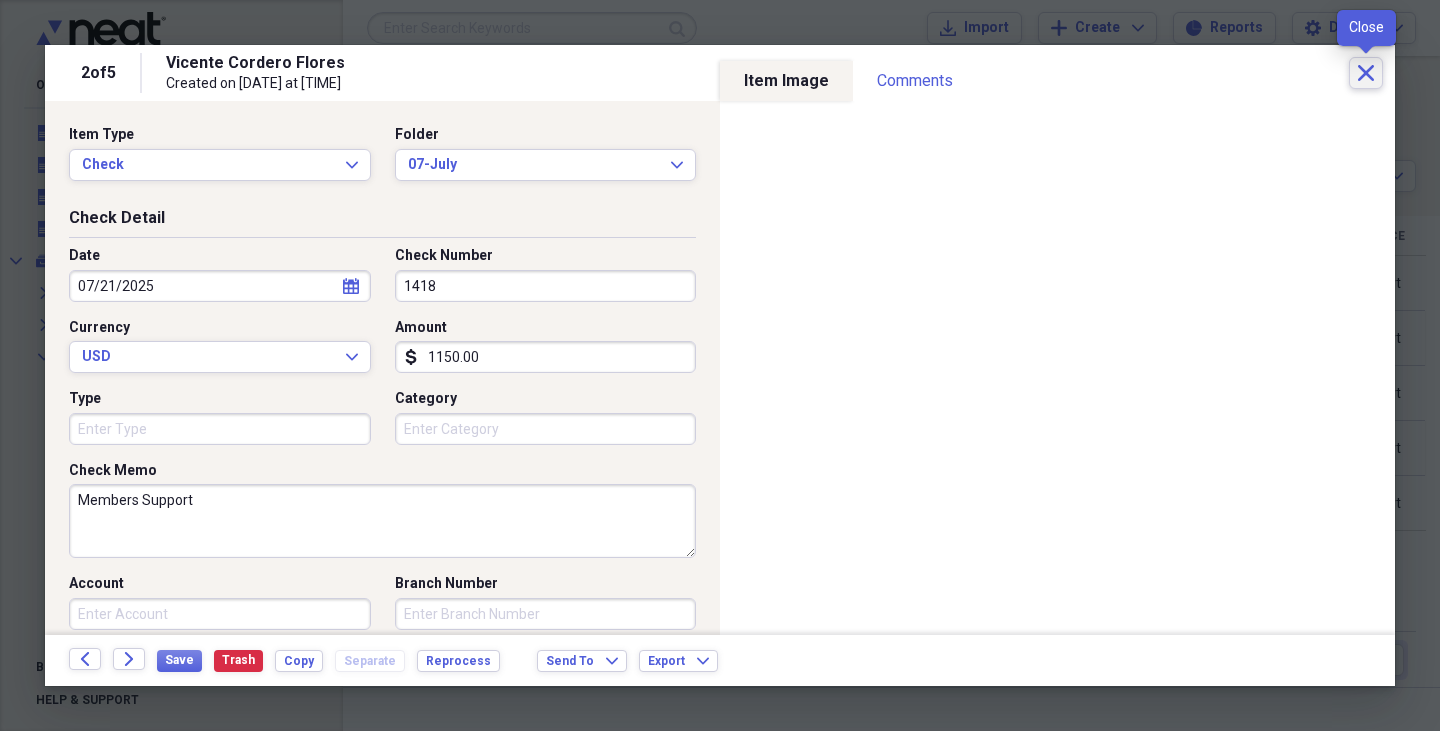 click on "Close" 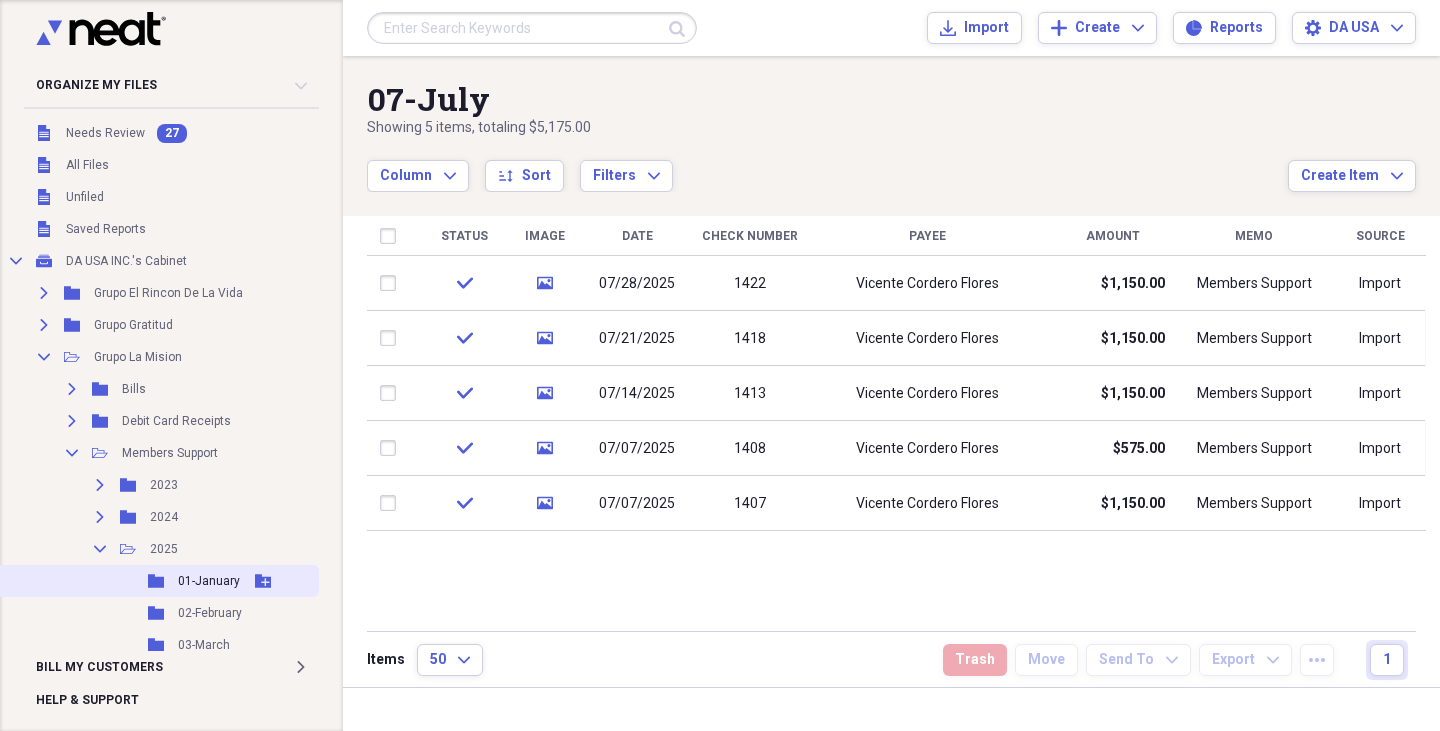 scroll, scrollTop: 100, scrollLeft: 0, axis: vertical 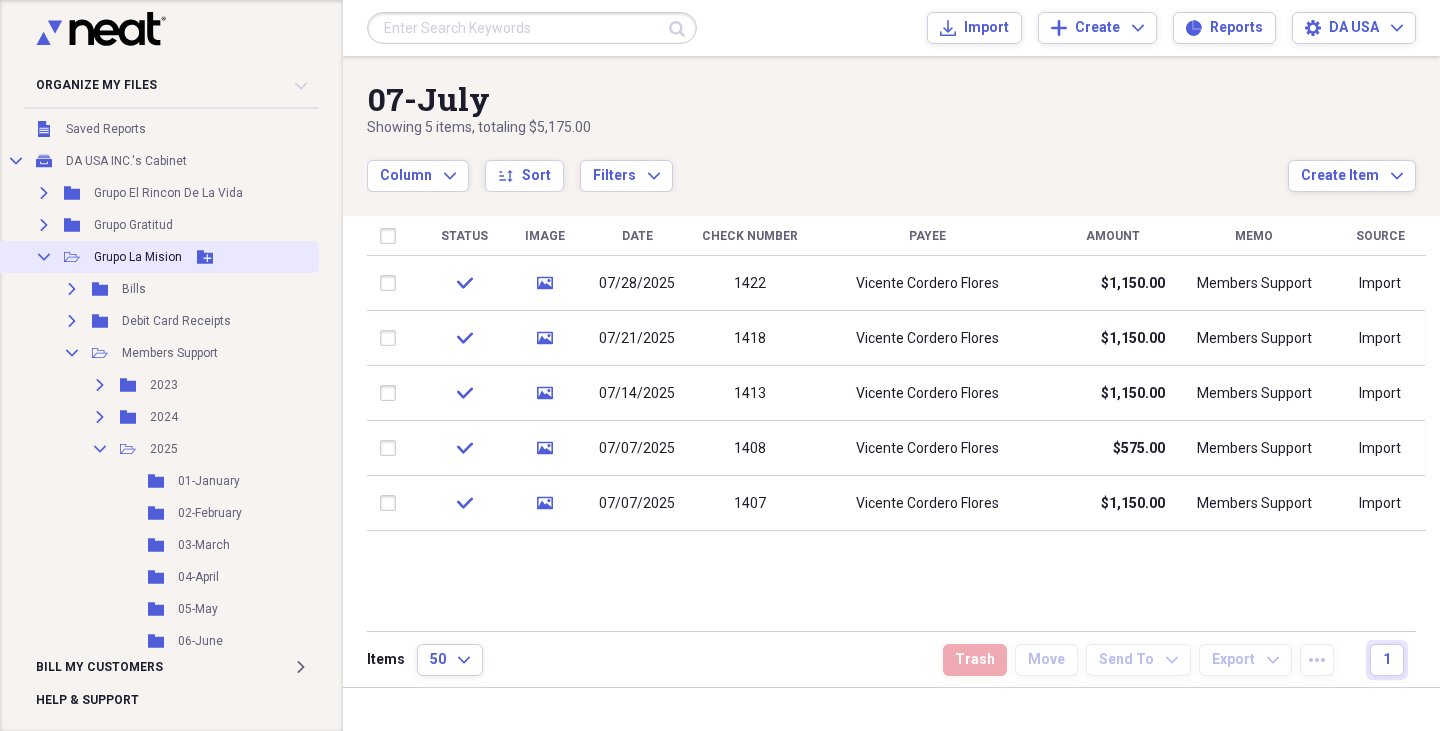 click on "Collapse" at bounding box center [44, 257] 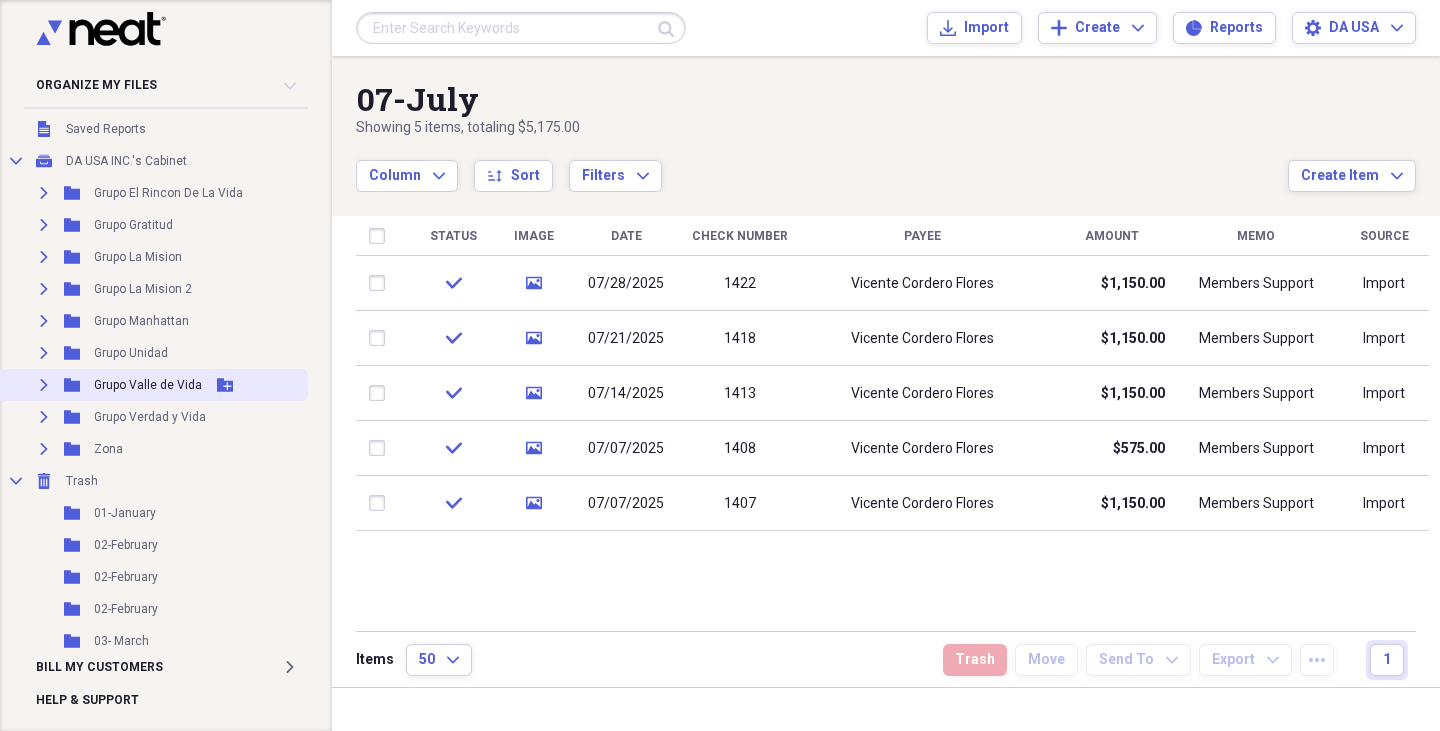 click on "Expand" 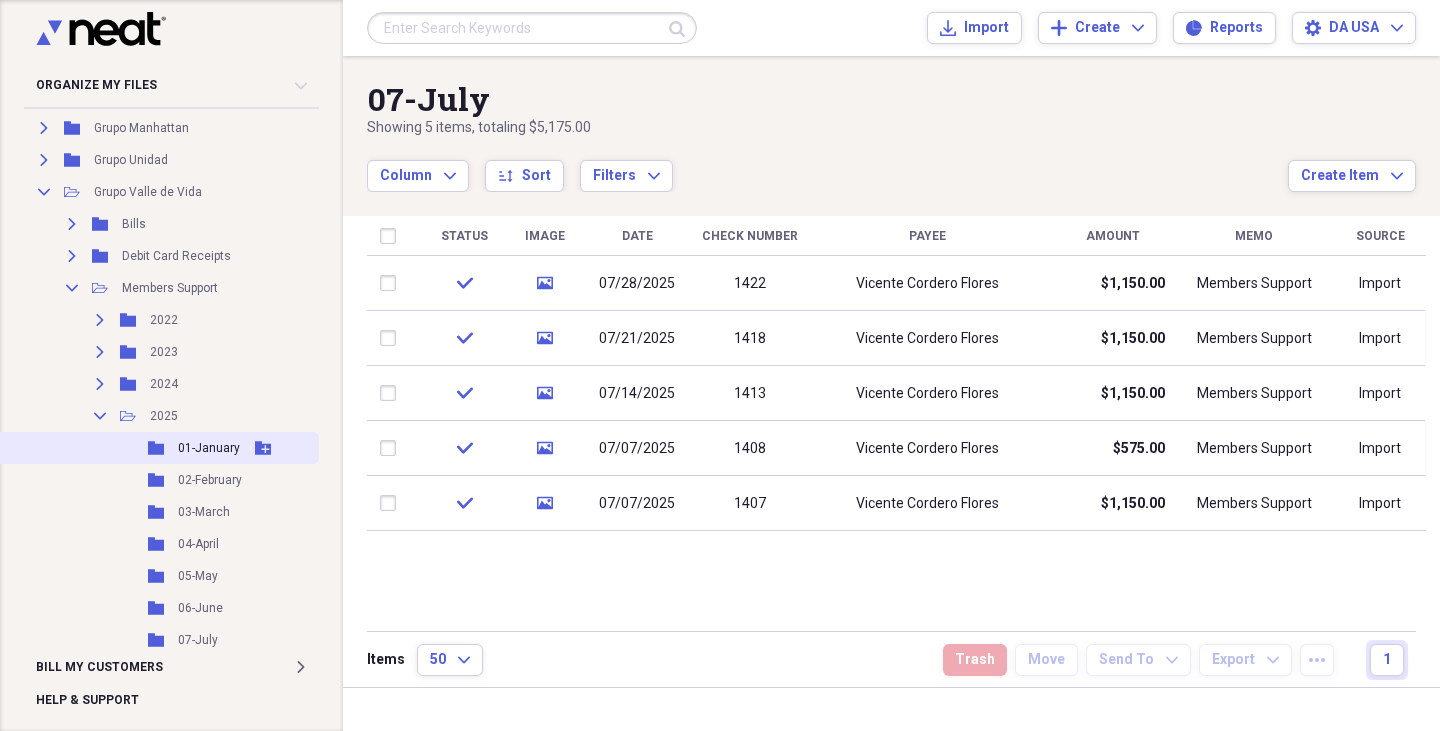 scroll, scrollTop: 300, scrollLeft: 0, axis: vertical 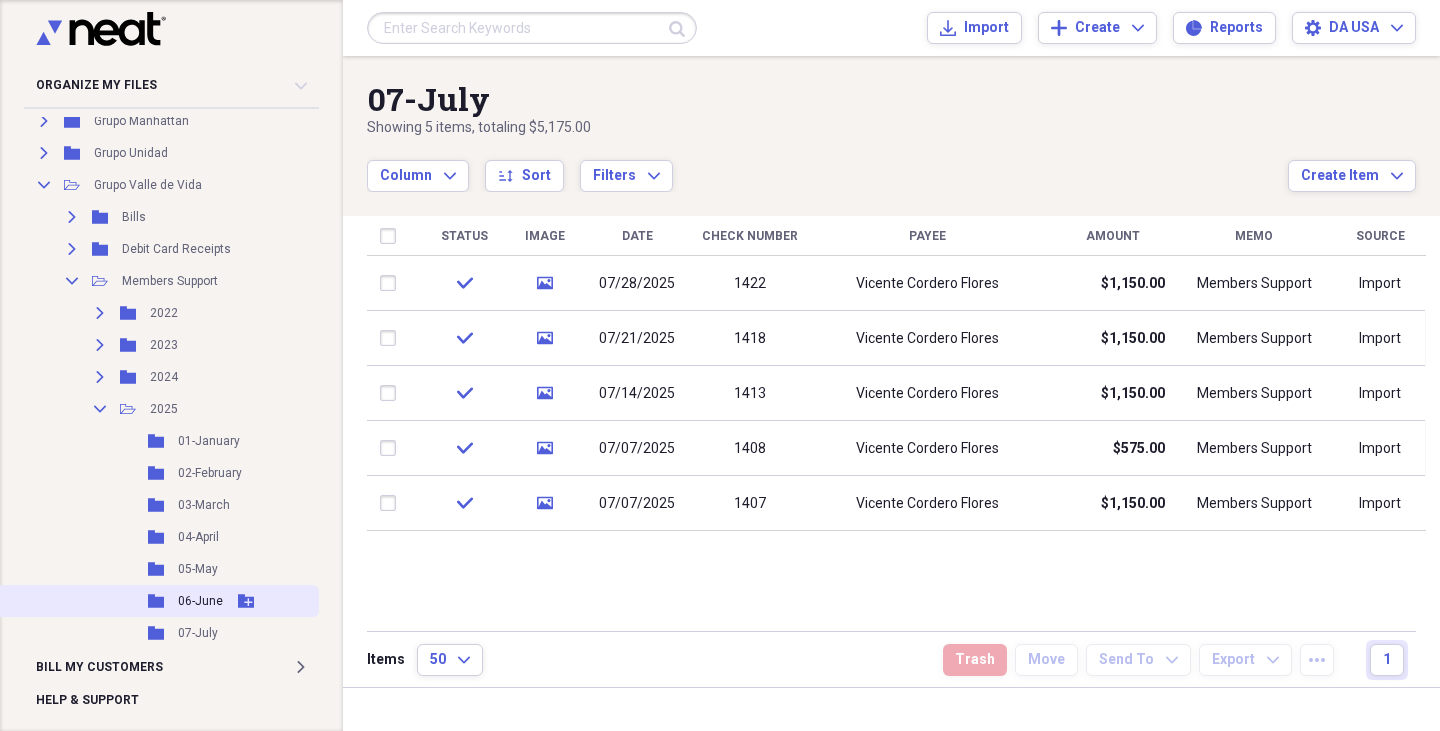 click 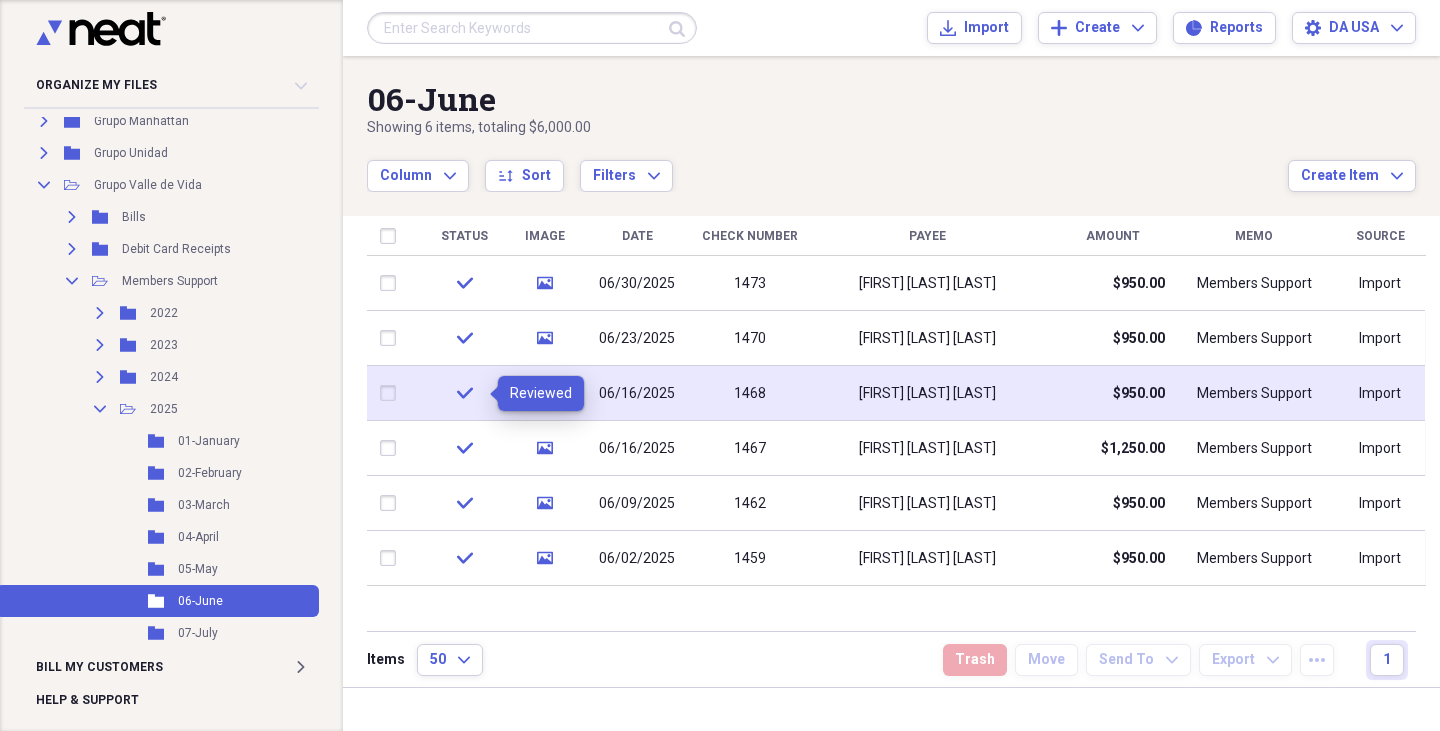 click on "check" 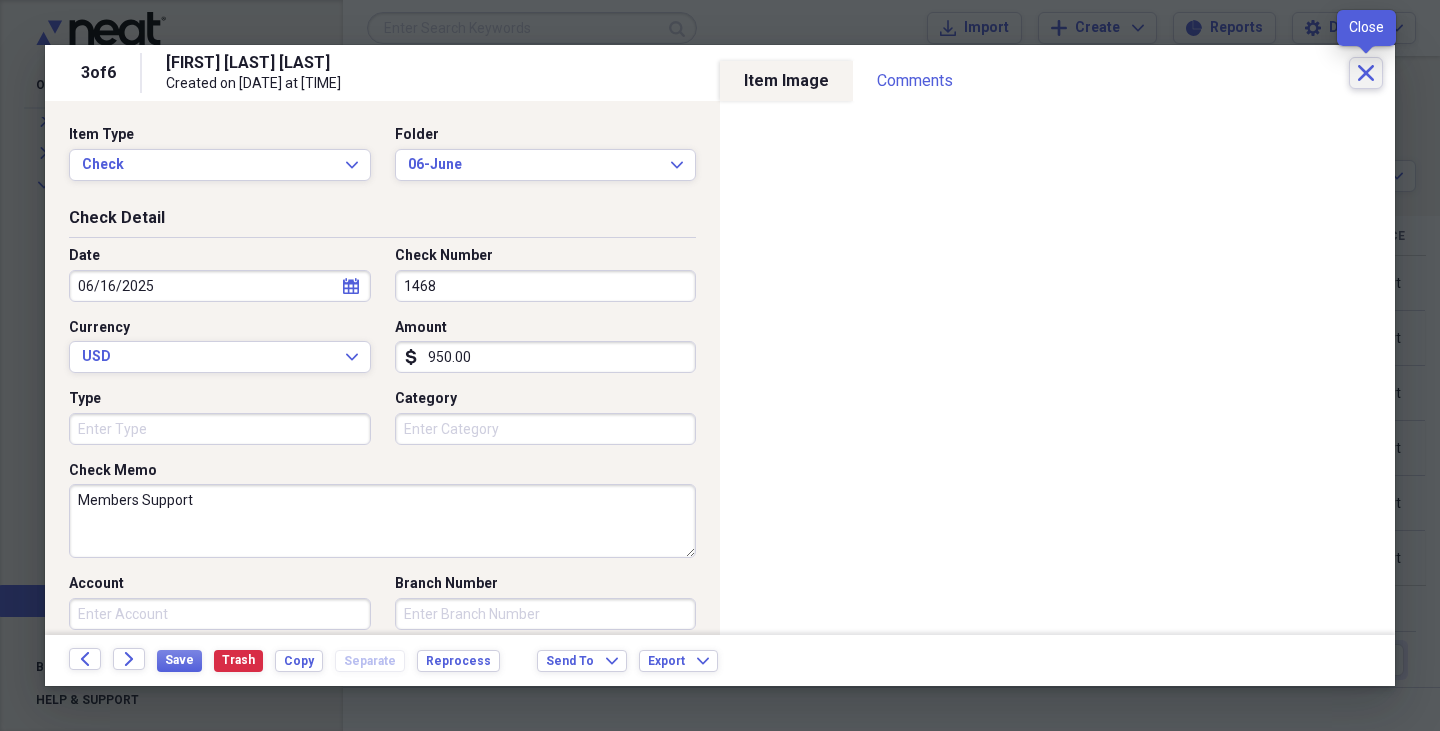 click on "Close" 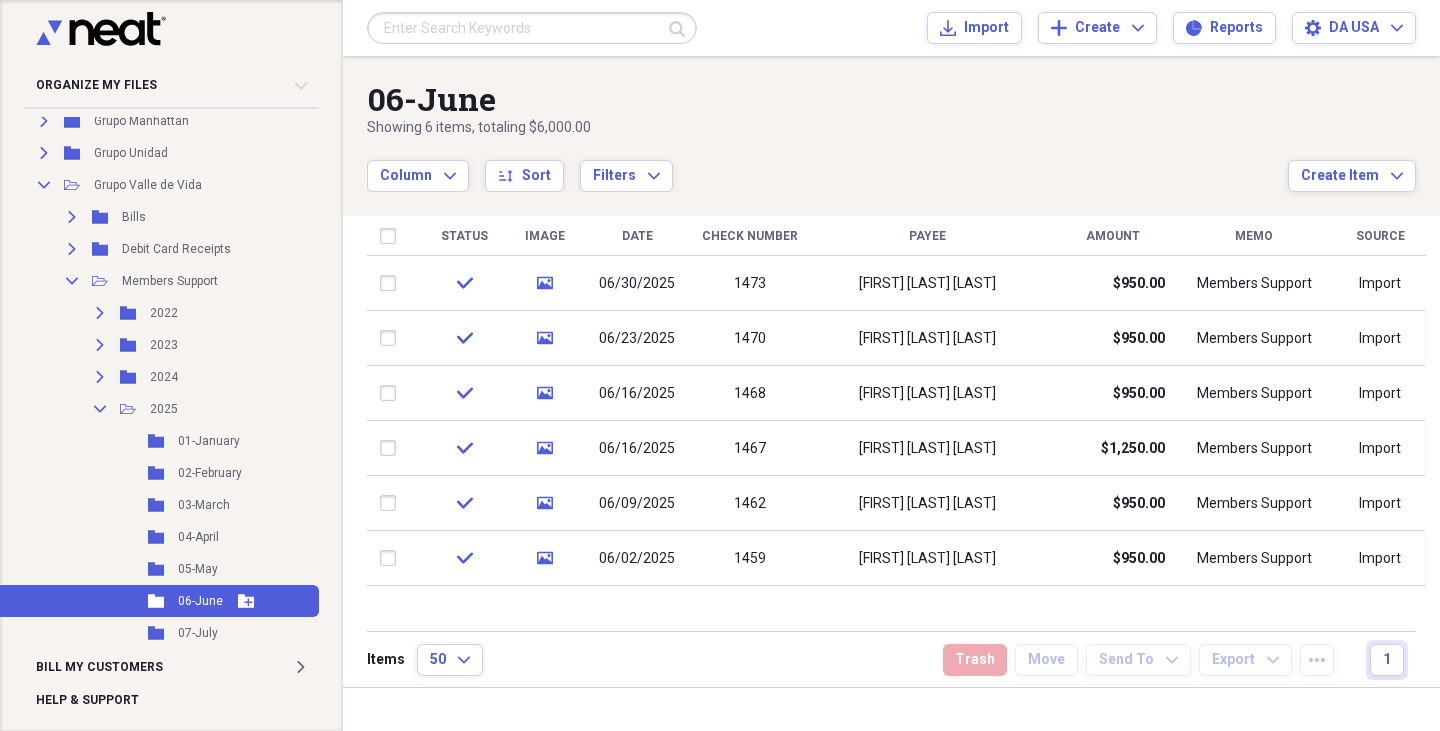 scroll, scrollTop: 400, scrollLeft: 0, axis: vertical 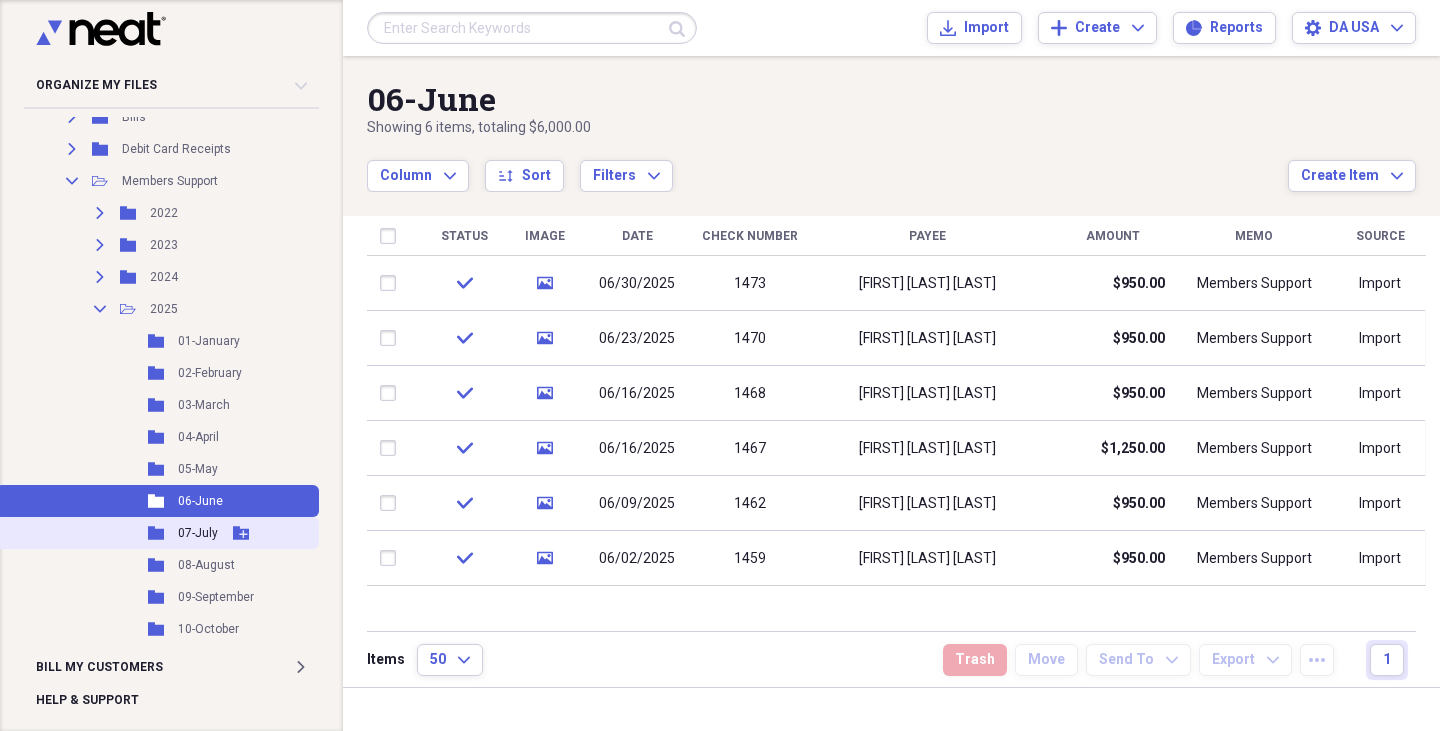 click on "07-July" at bounding box center [198, 533] 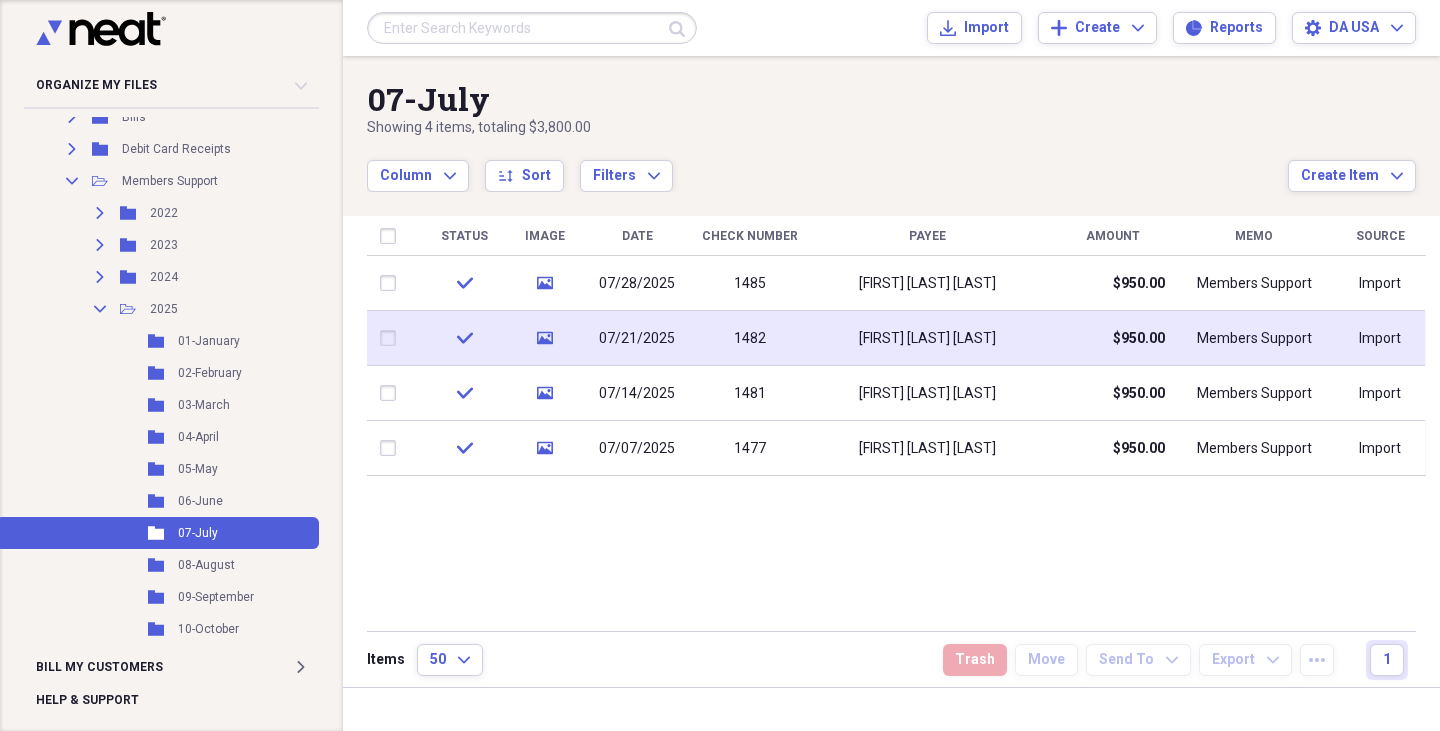 click on "Fuad Soto Frech" at bounding box center (927, 338) 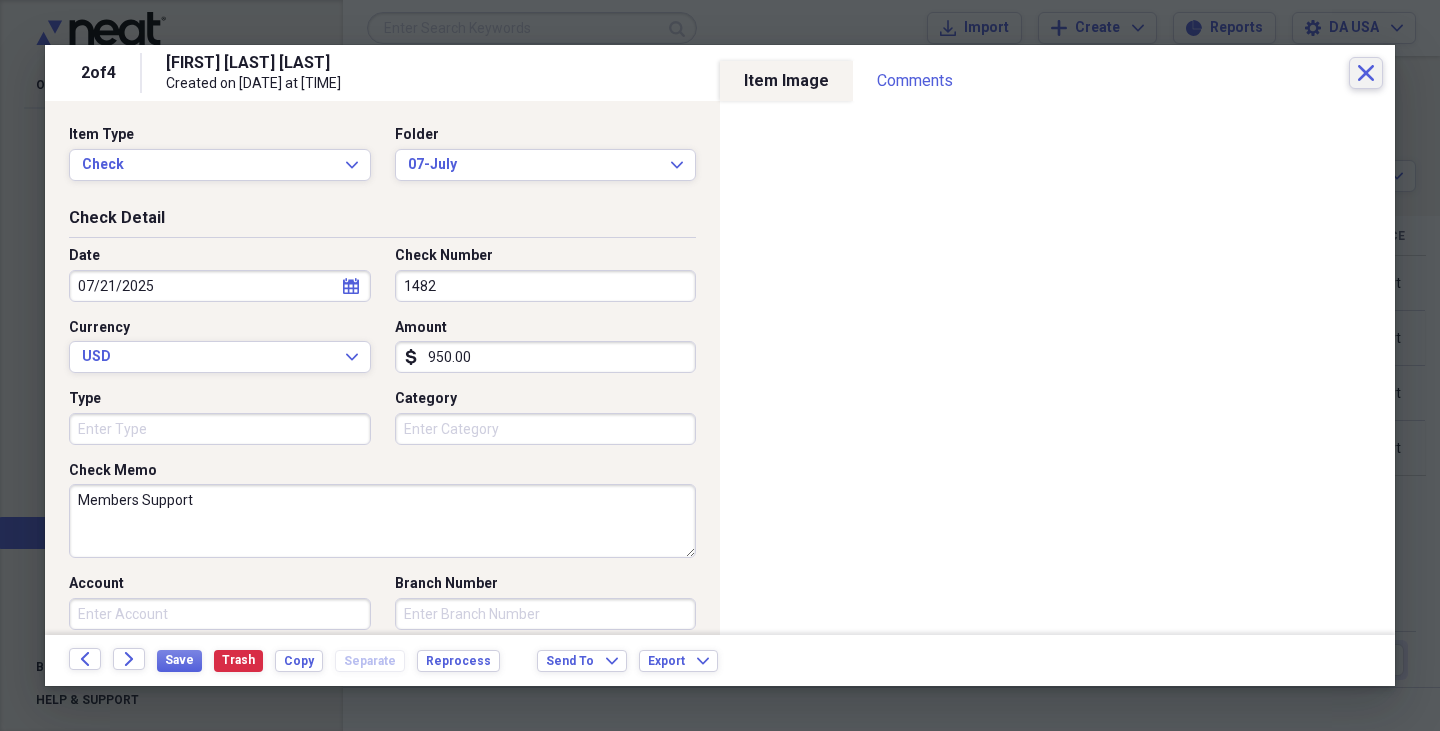 click 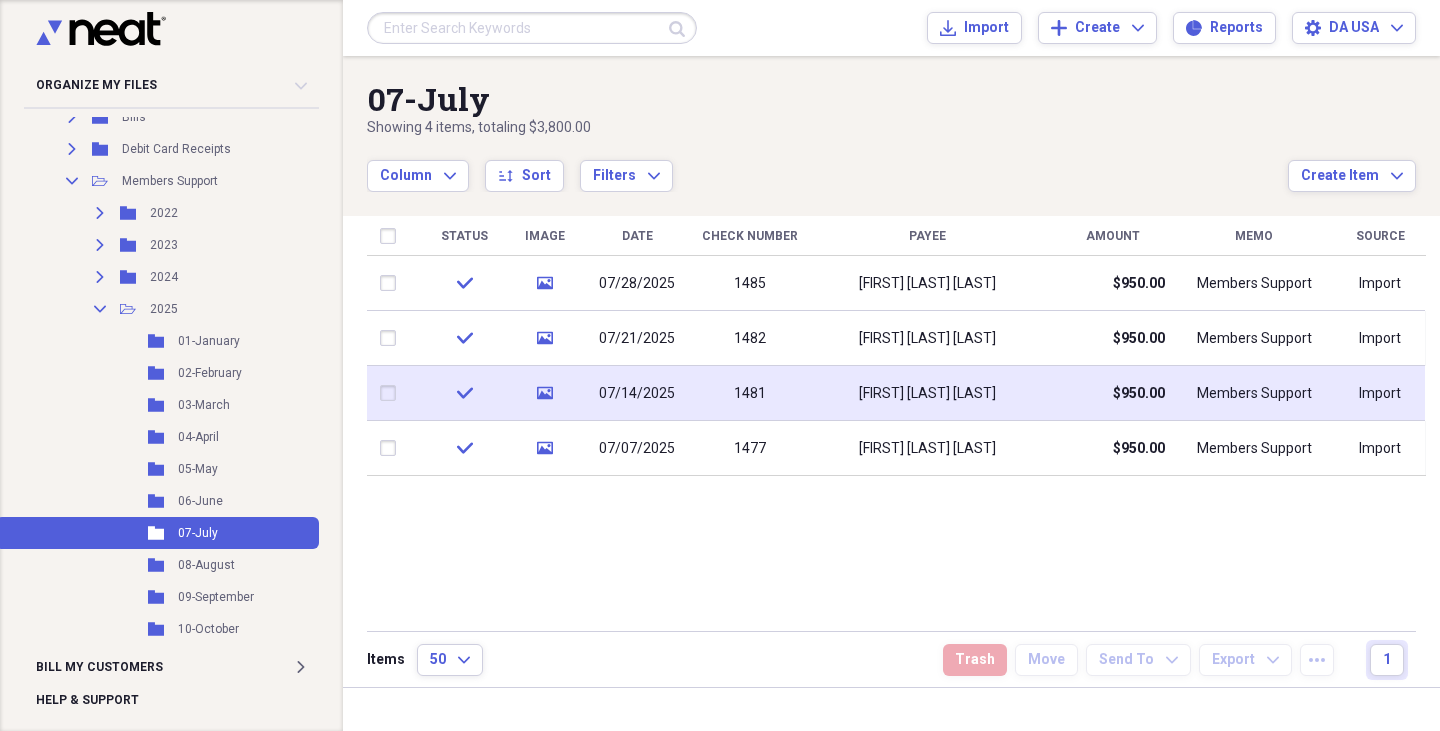 scroll, scrollTop: 402, scrollLeft: 0, axis: vertical 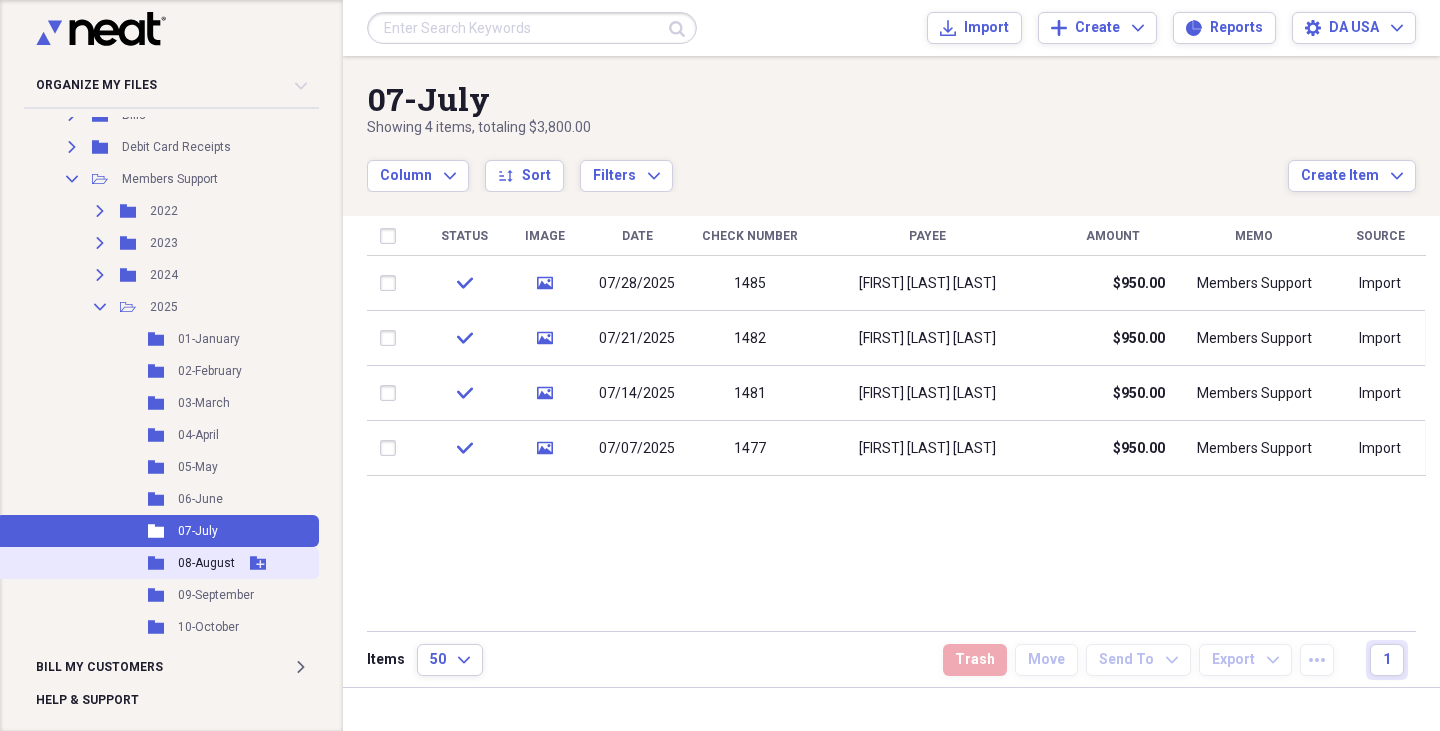 click on "08-August" at bounding box center [206, 563] 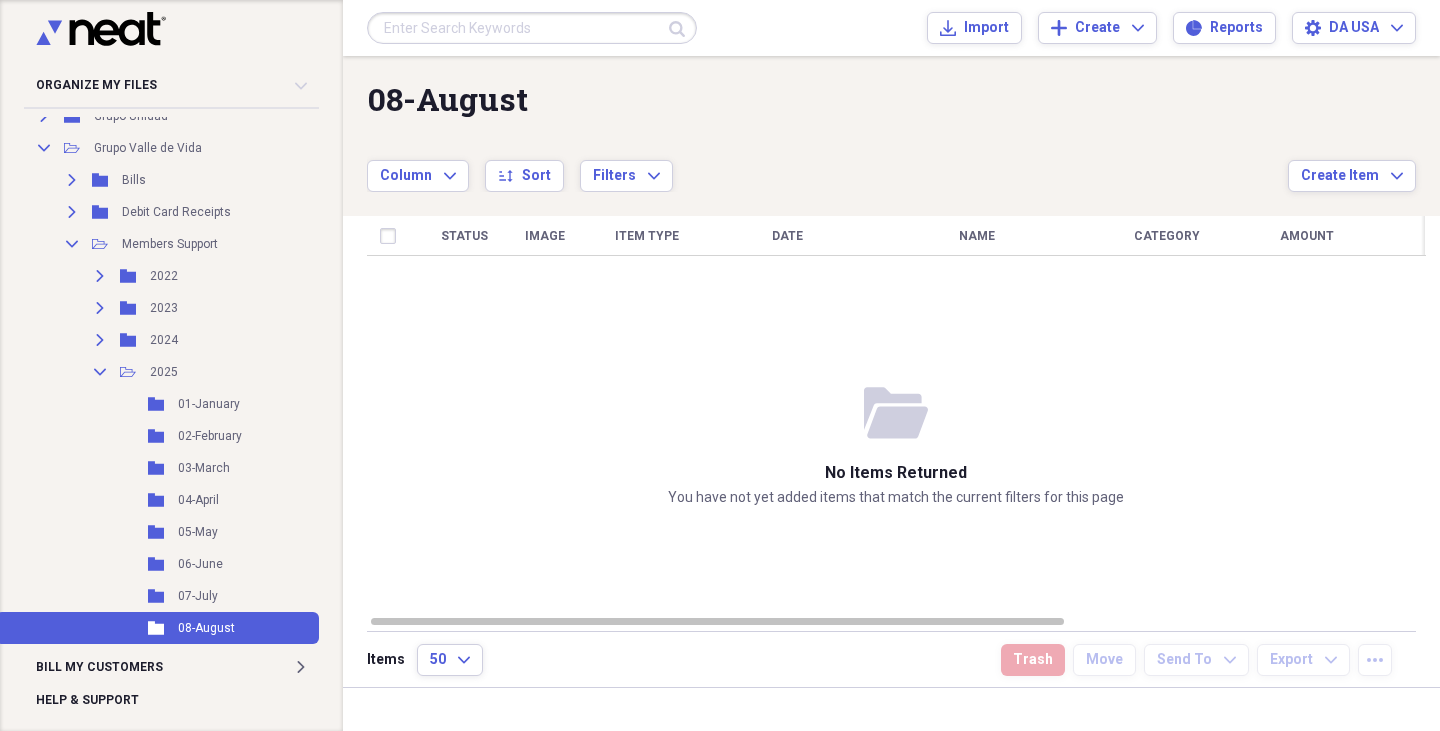 scroll, scrollTop: 338, scrollLeft: 0, axis: vertical 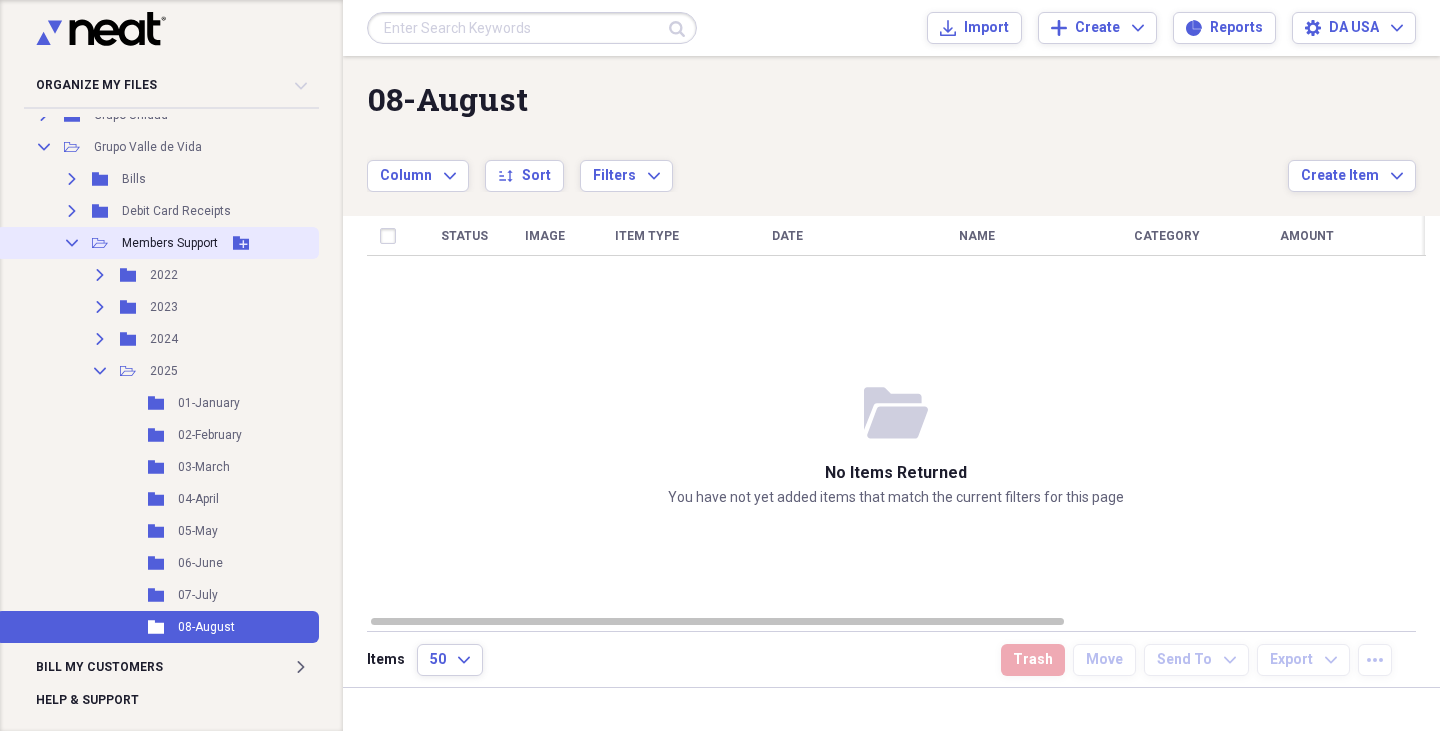 click on "Collapse" 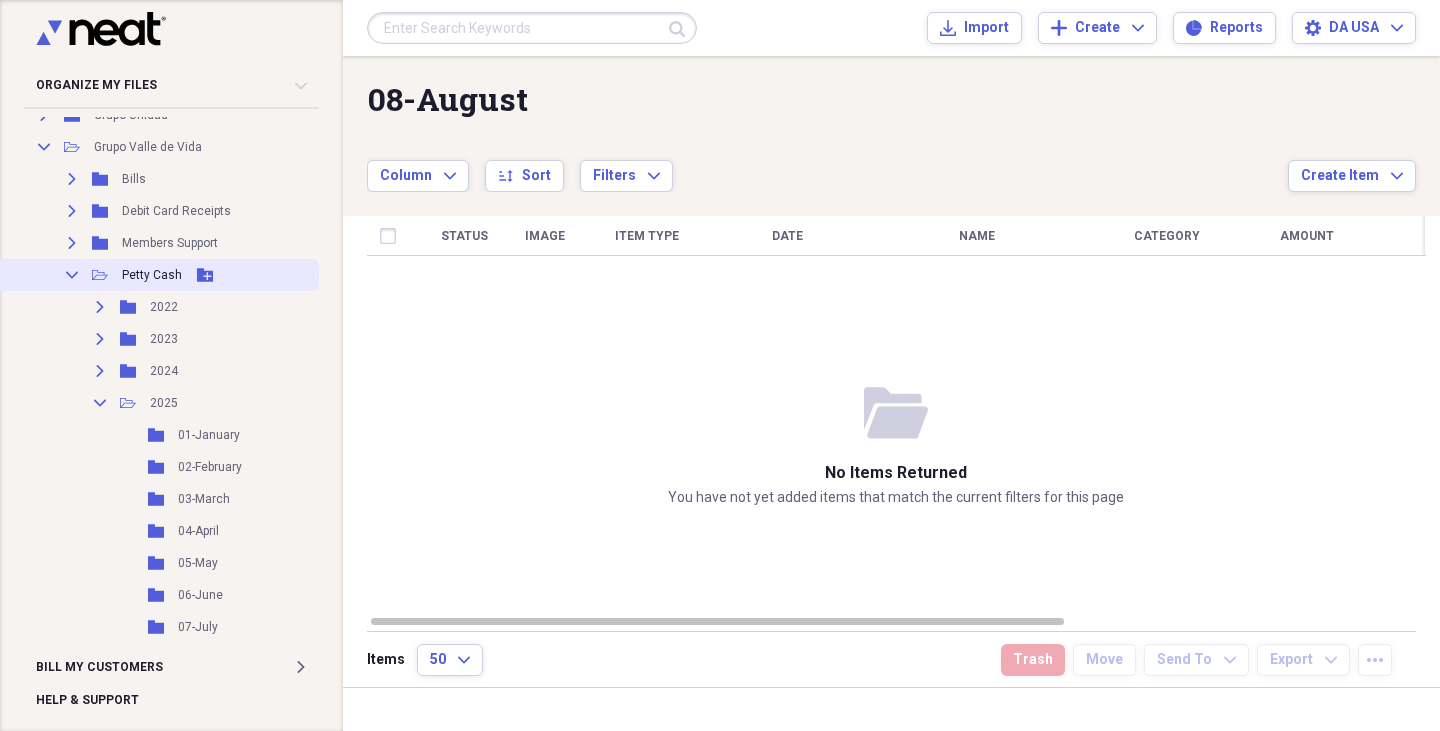 click on "Collapse" 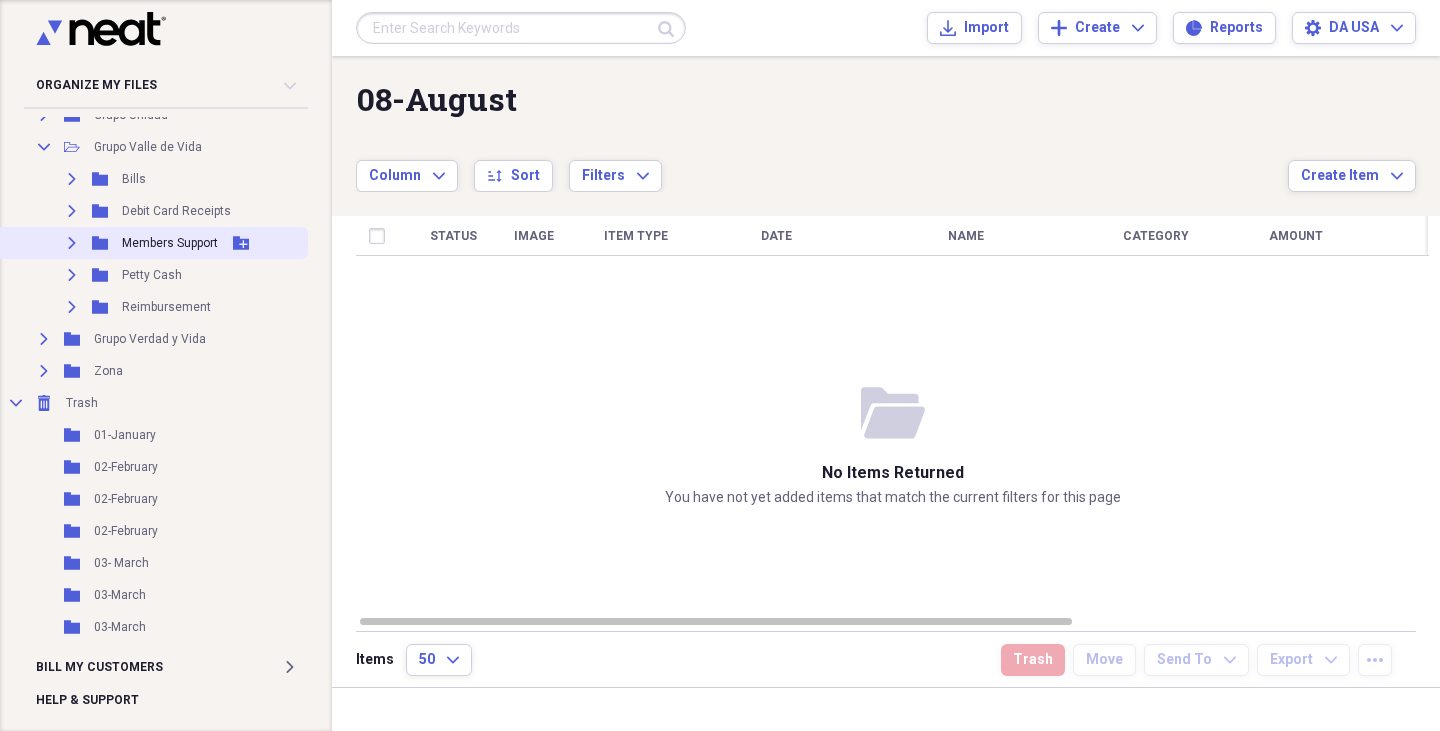 click on "Expand" 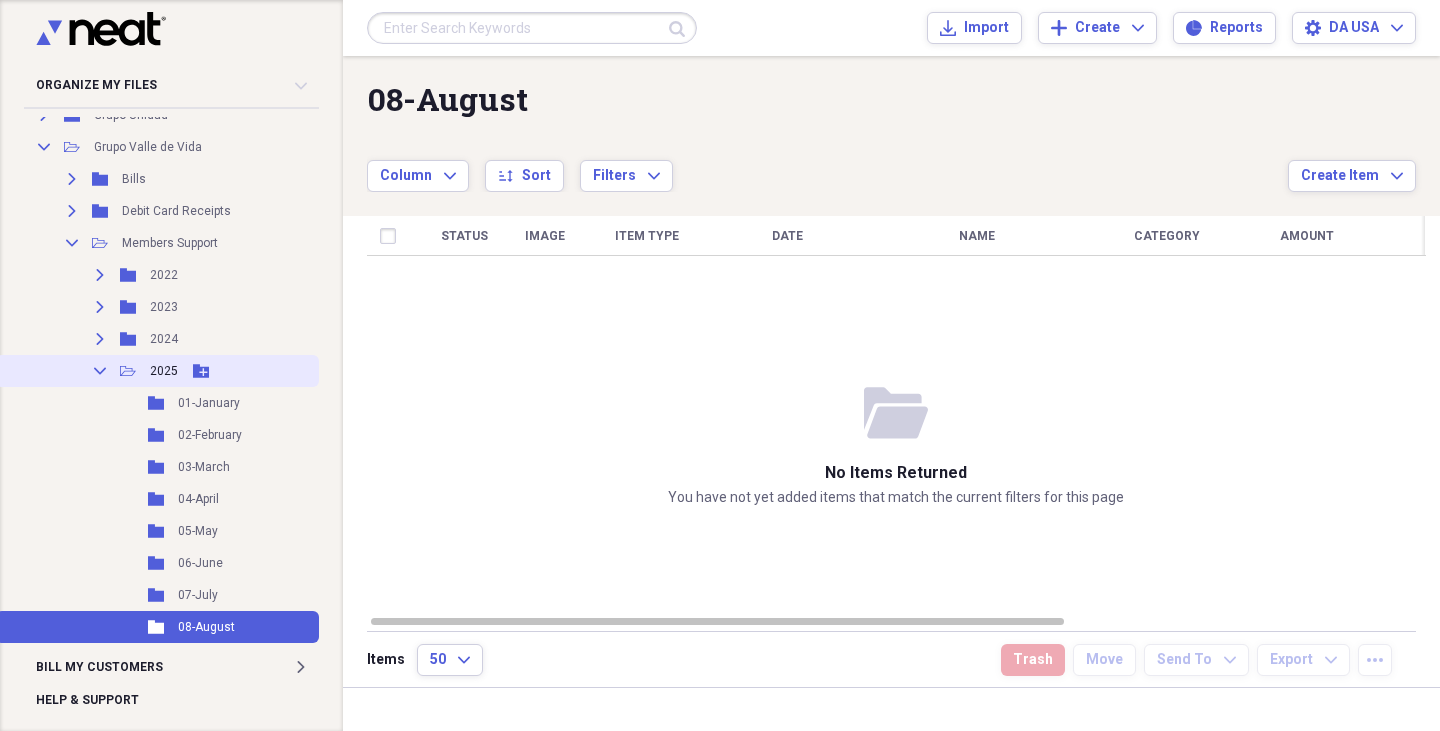 click on "Collapse" 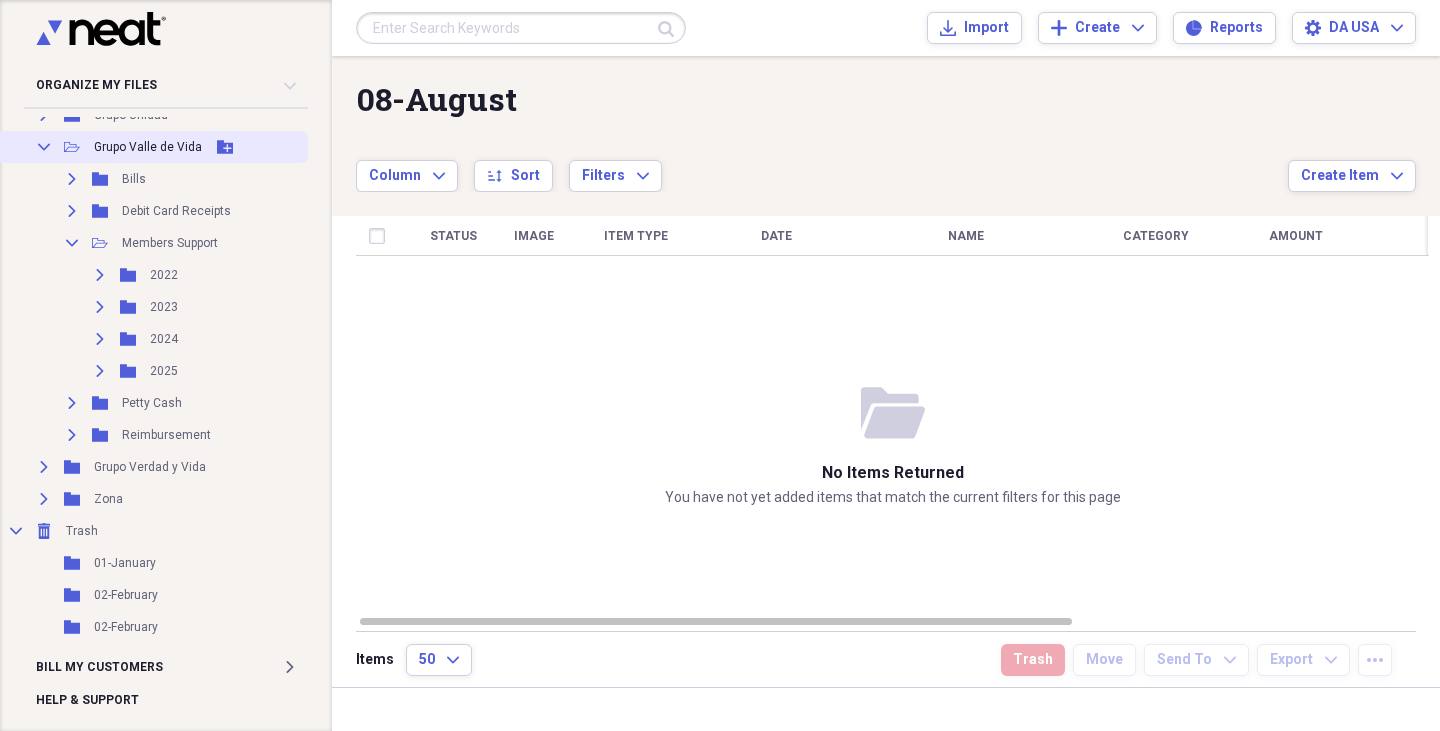 click on "Collapse" 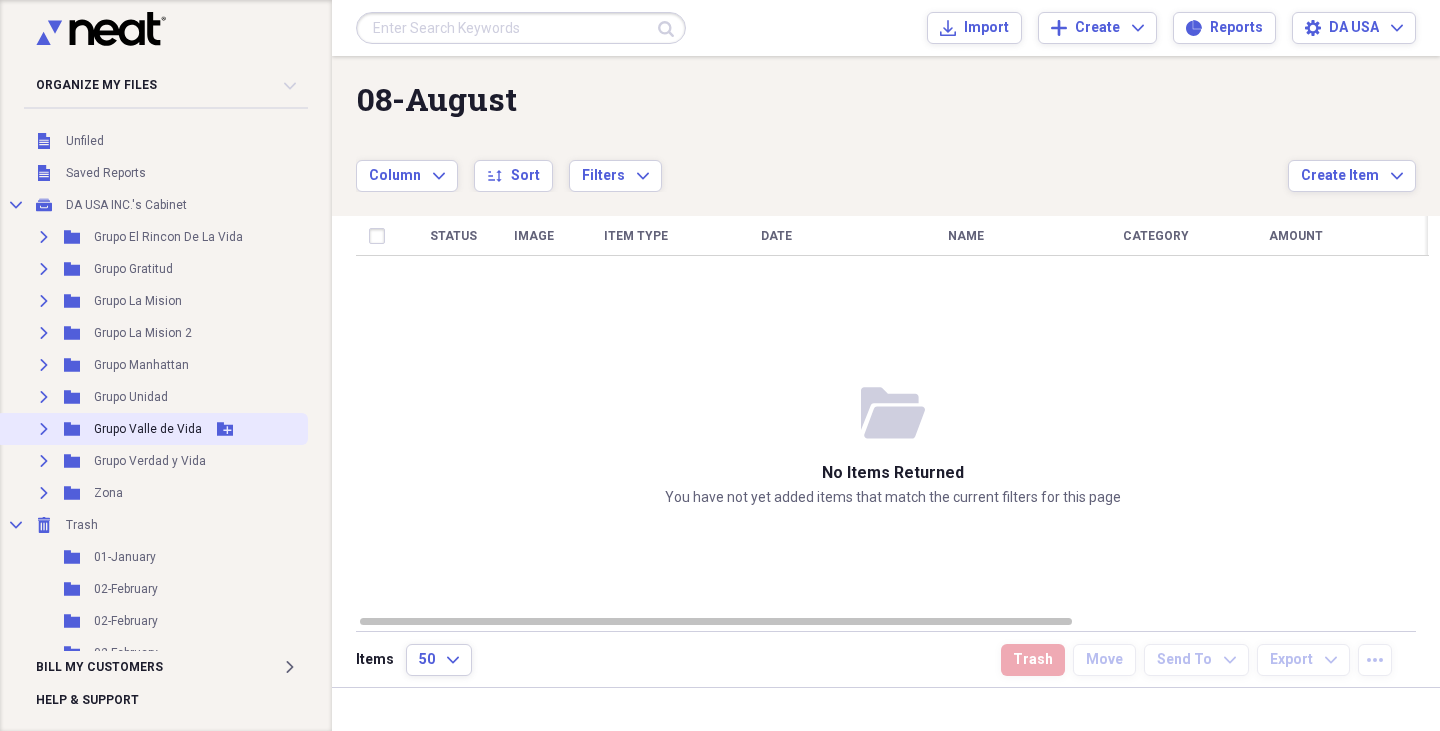 scroll, scrollTop: 55, scrollLeft: 0, axis: vertical 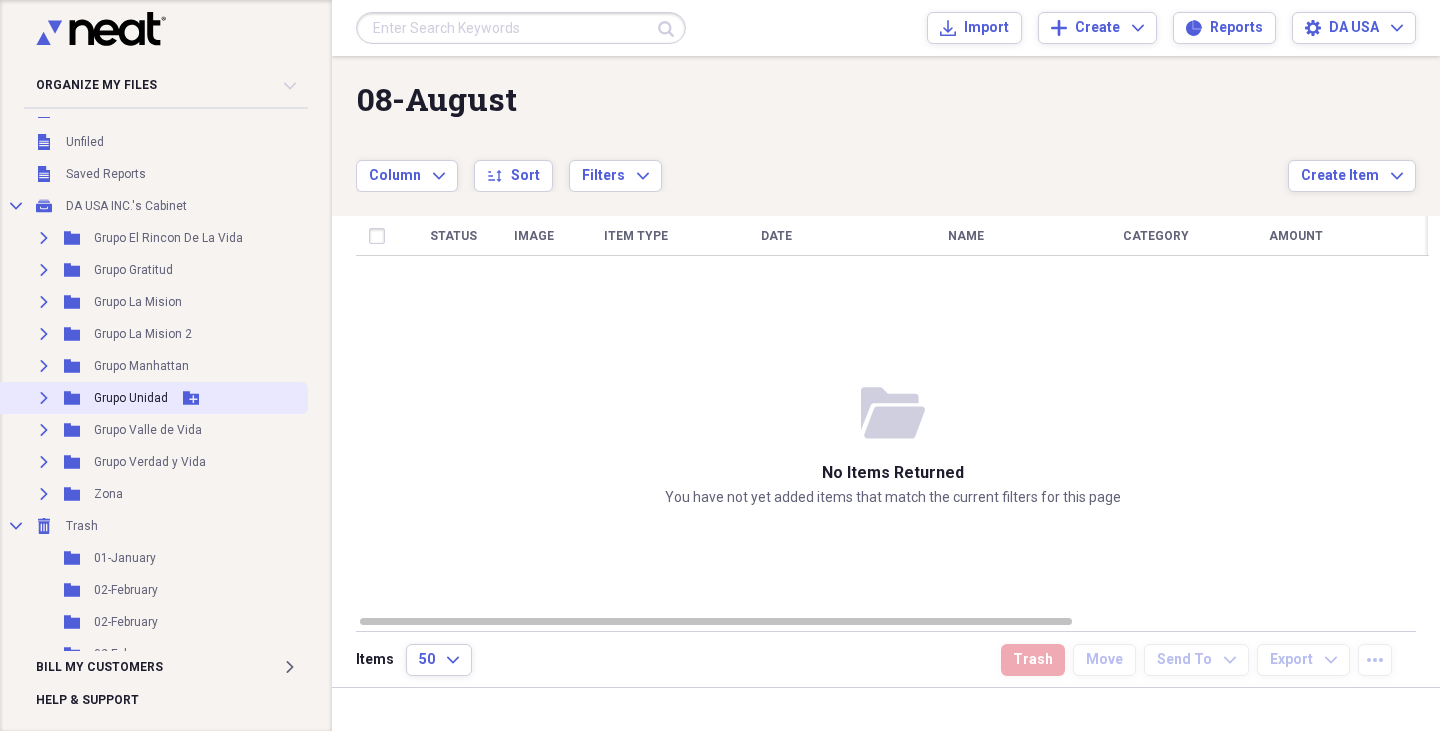 click on "Expand" 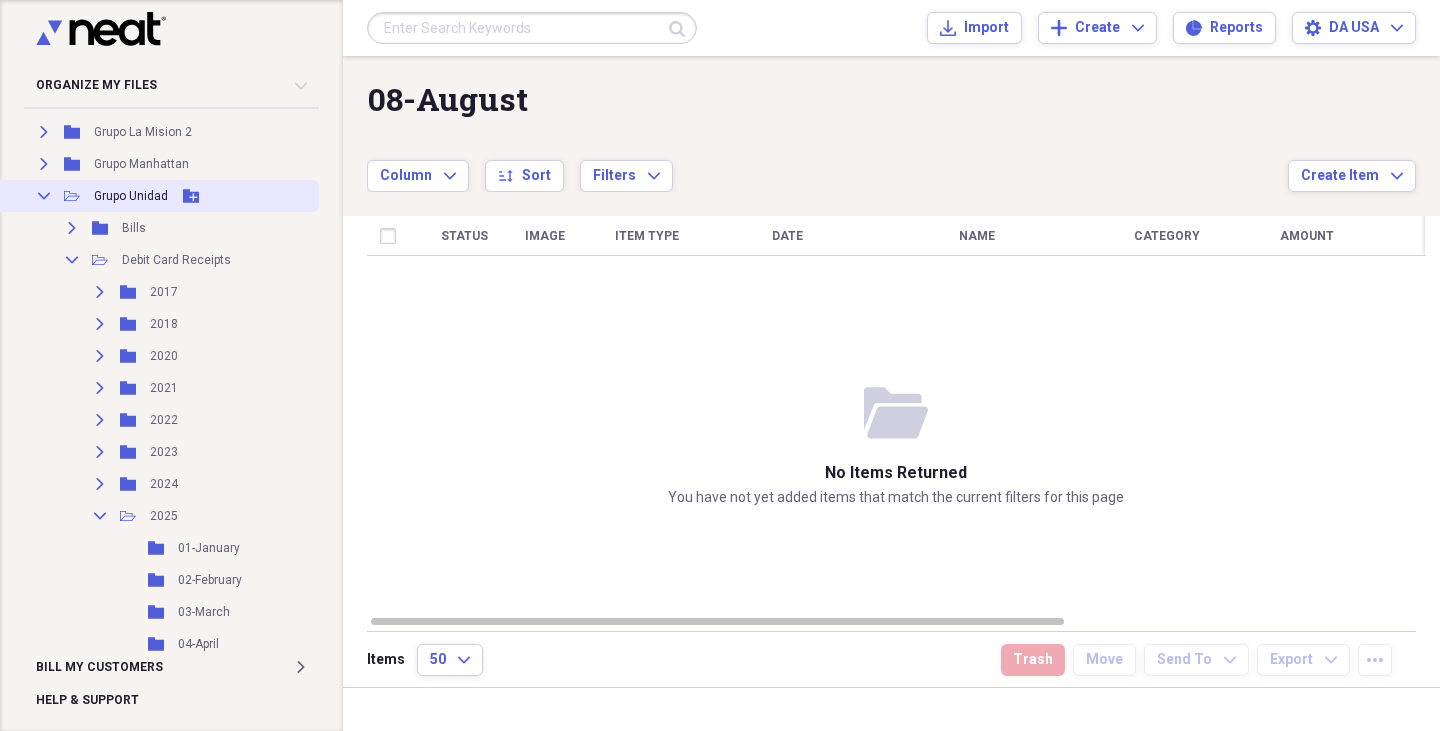 scroll, scrollTop: 257, scrollLeft: 0, axis: vertical 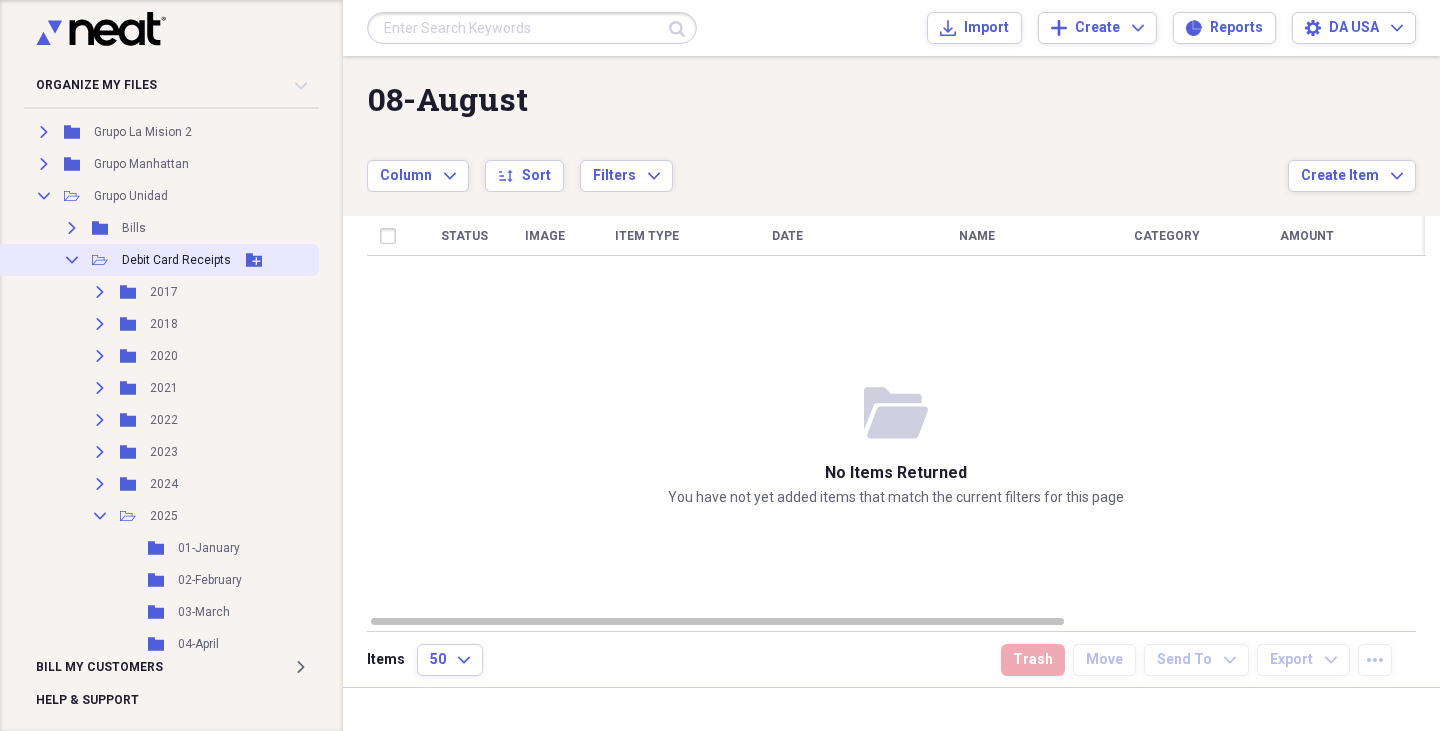 click on "Collapse" 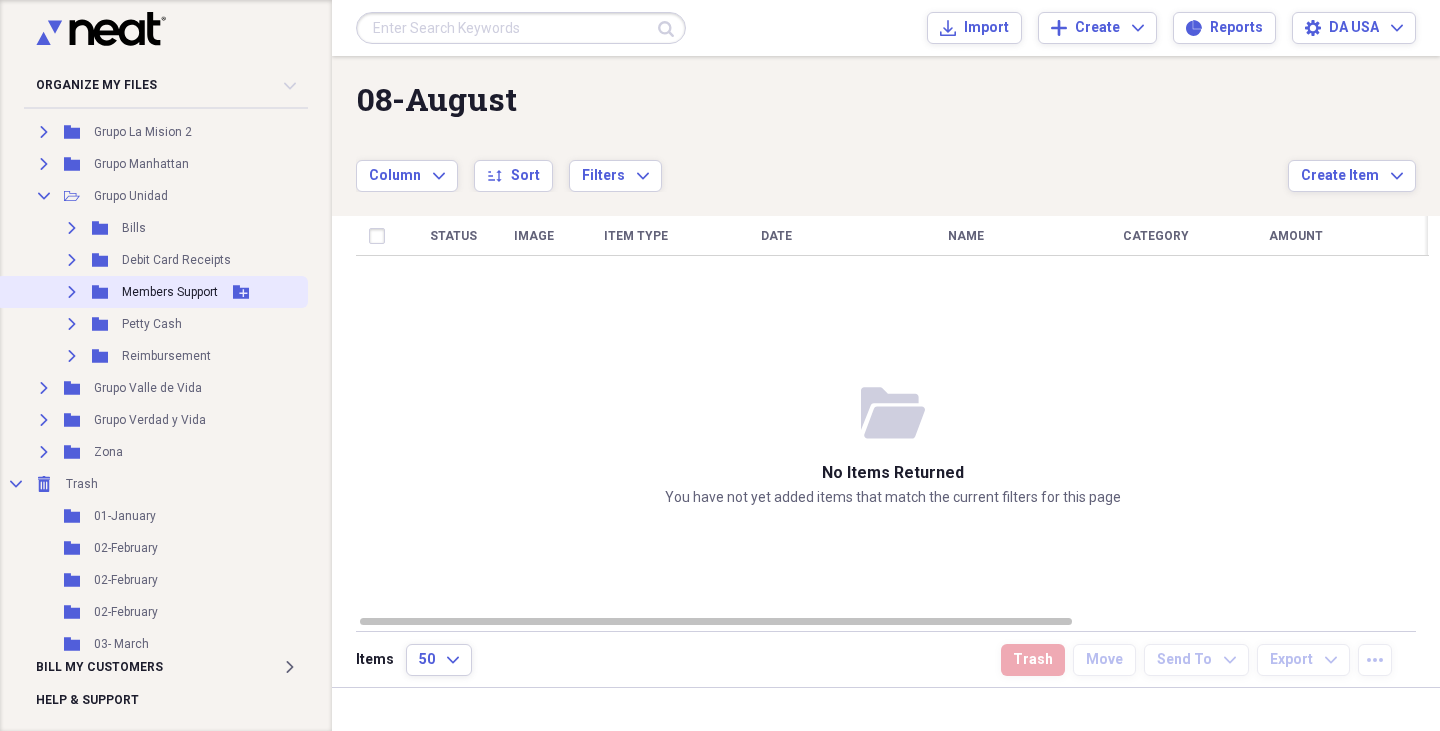 click on "Expand" 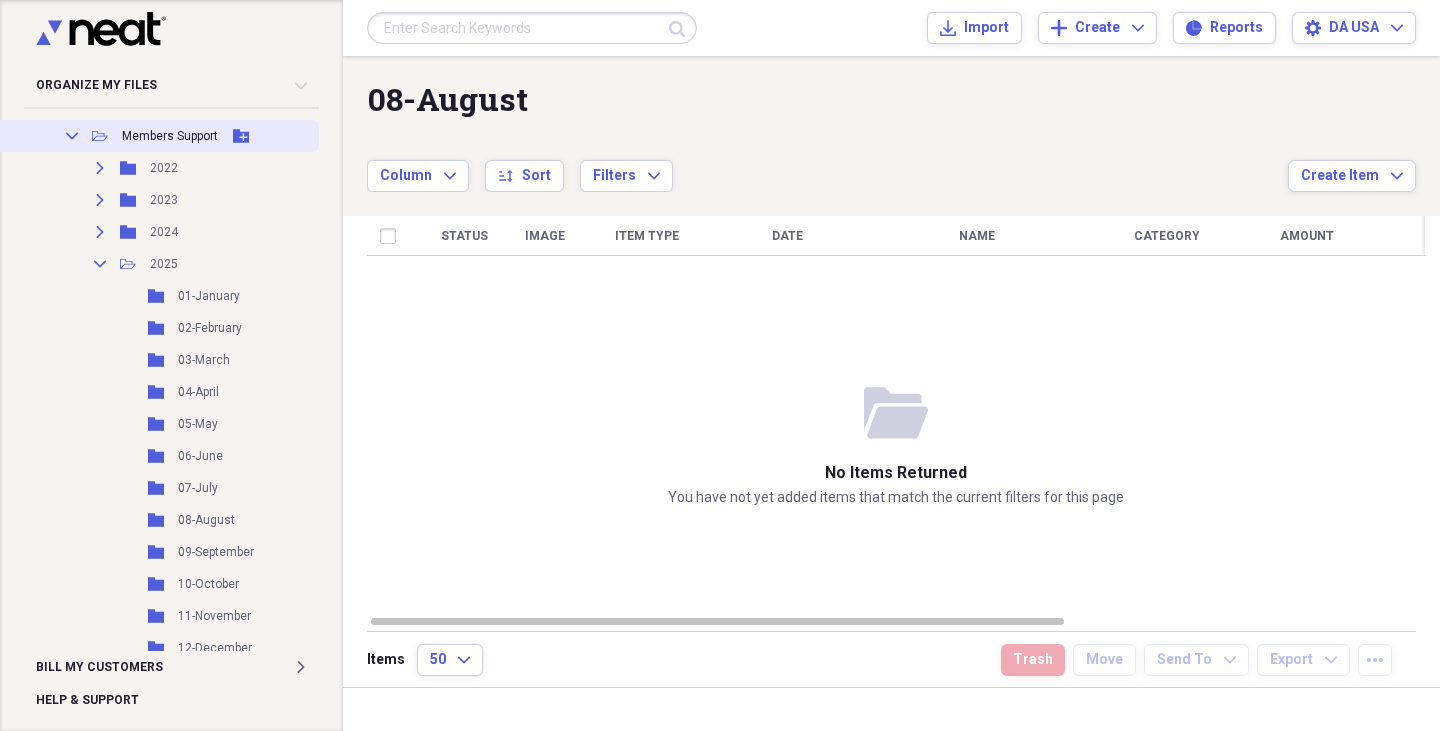 scroll, scrollTop: 413, scrollLeft: 0, axis: vertical 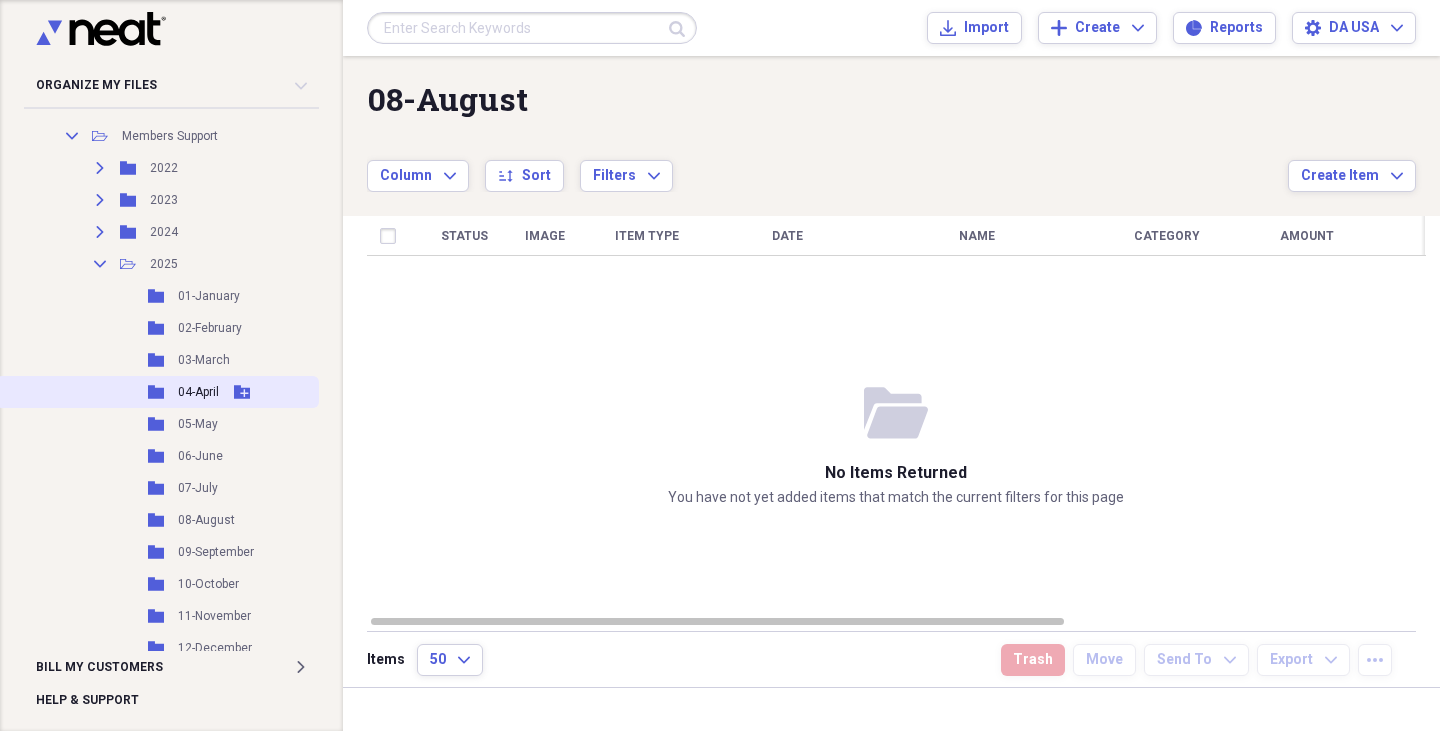 click on "04-April" at bounding box center [198, 392] 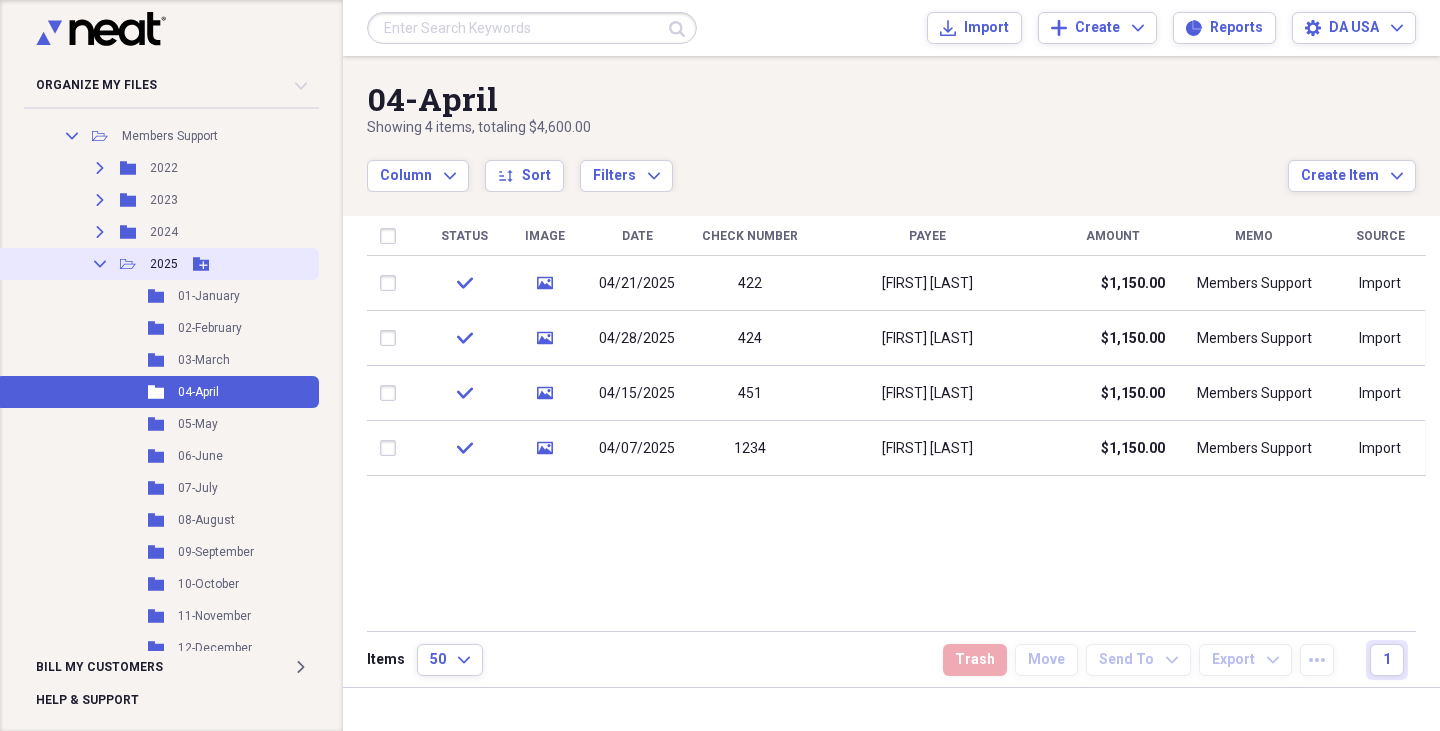 click on "Collapse" 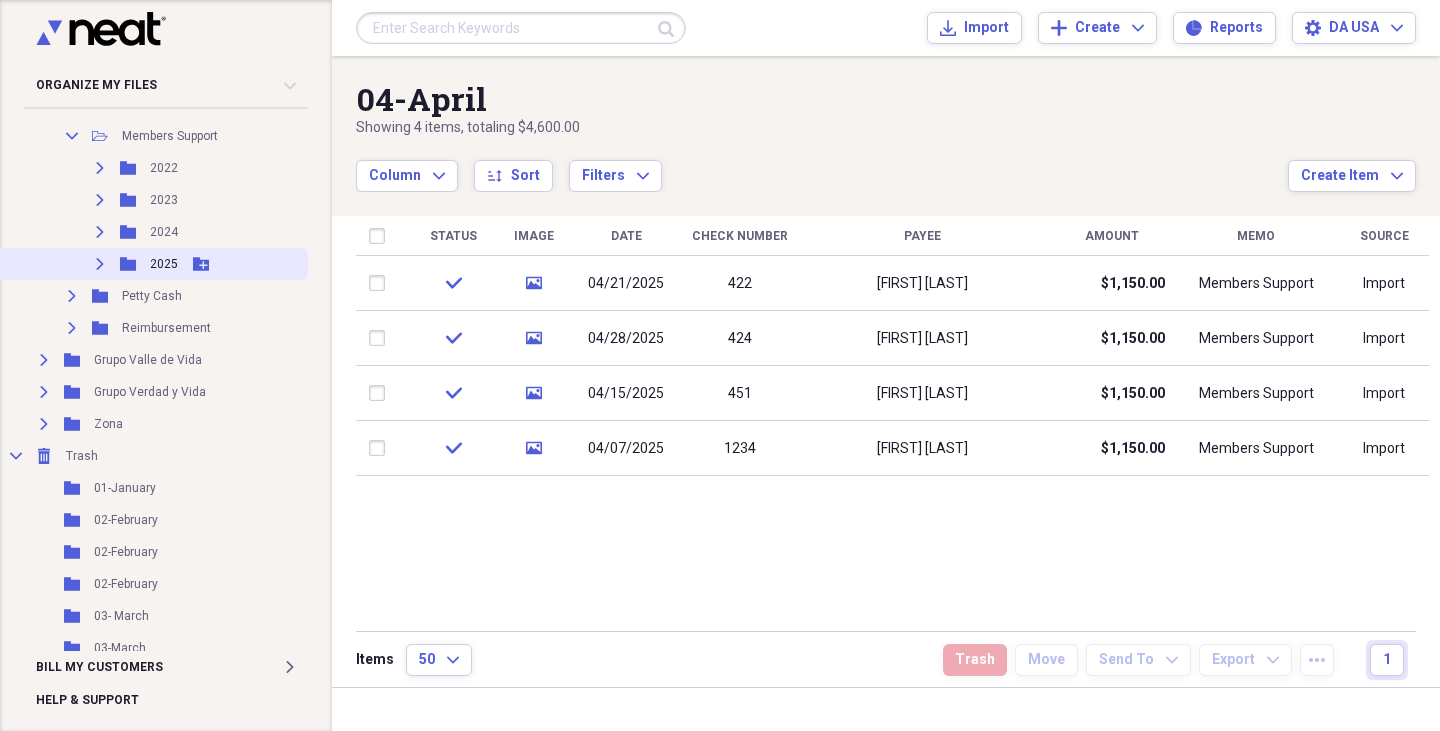 click on "Expand" 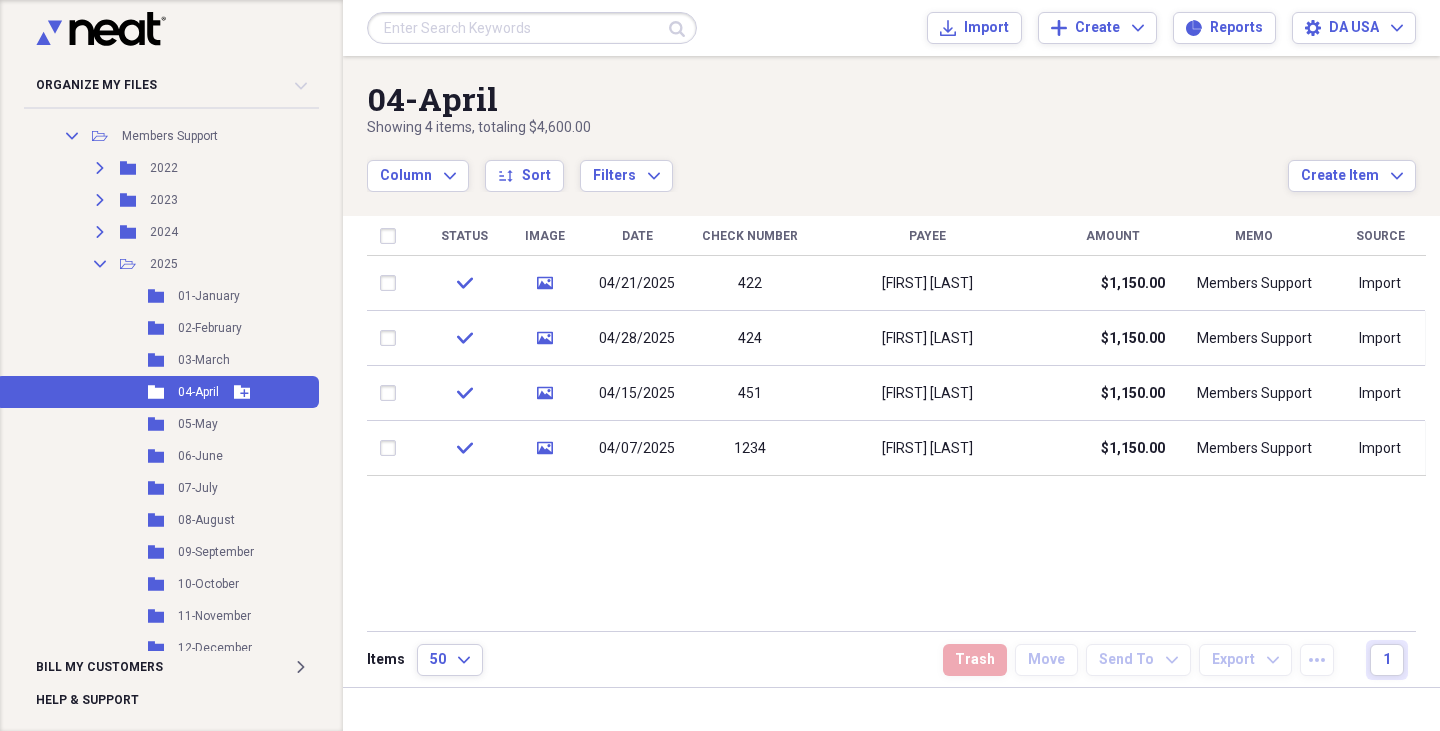 click on "01-January" at bounding box center (209, 296) 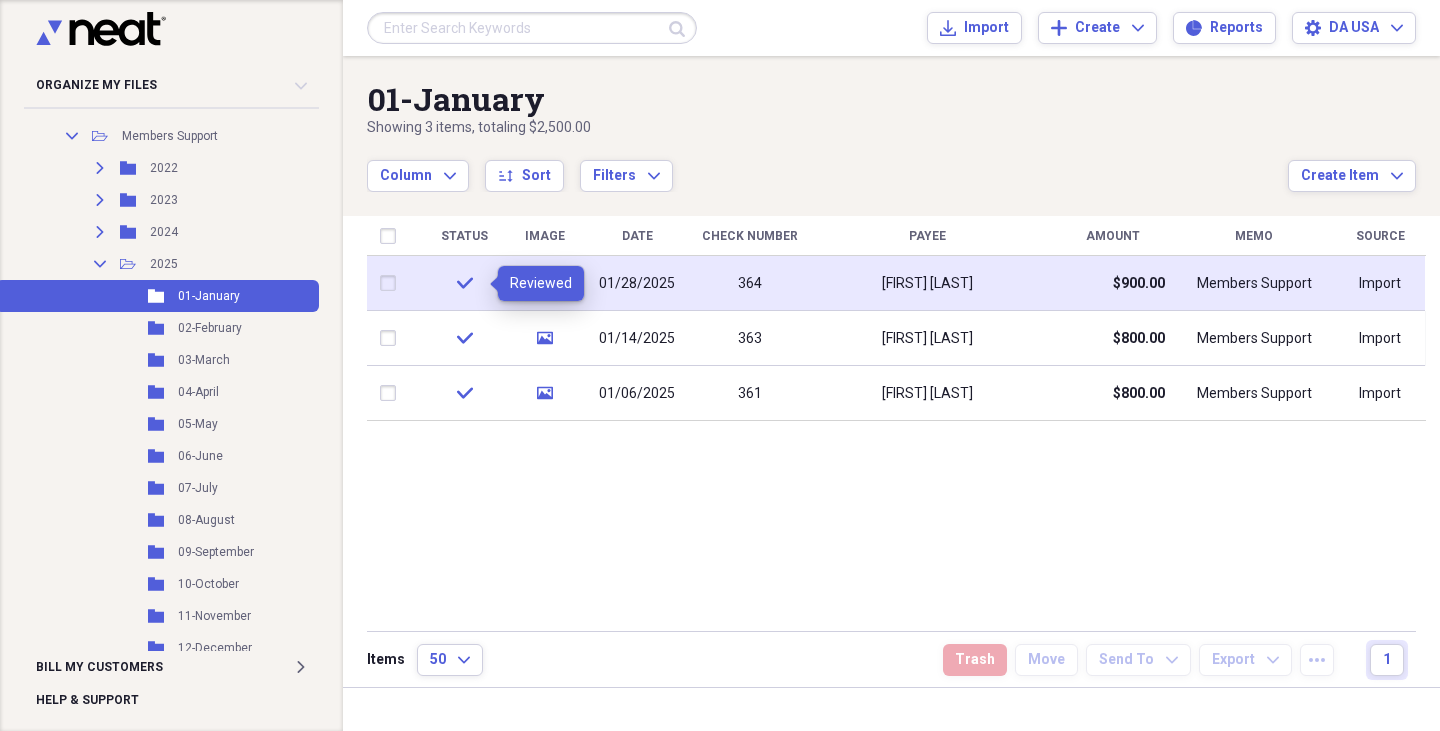 click on "check" 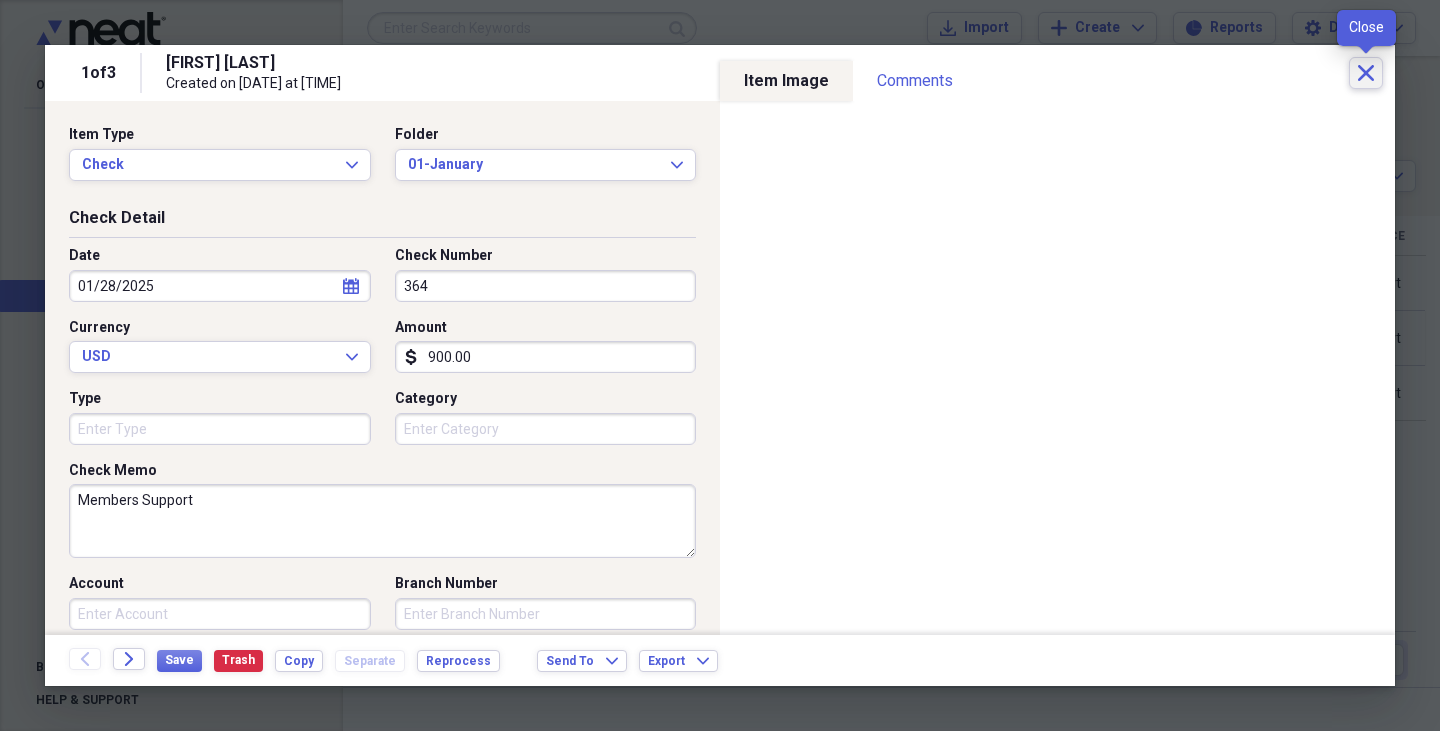 click on "Close" at bounding box center (1366, 73) 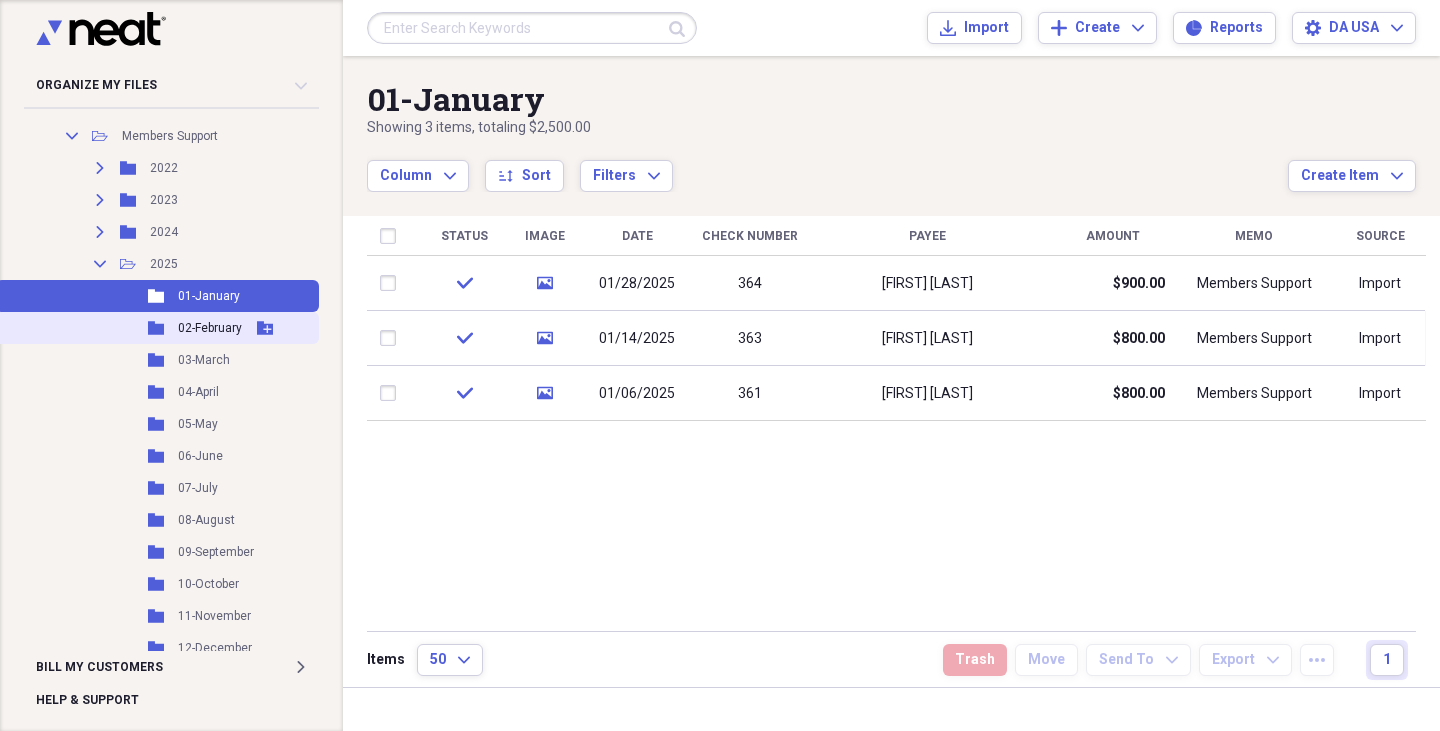 click on "02-February" at bounding box center [210, 328] 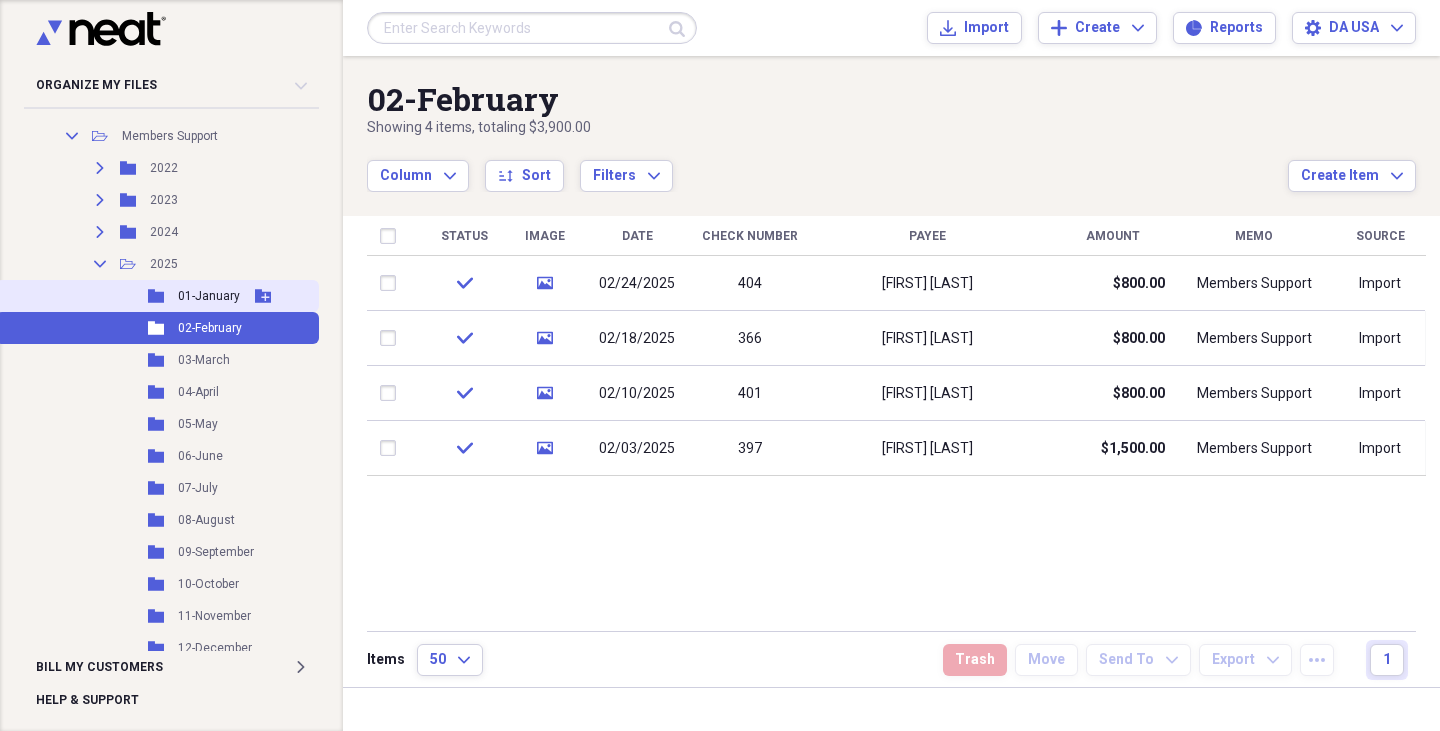 click on "01-January" at bounding box center [209, 296] 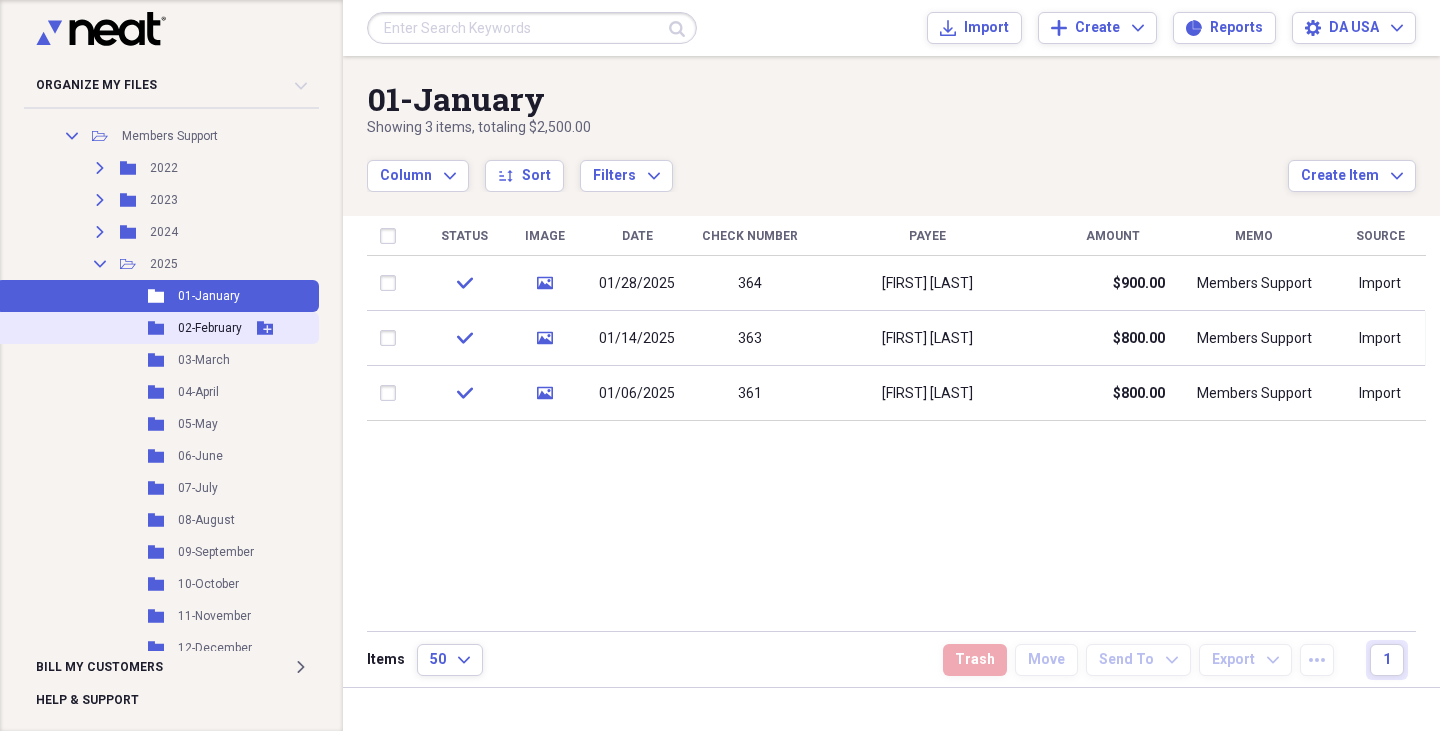 click on "02-February" at bounding box center (210, 328) 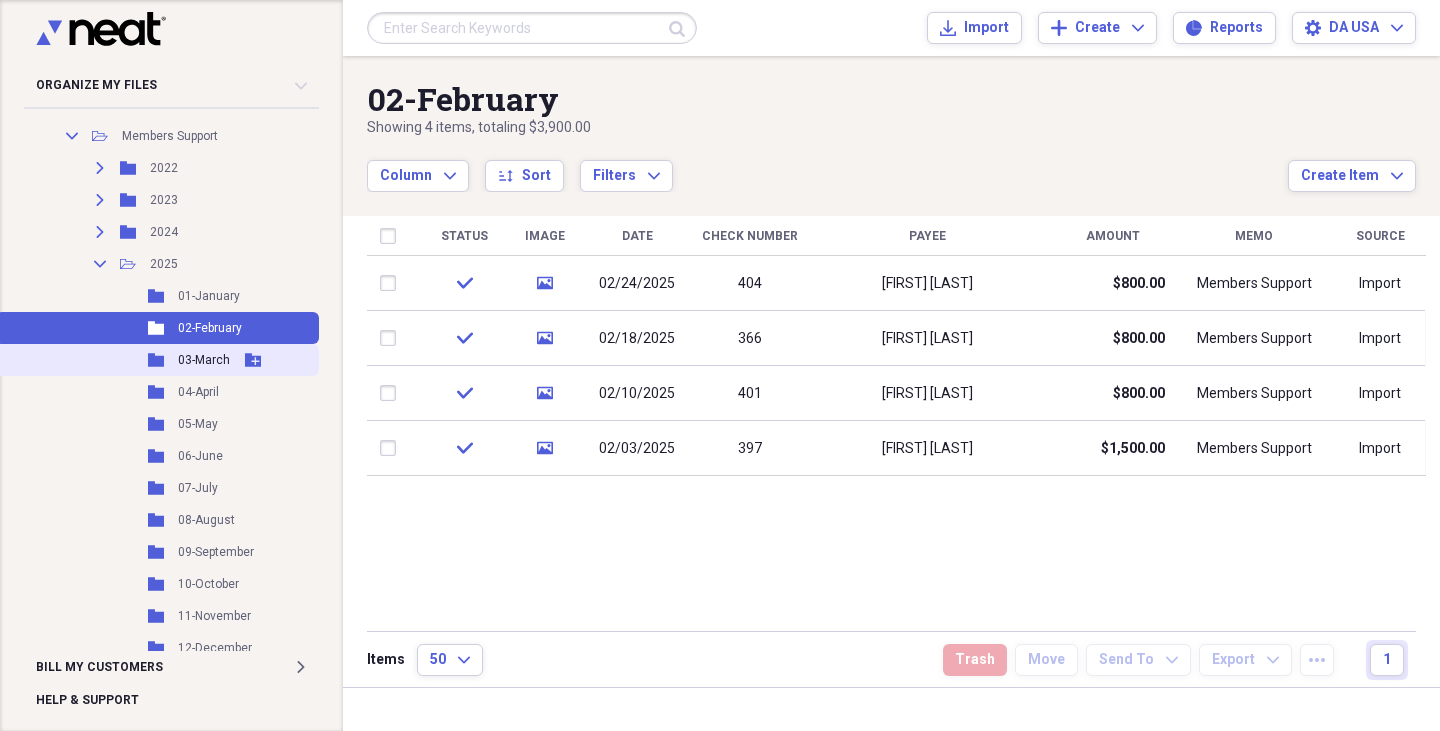 click on "03-March" at bounding box center (204, 360) 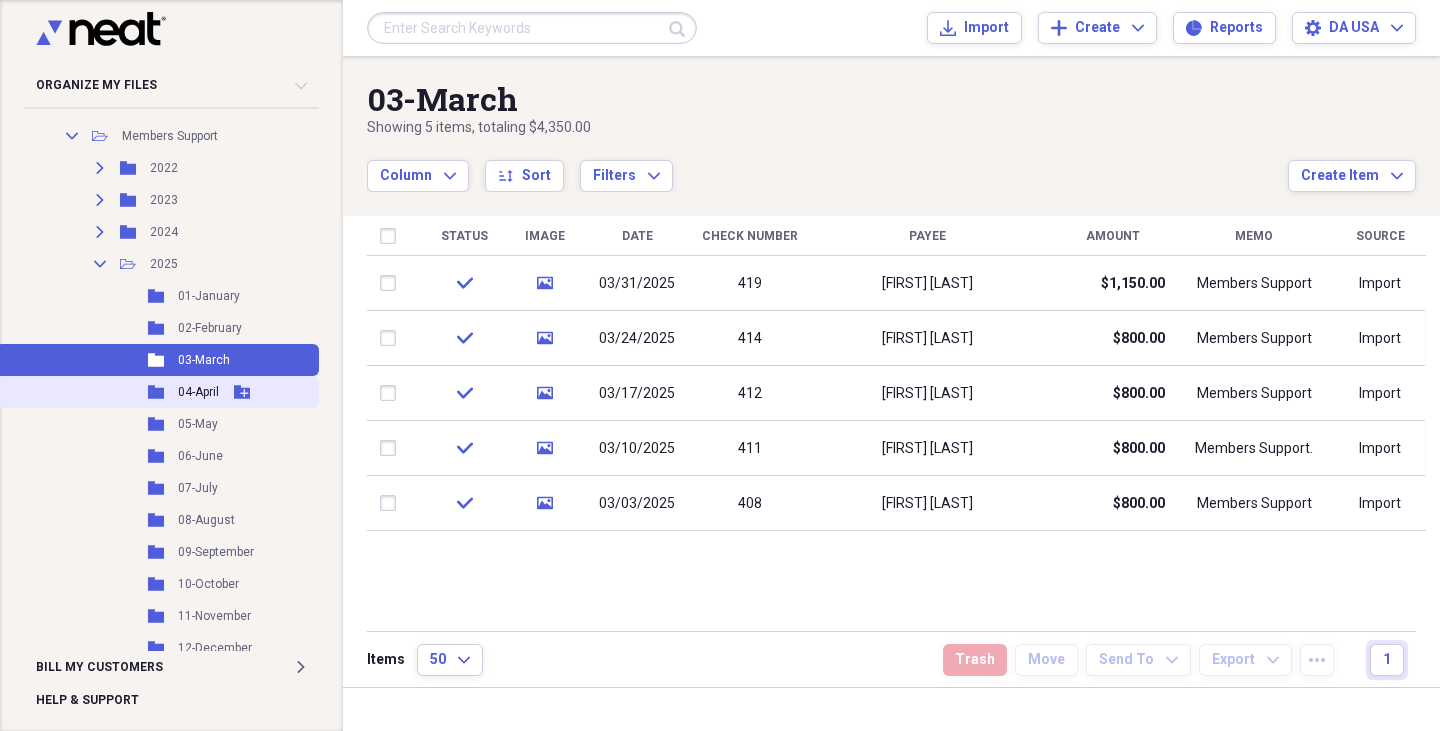 click on "04-April" at bounding box center [198, 392] 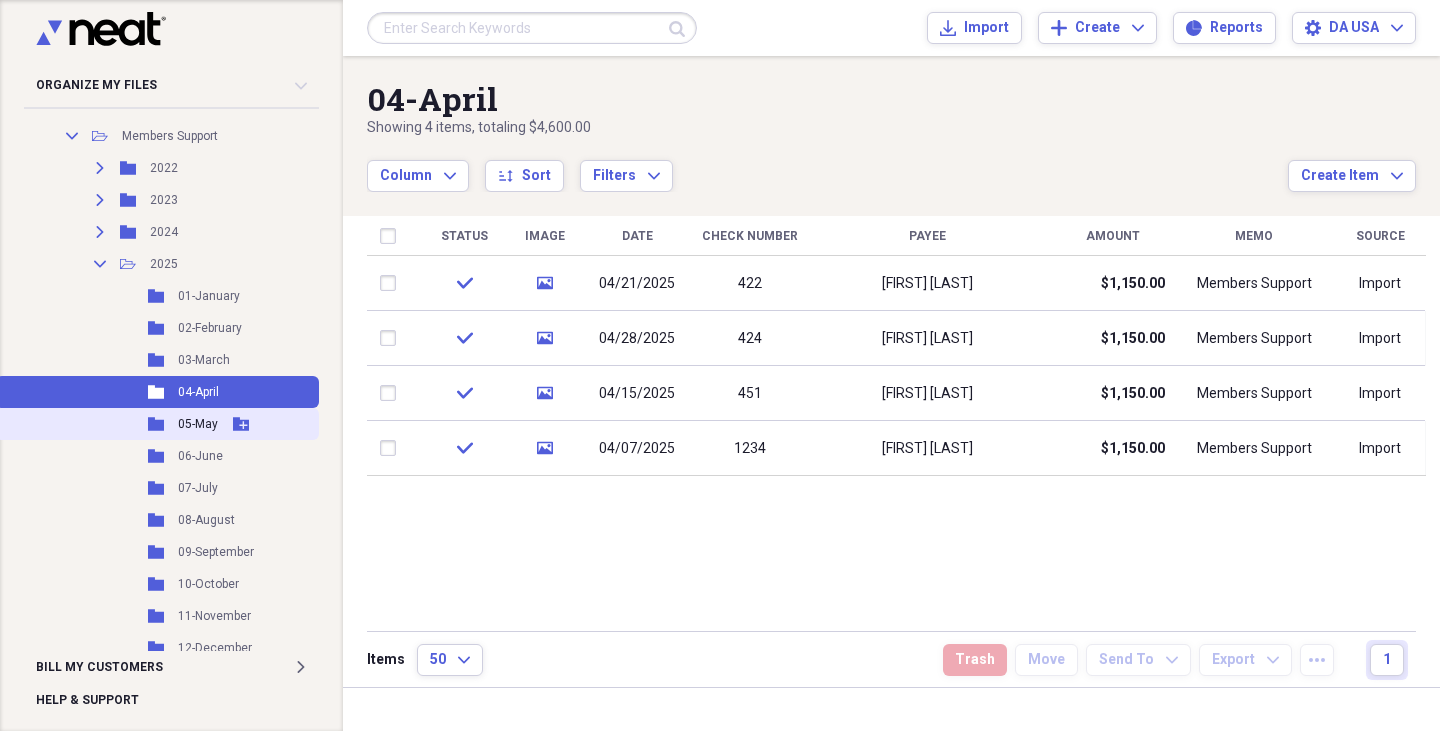 click on "05-May" at bounding box center (198, 424) 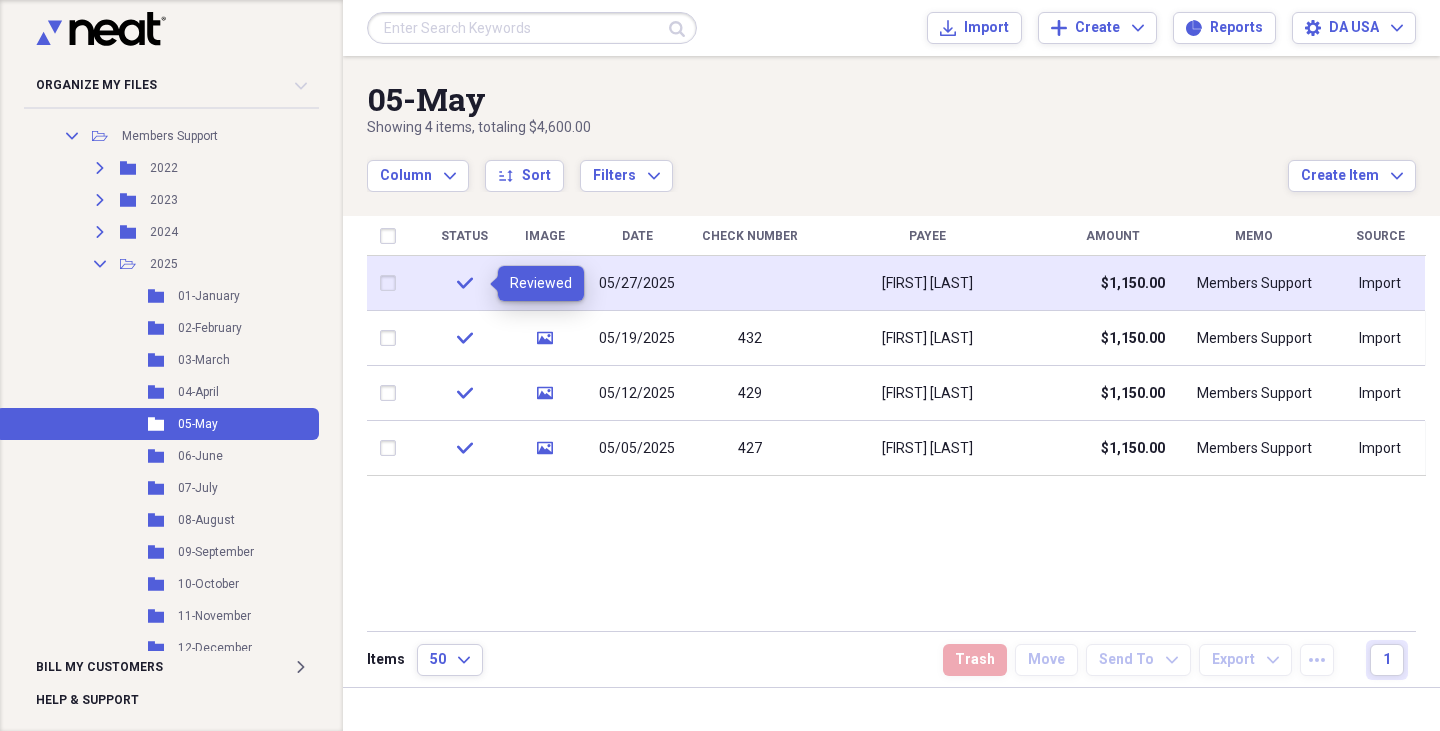 click 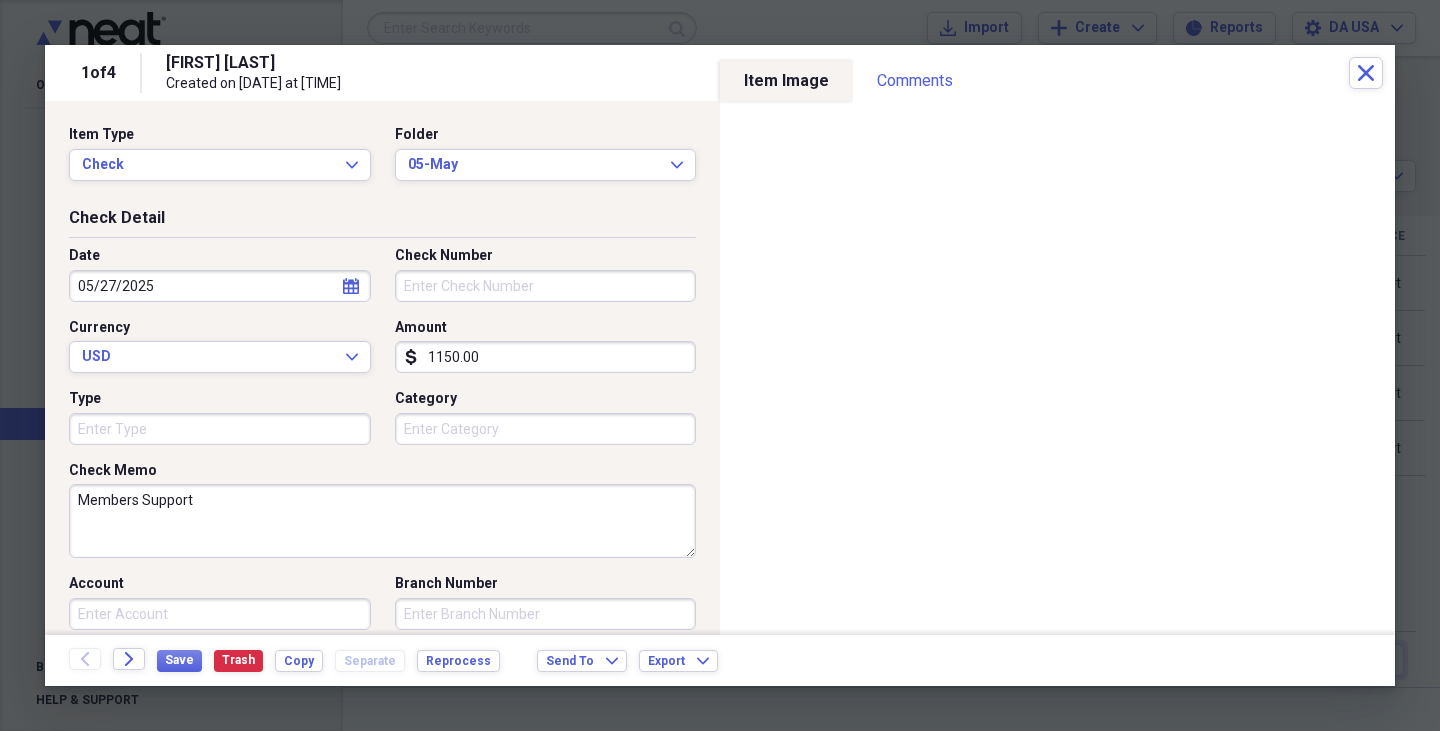 click on "Check Number" at bounding box center [546, 286] 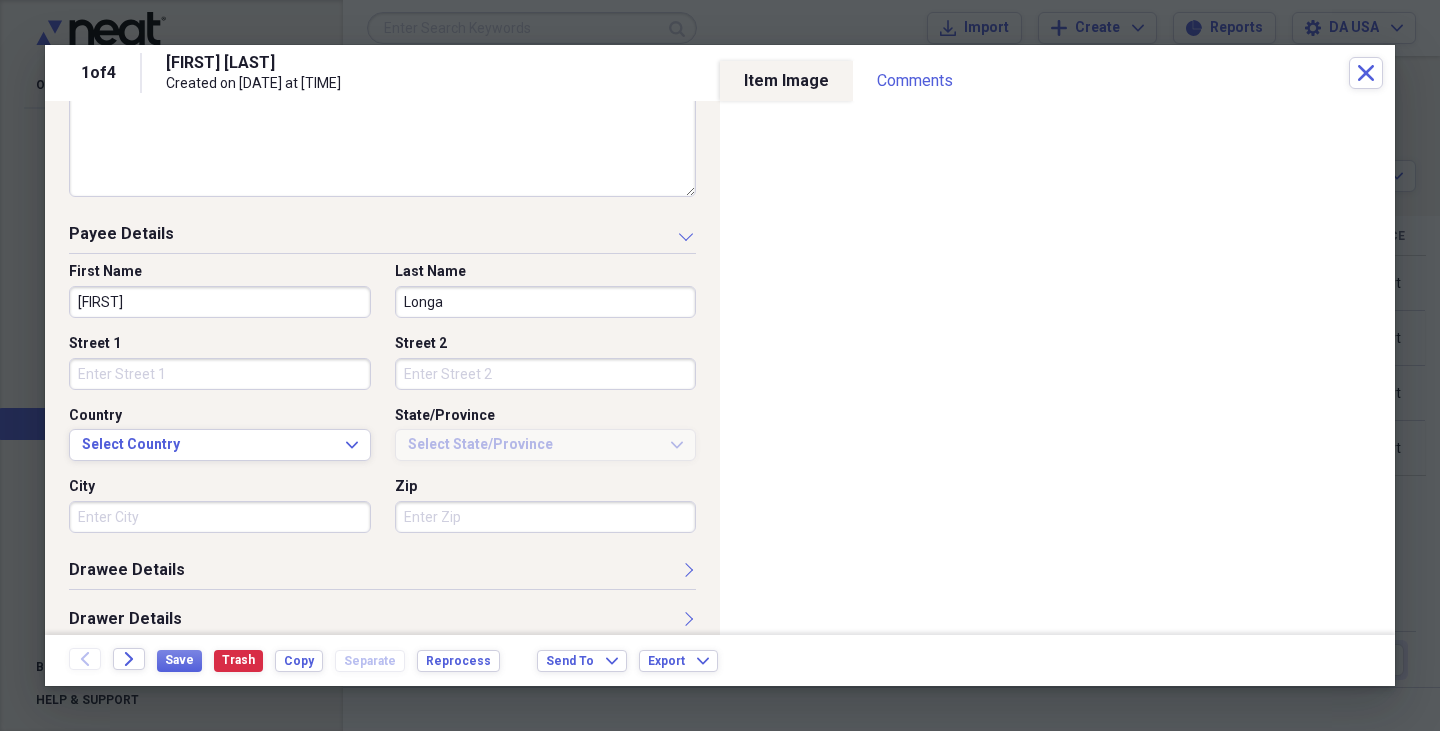 scroll, scrollTop: 400, scrollLeft: 0, axis: vertical 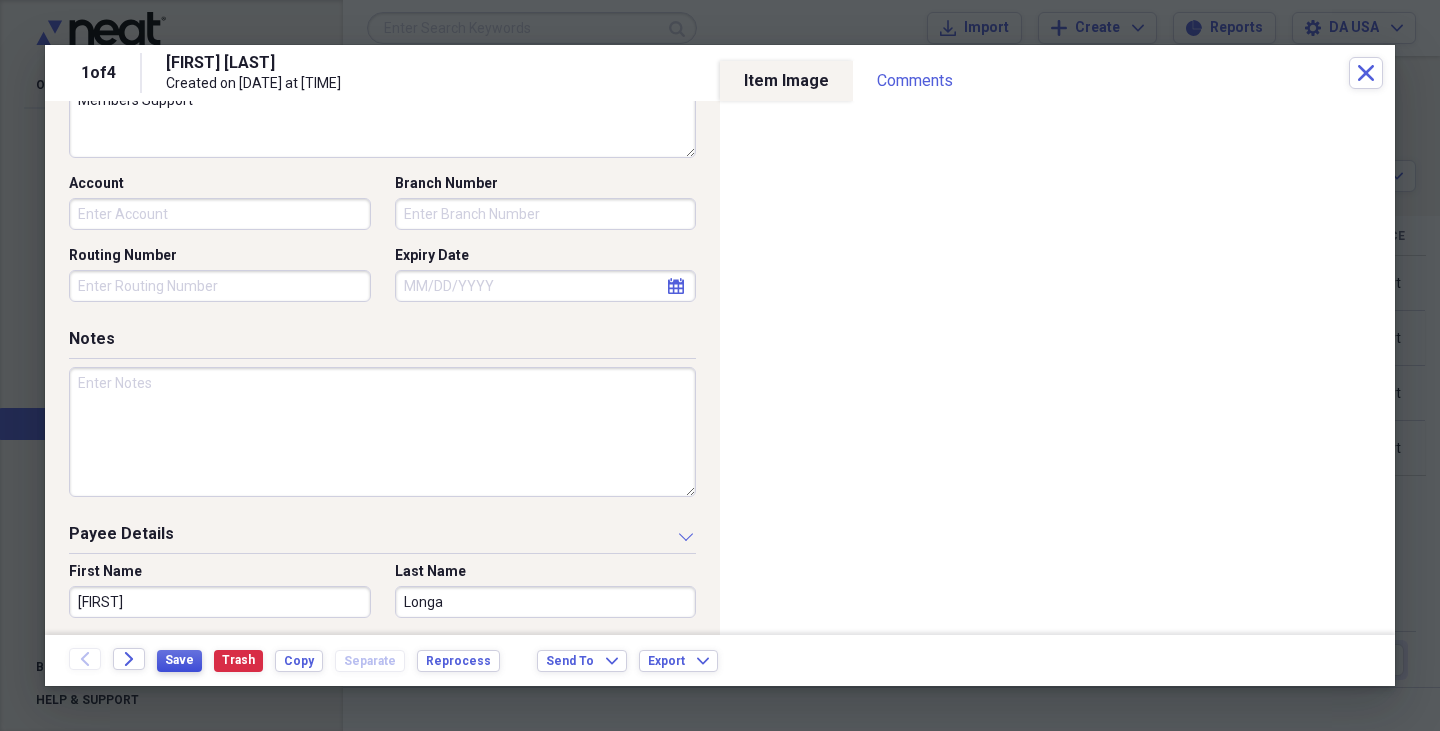 type on "435" 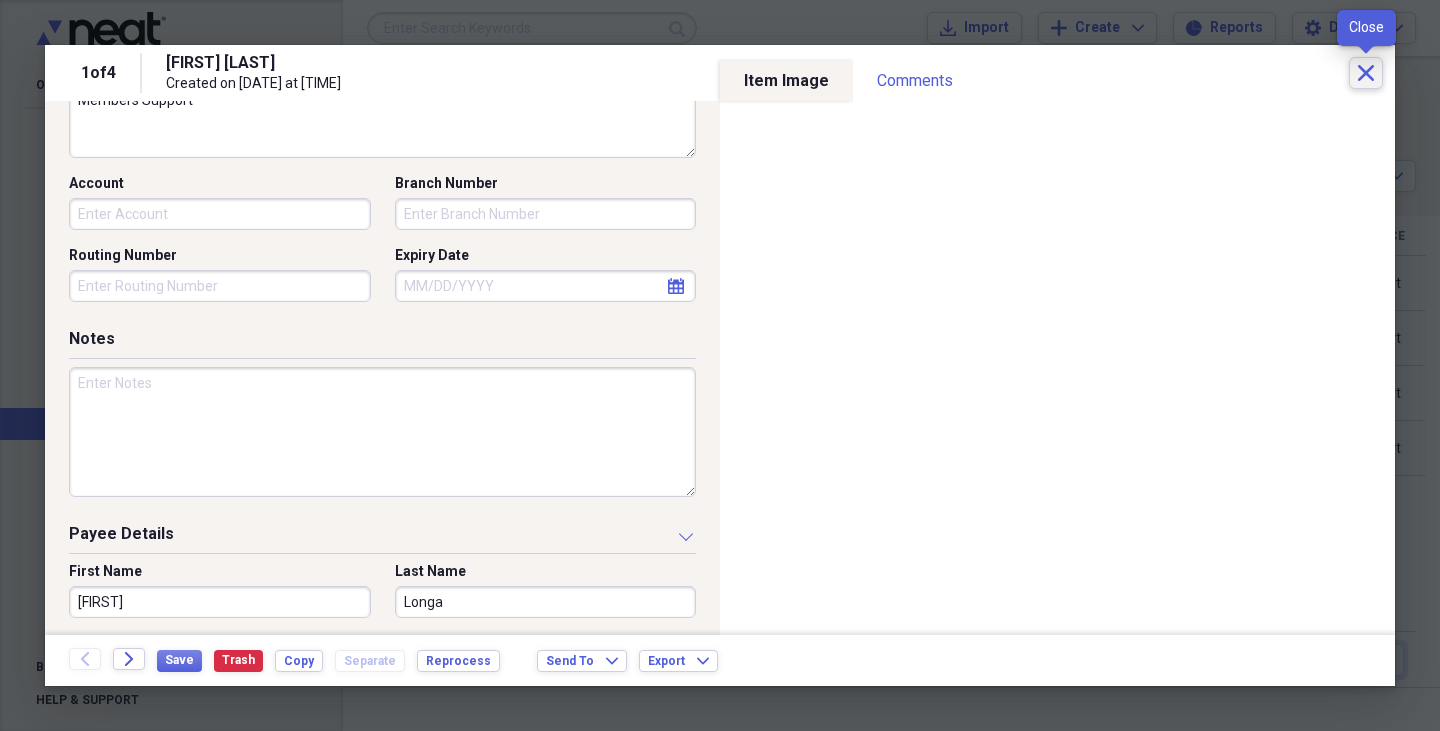 click 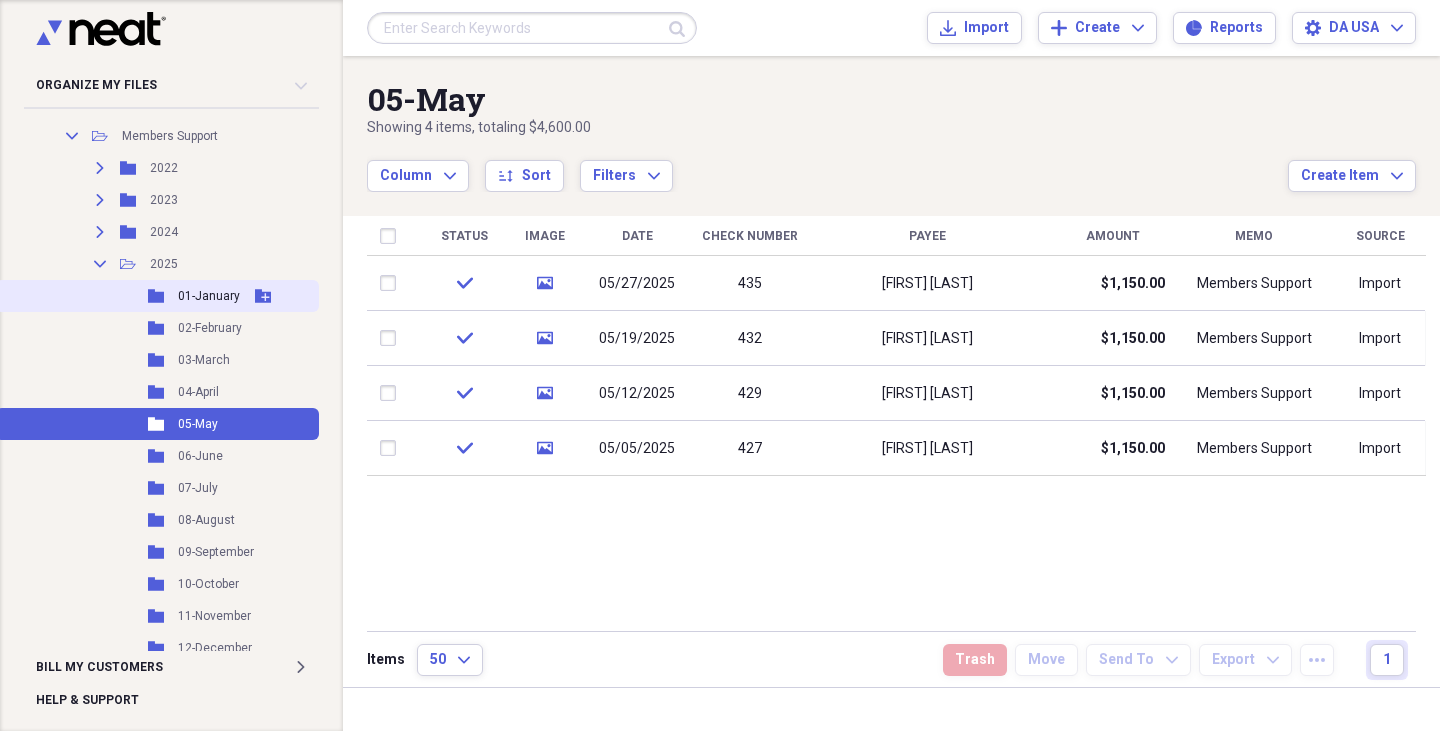 click on "Folder 01-January Add Folder" at bounding box center [157, 296] 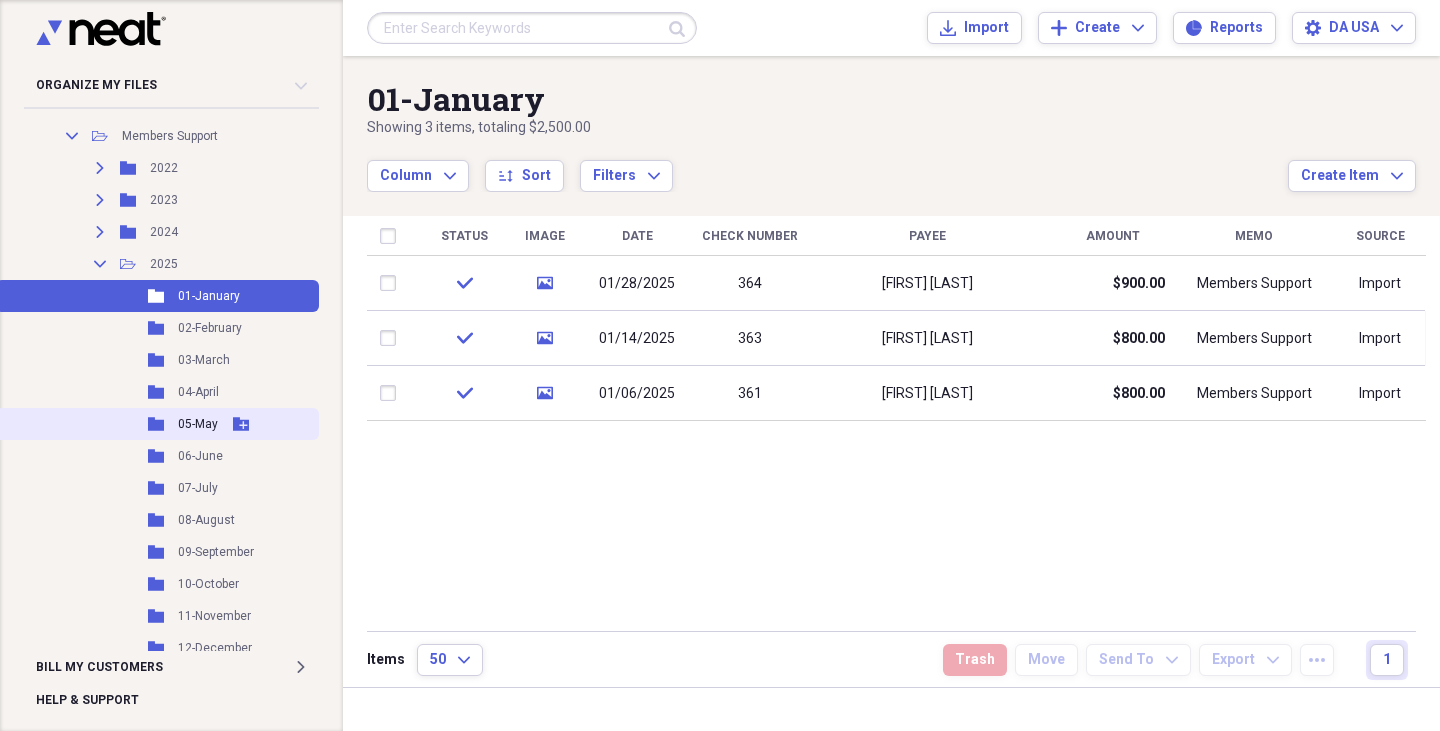 click on "05-May" at bounding box center (198, 424) 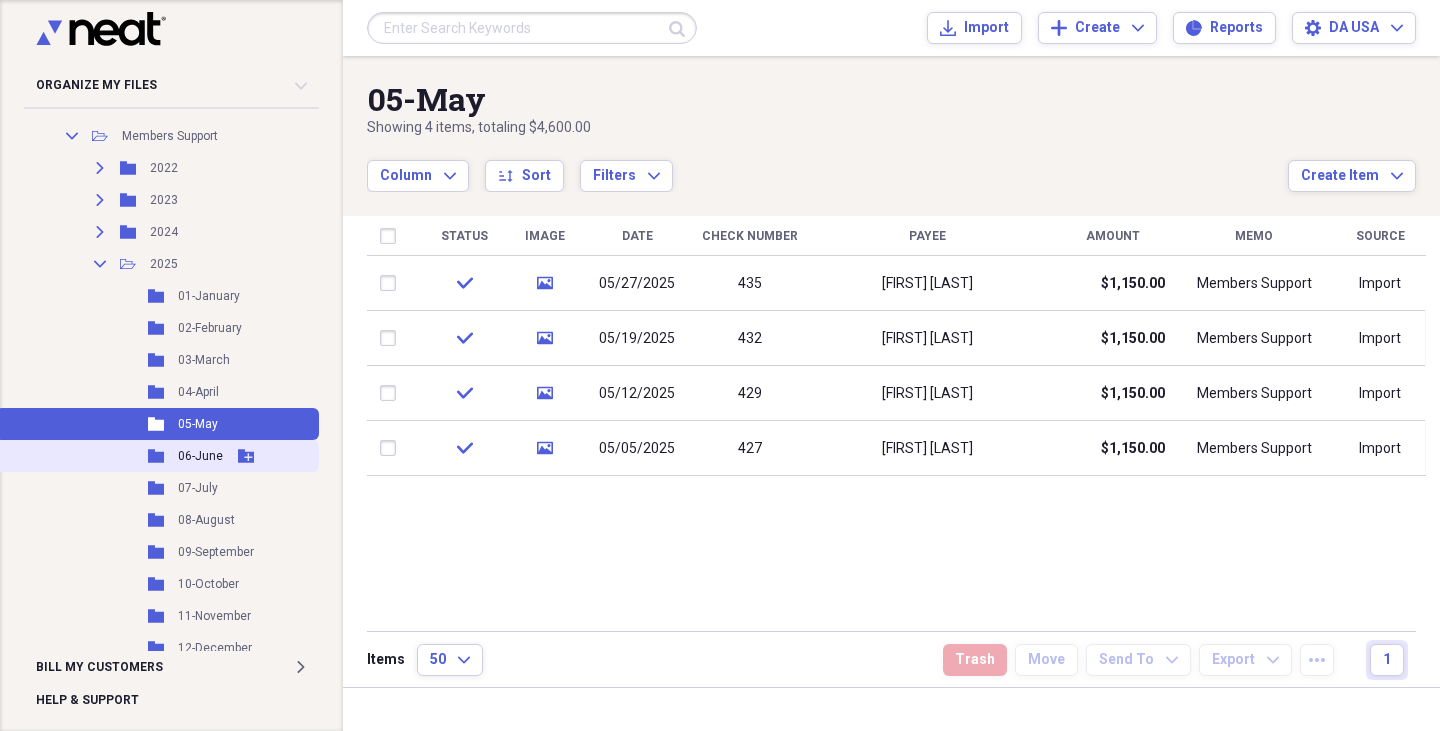 click on "06-June" at bounding box center [200, 456] 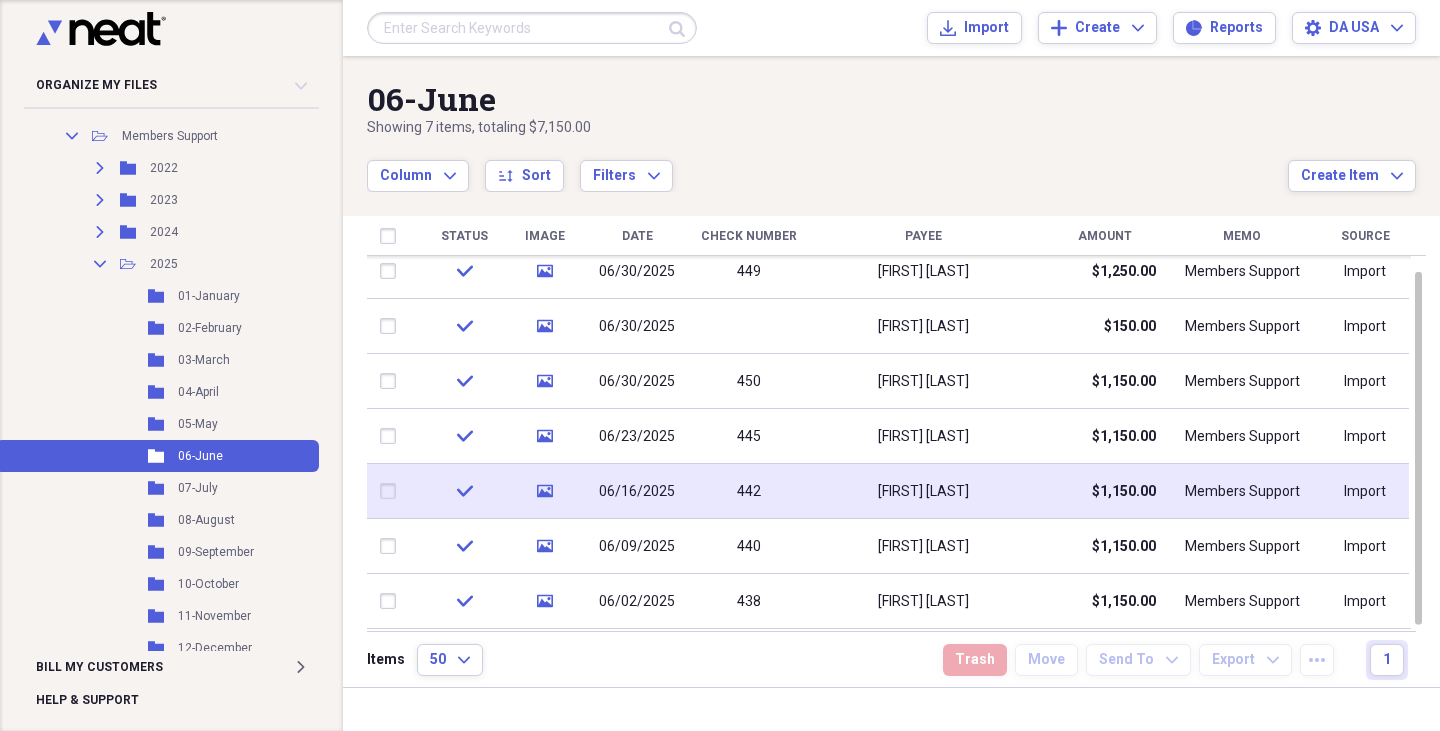 click at bounding box center [748, 326] 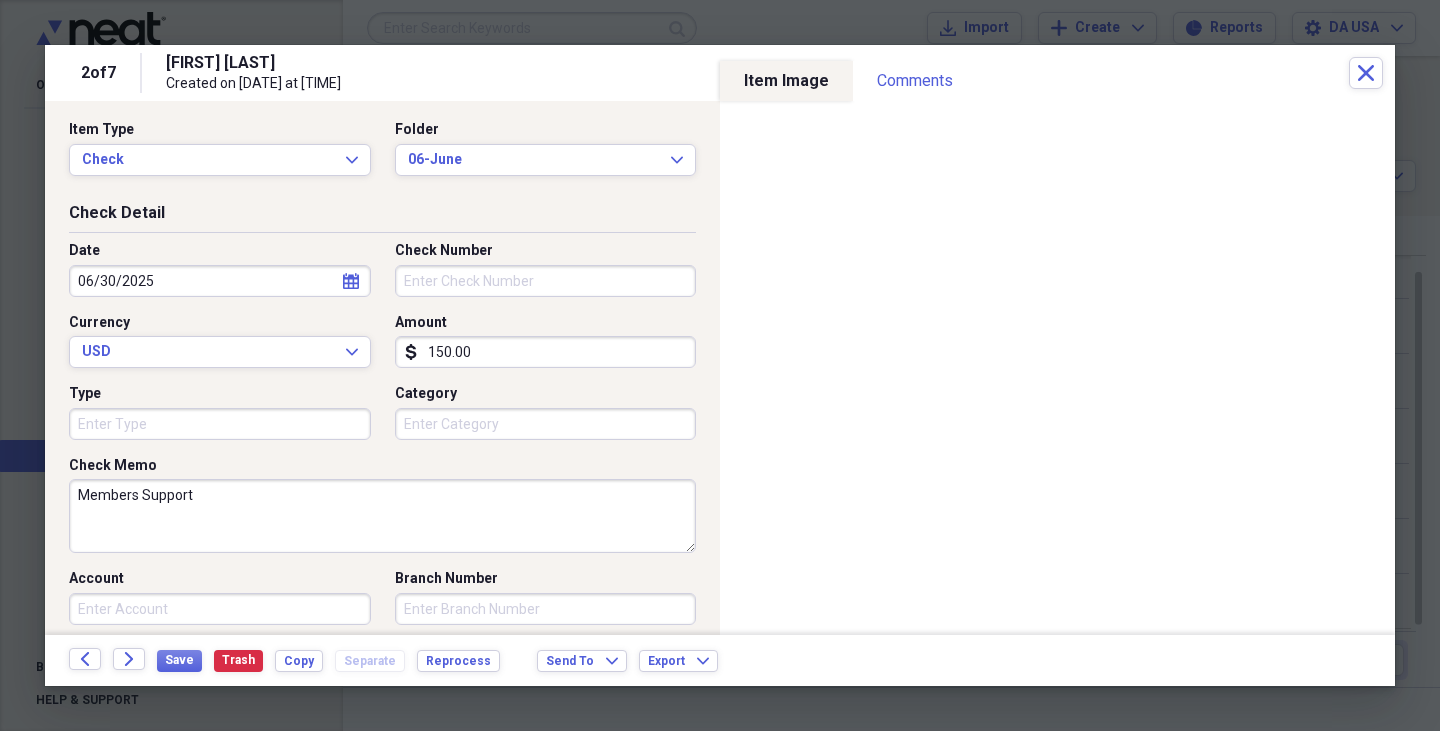 scroll, scrollTop: 4, scrollLeft: 0, axis: vertical 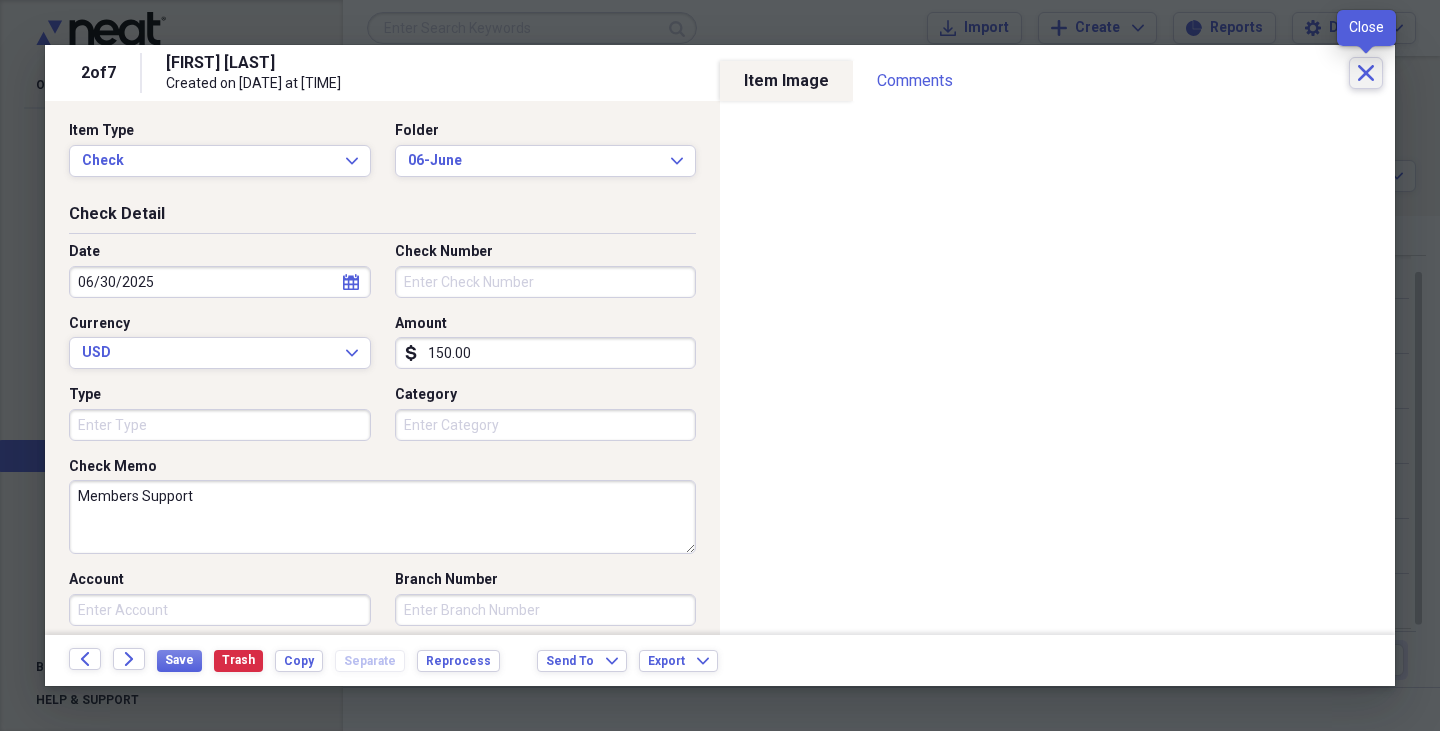 click 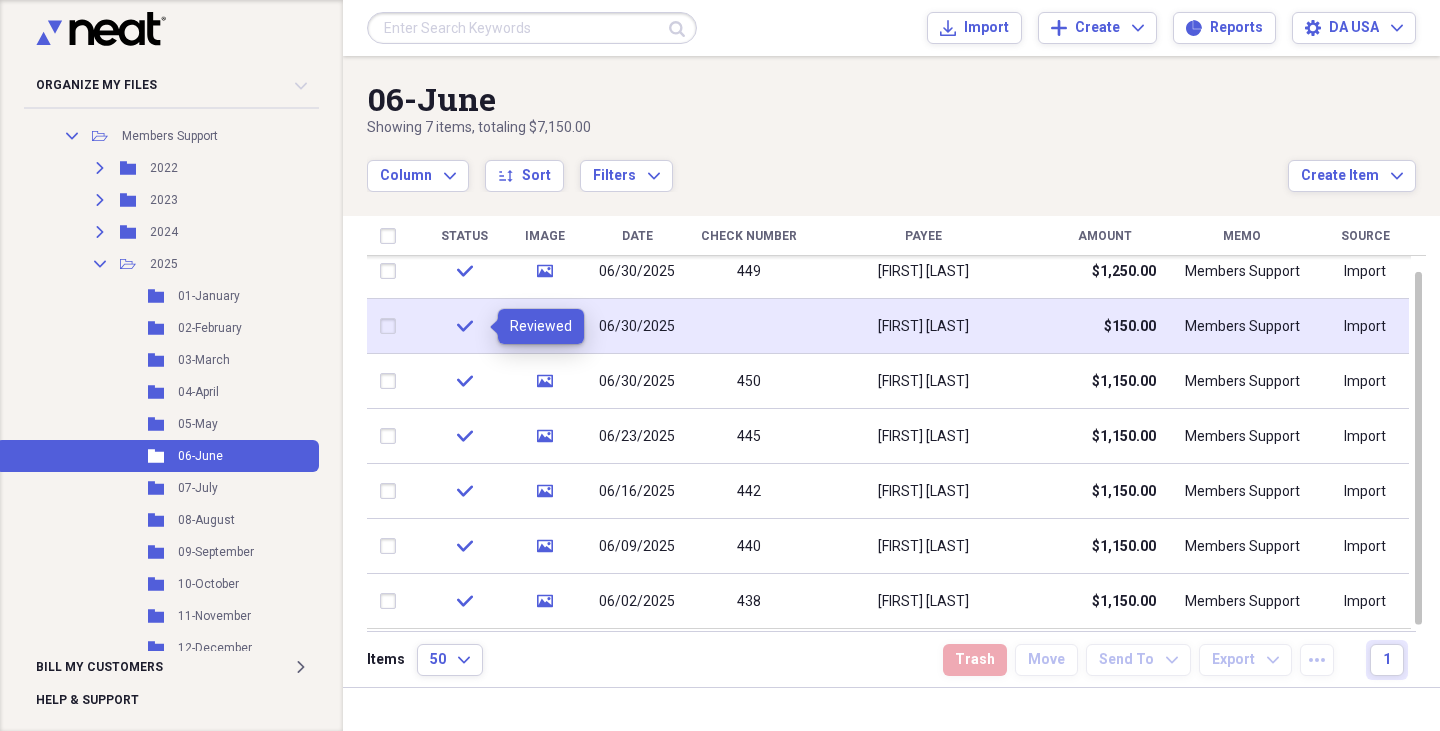 click on "check" 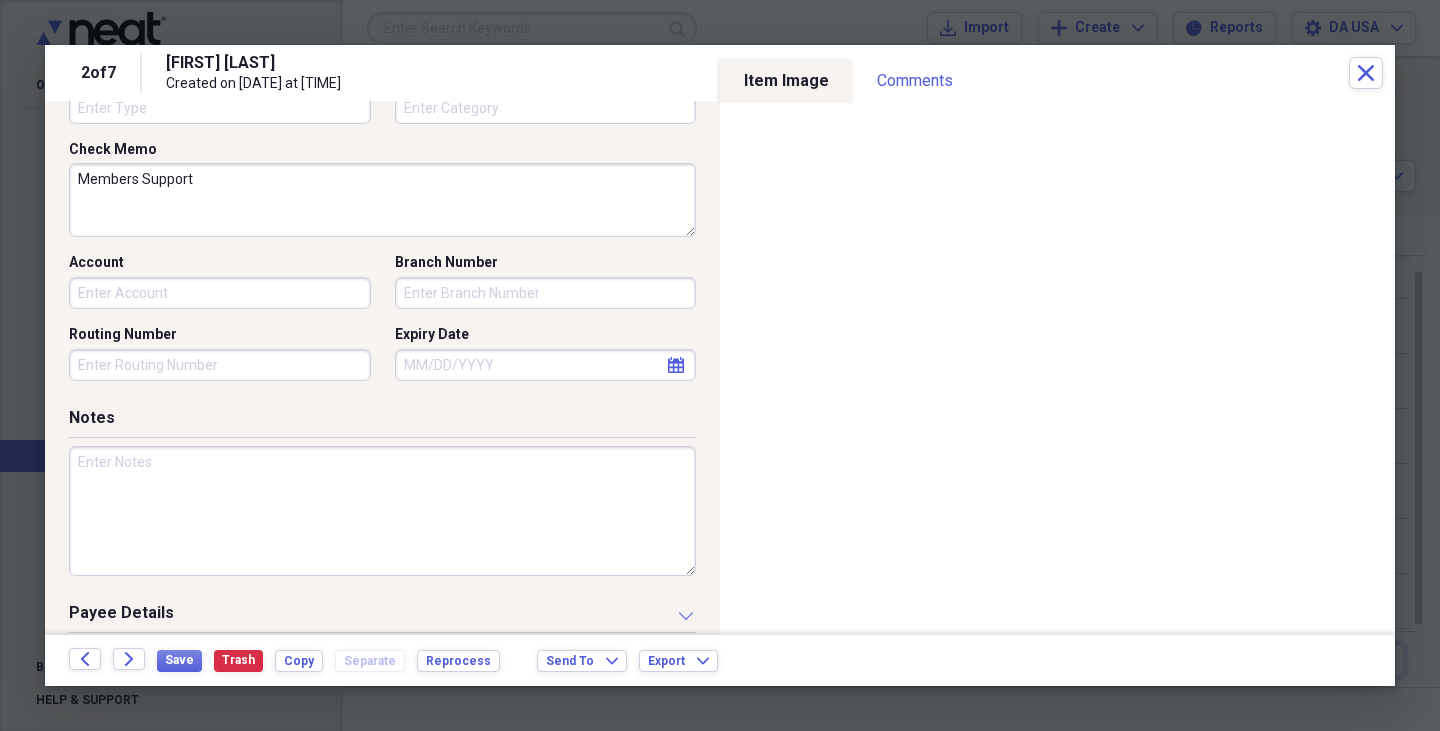 scroll, scrollTop: 200, scrollLeft: 0, axis: vertical 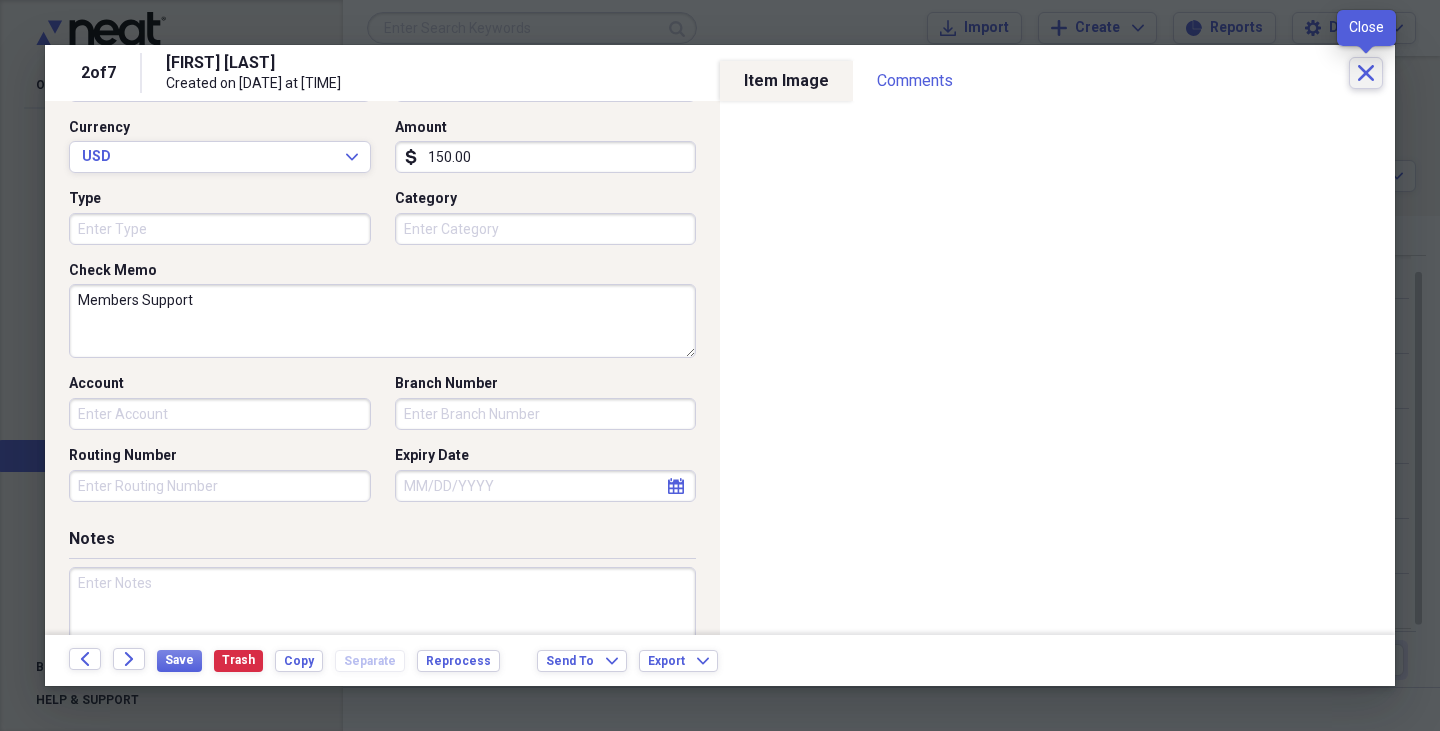 click on "Close" at bounding box center (1366, 73) 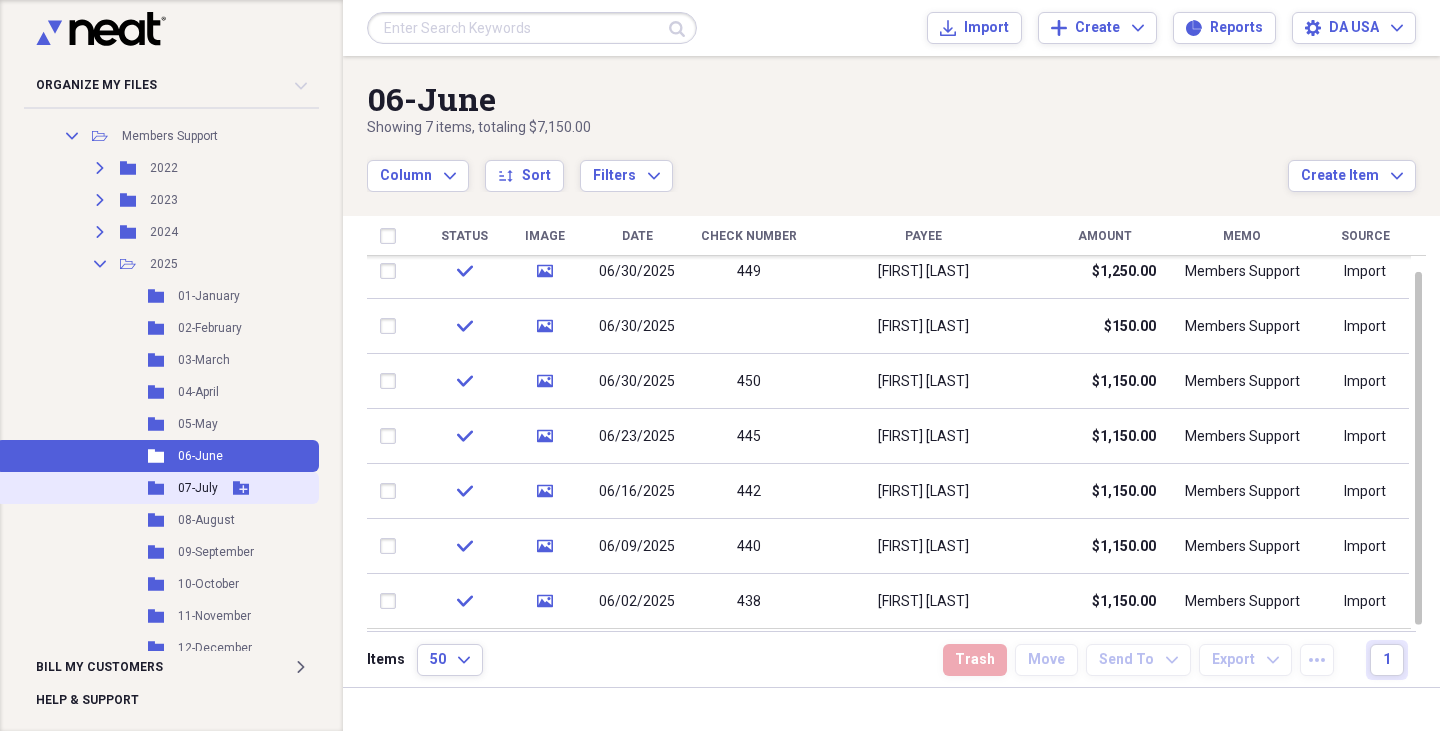 click on "Folder 07-July Add Folder" at bounding box center [157, 488] 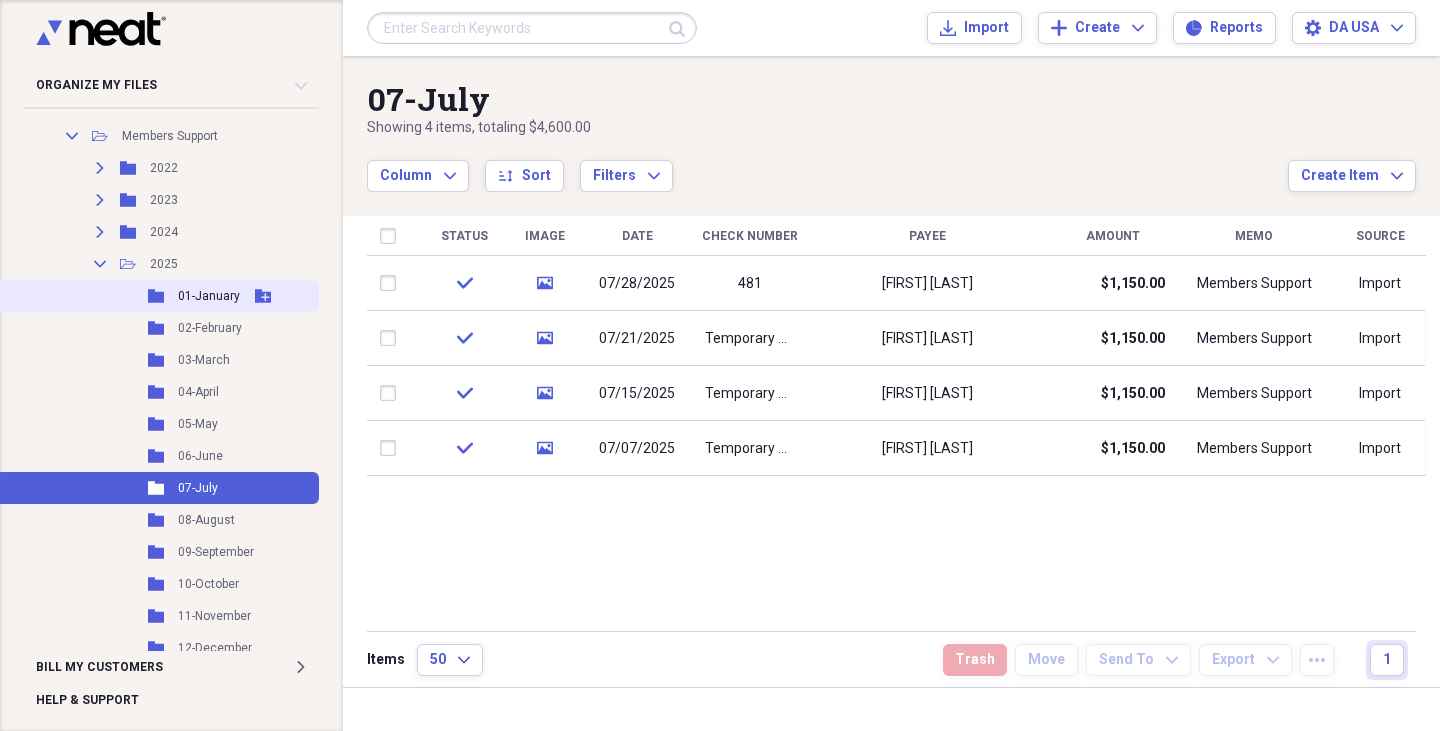 click on "Folder 01-January Add Folder" at bounding box center (157, 296) 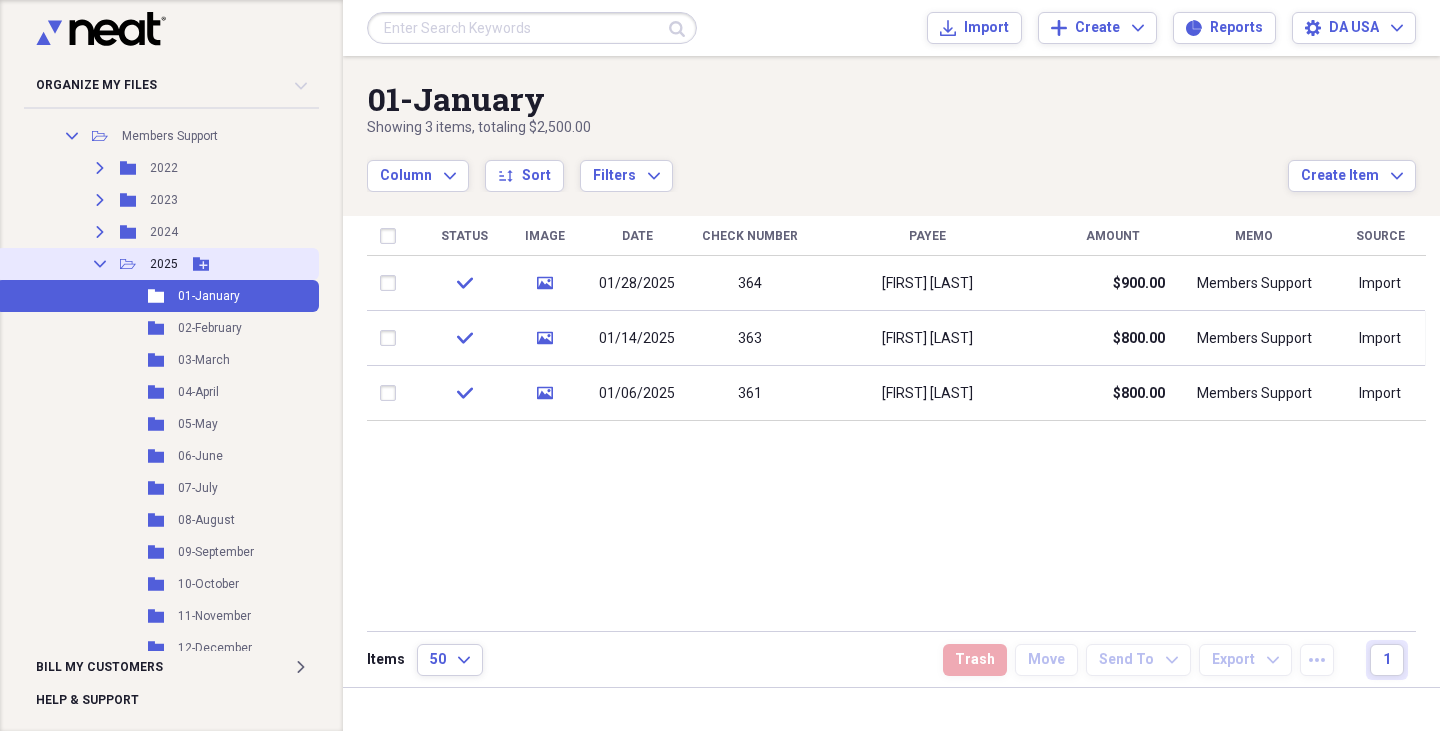 click on "Collapse" 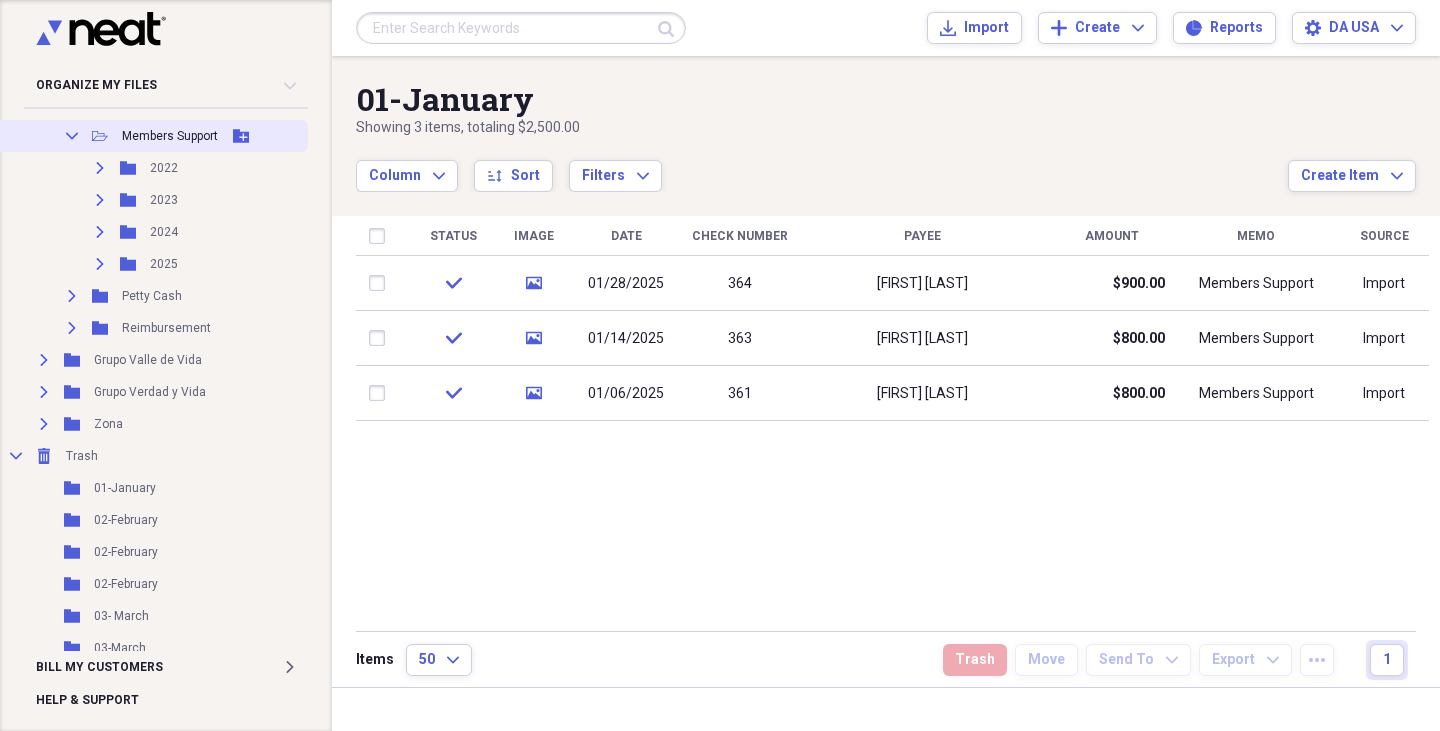 click on "Collapse" at bounding box center (72, 136) 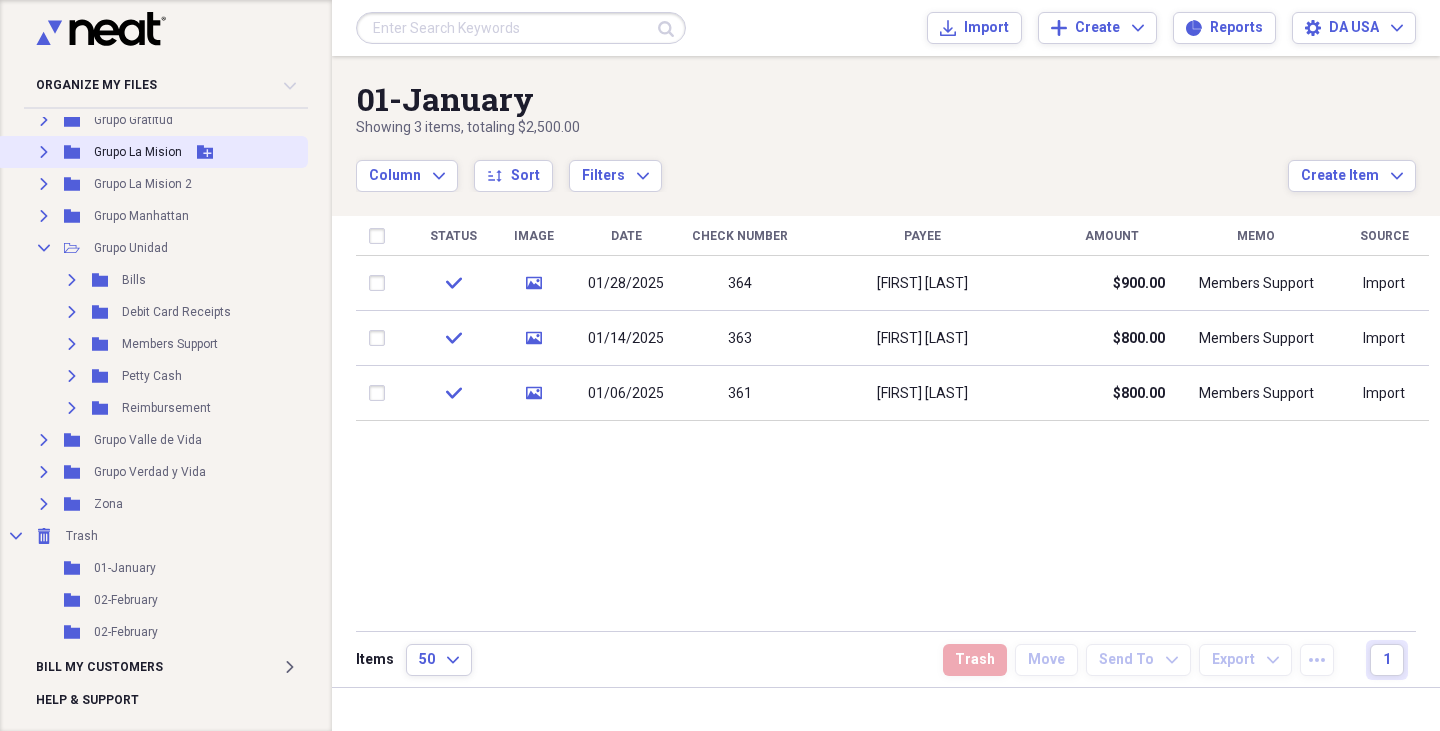 scroll, scrollTop: 113, scrollLeft: 0, axis: vertical 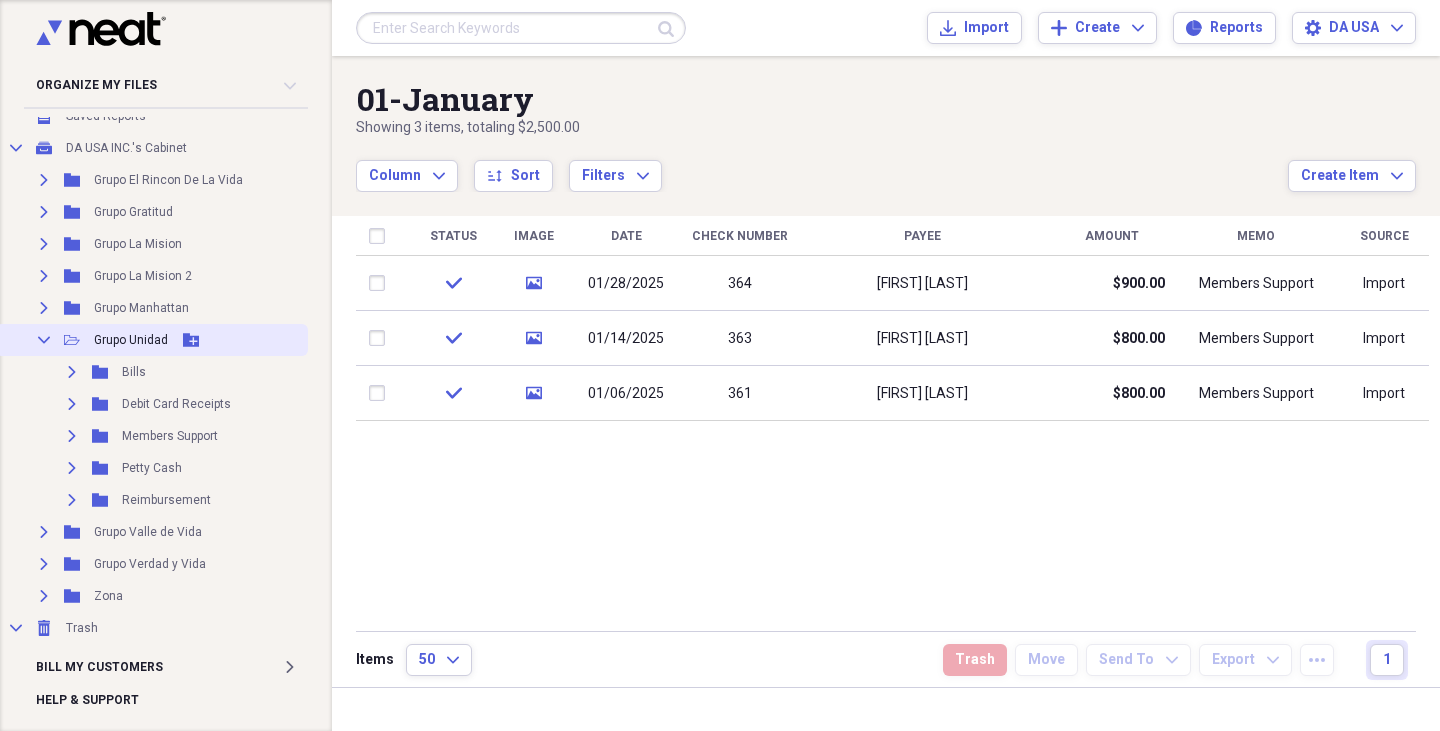 click 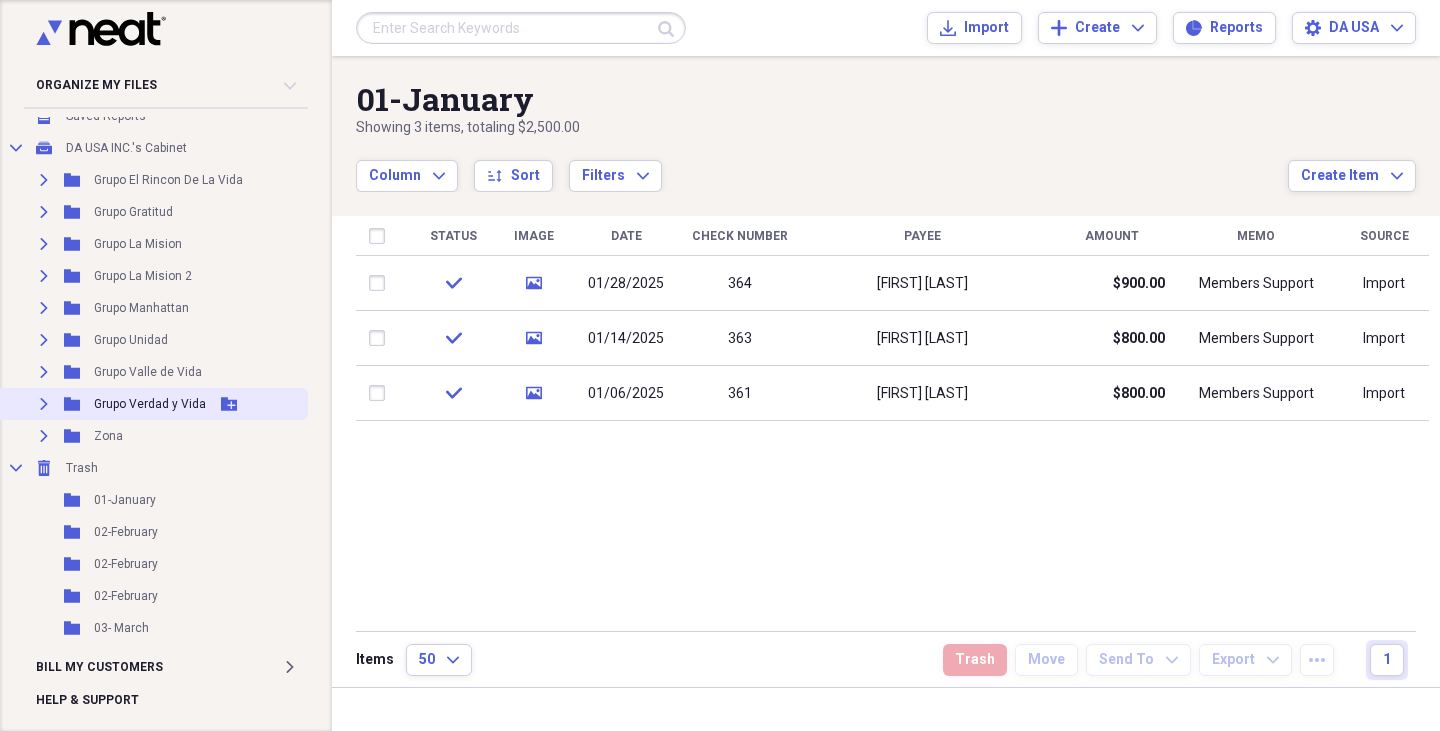 click on "Expand" 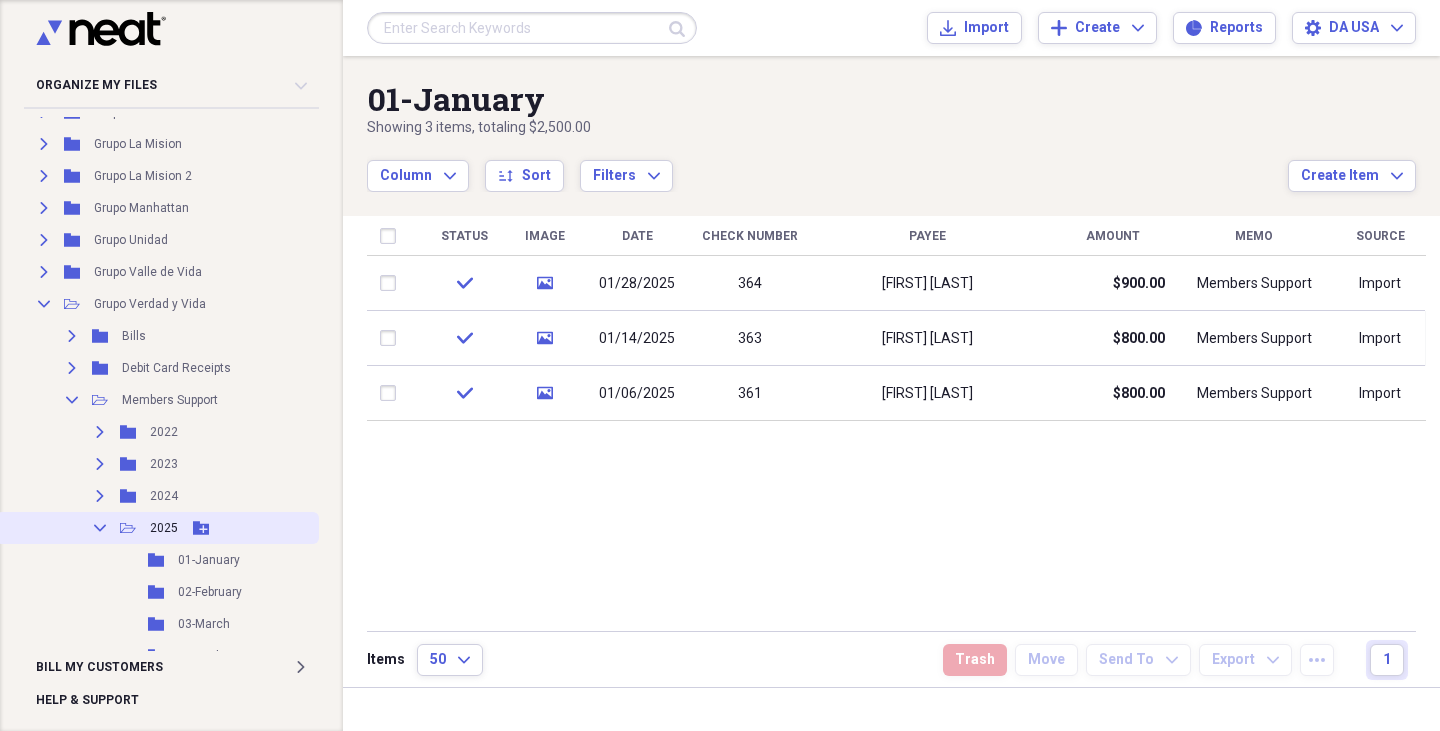 scroll, scrollTop: 413, scrollLeft: 0, axis: vertical 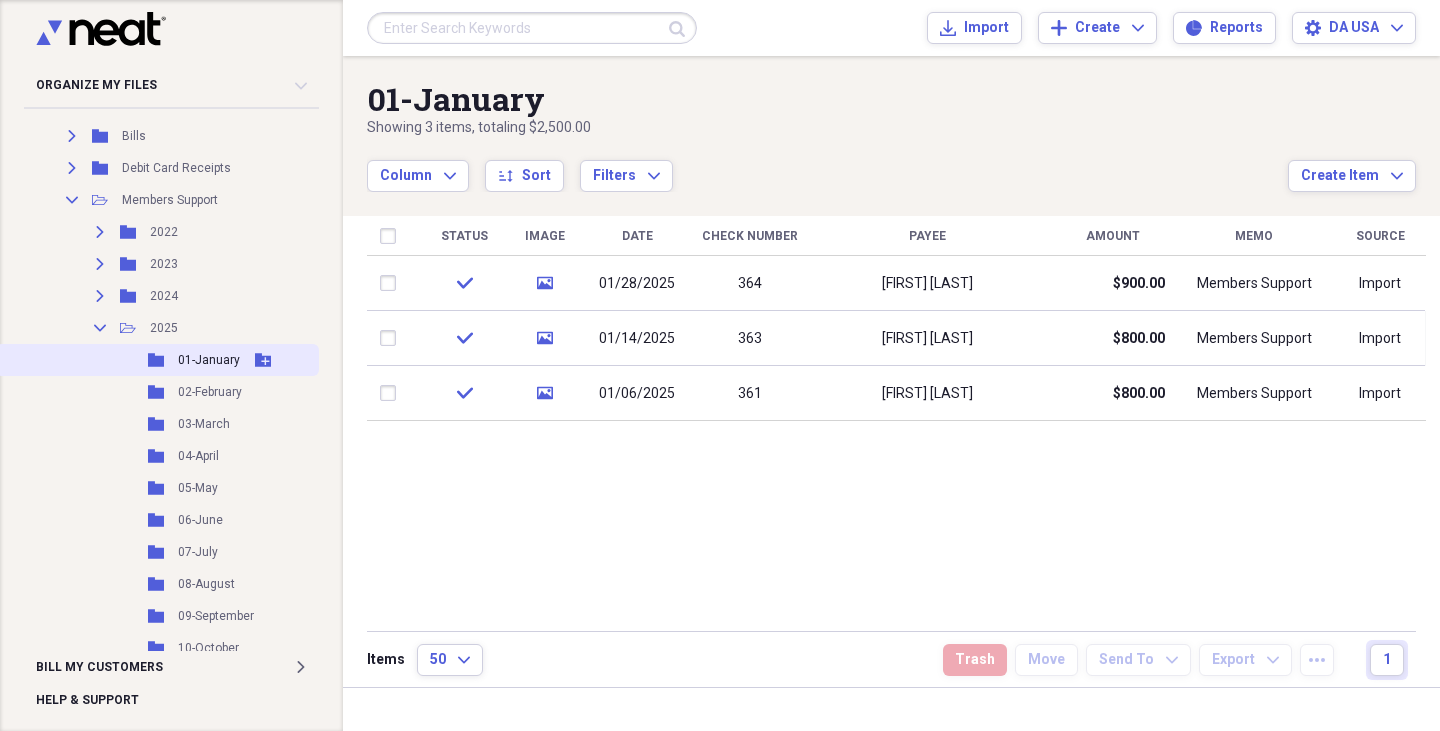 click 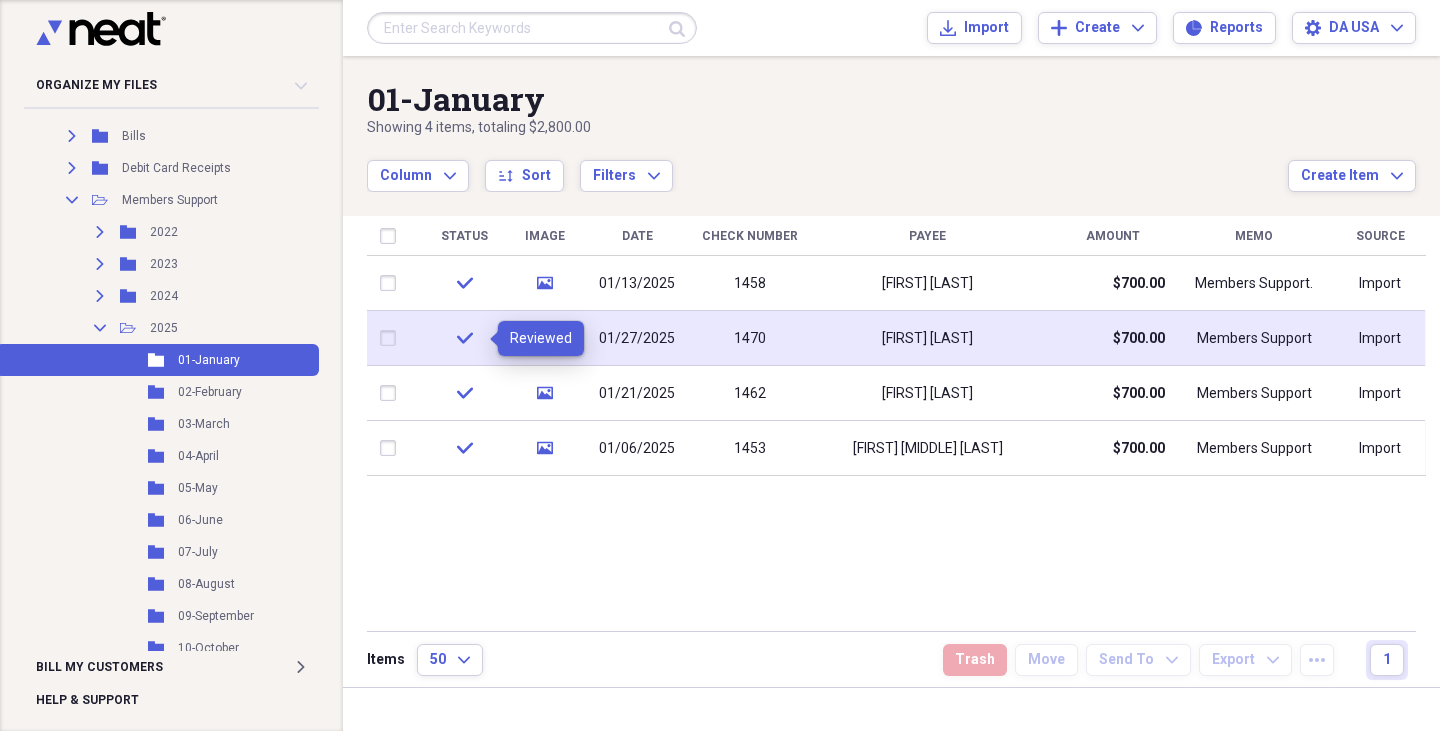 click on "check" 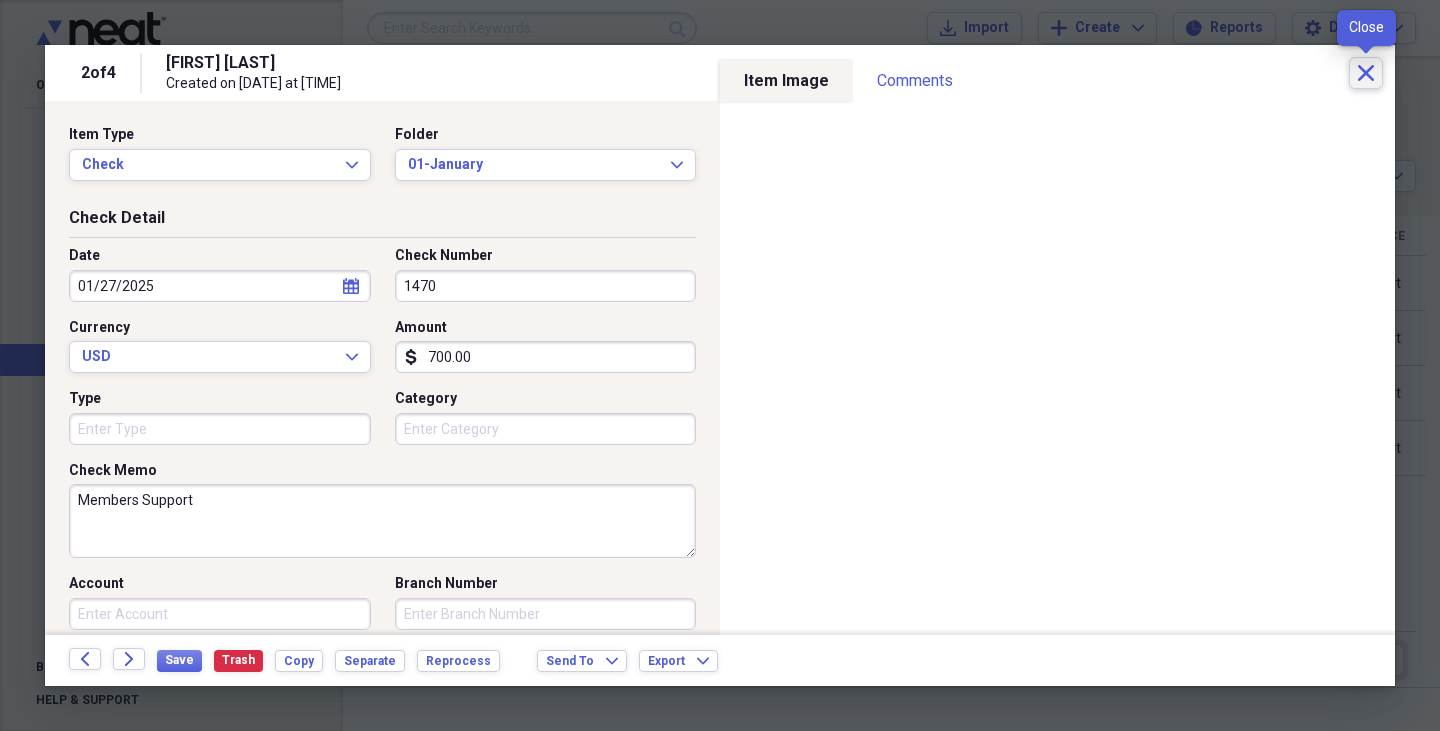click on "Close" 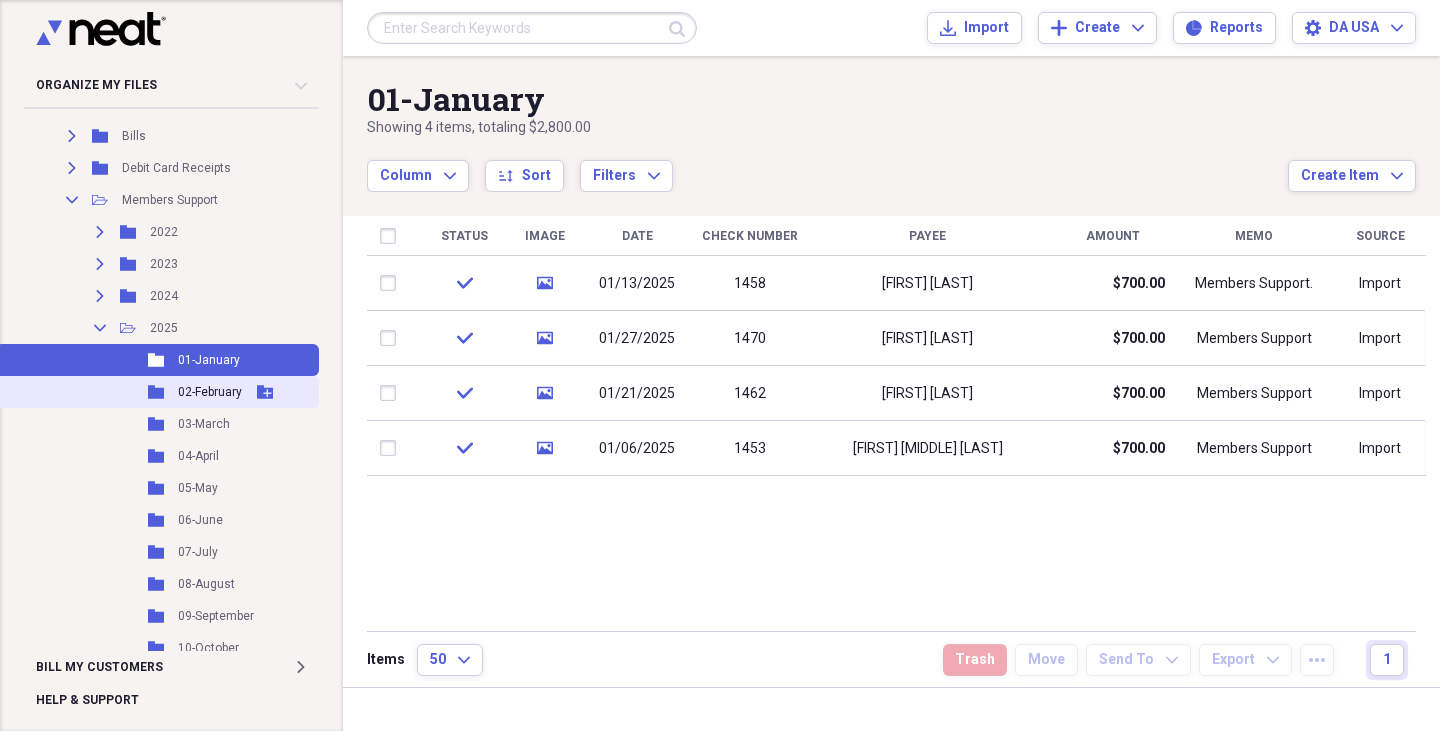 click on "Folder" 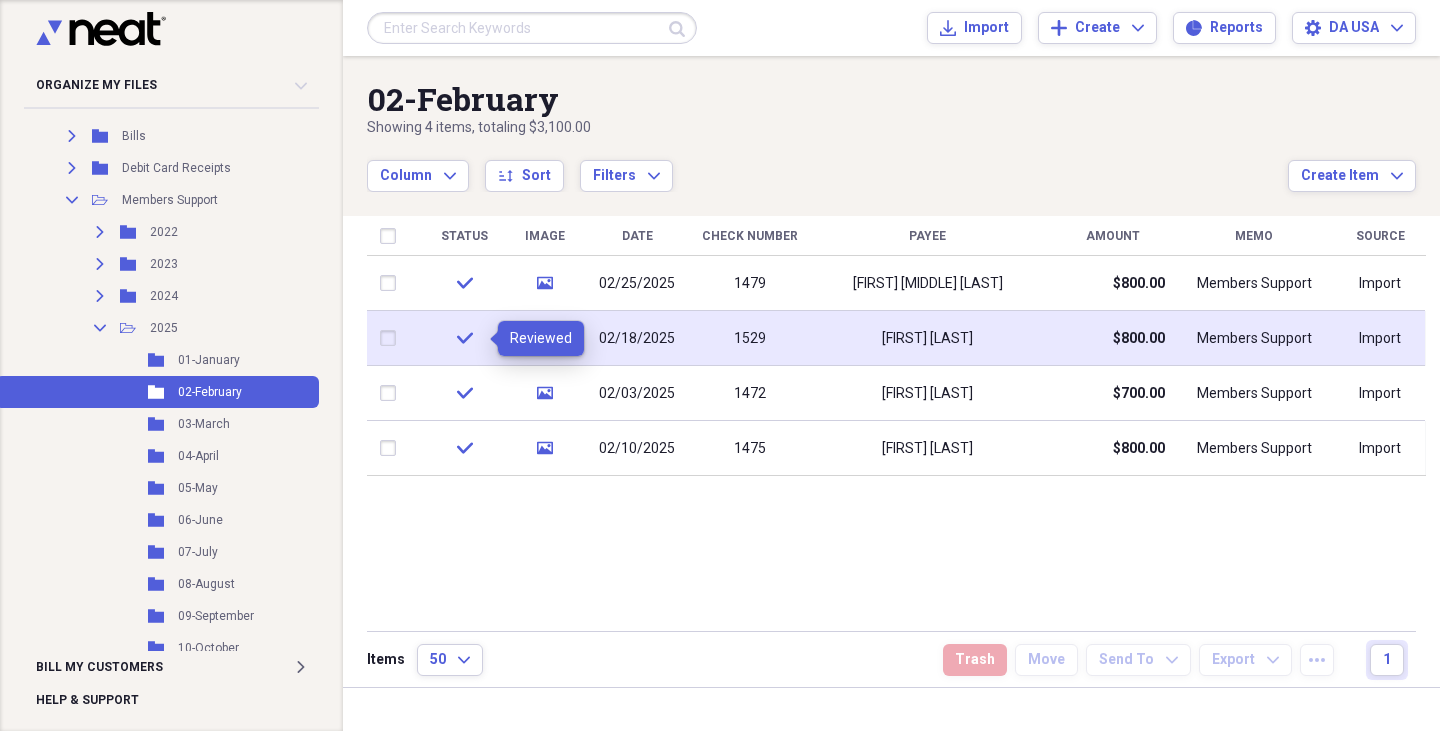 click on "check" 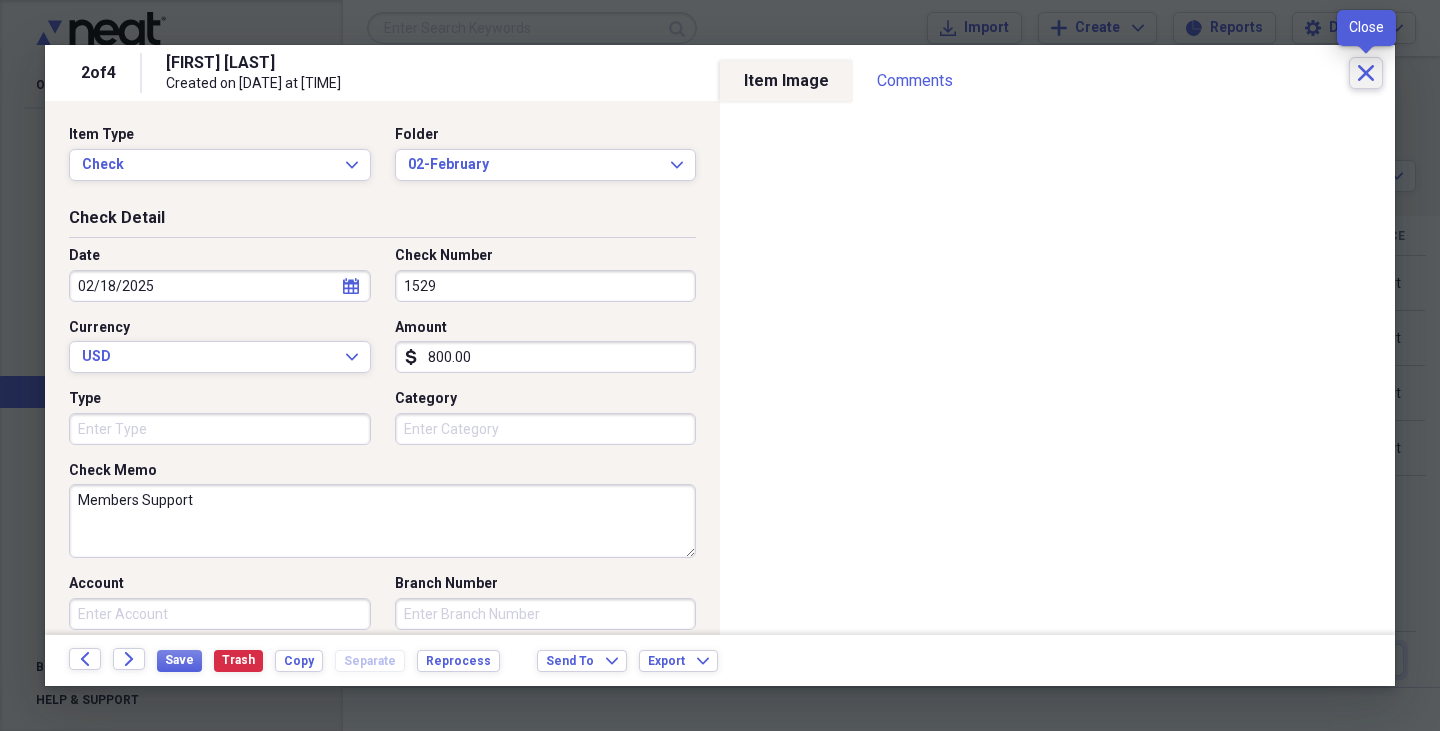 click on "Close" at bounding box center [1366, 73] 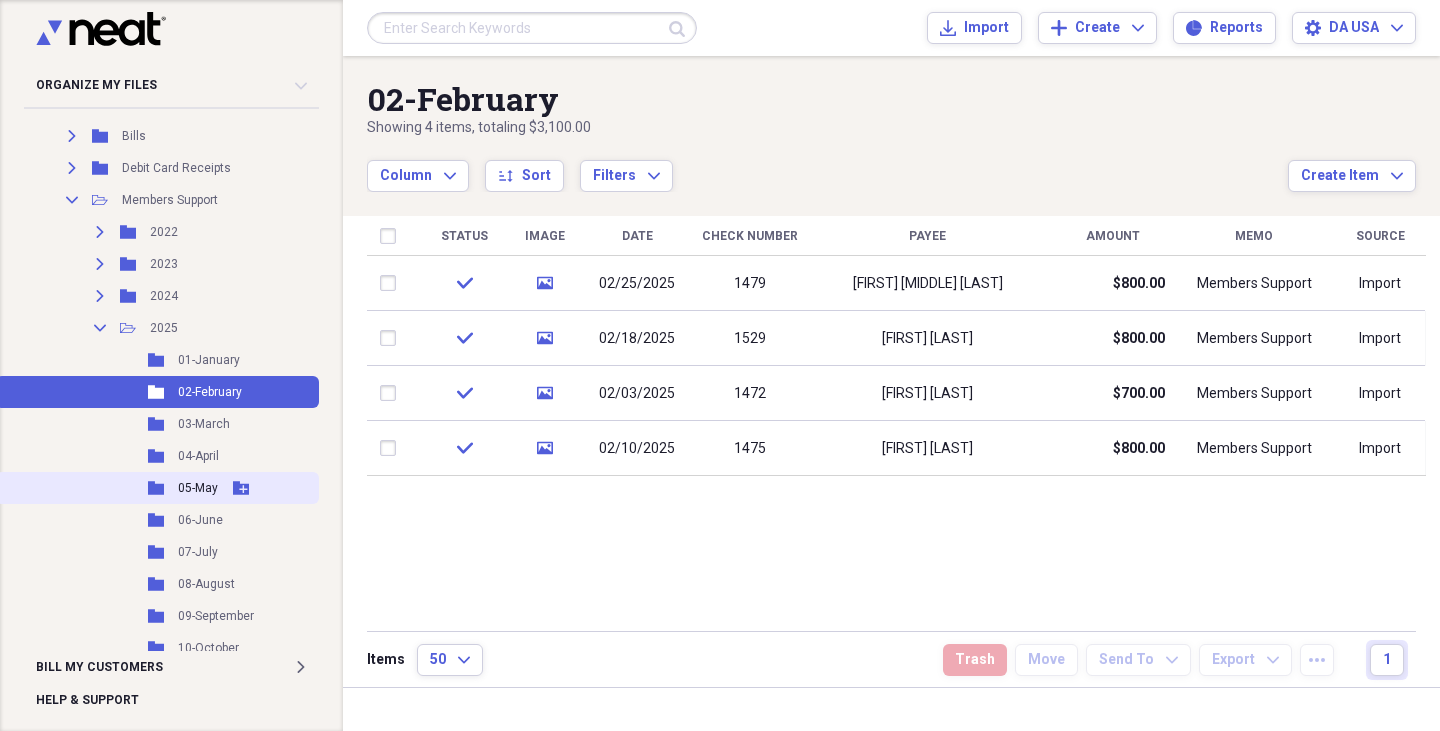 click on "Folder 01-January Add Folder" at bounding box center [157, 360] 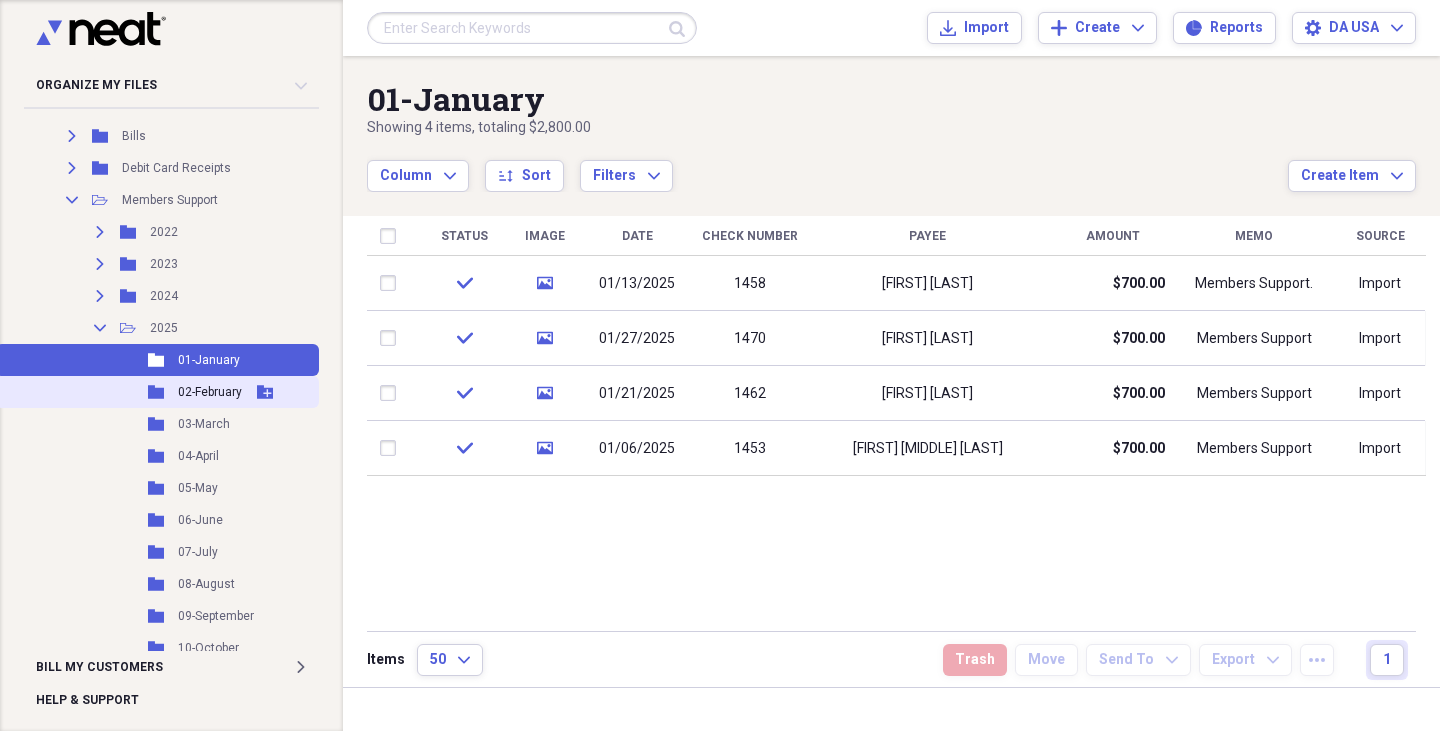 click on "Folder 02-February Add Folder" at bounding box center (157, 392) 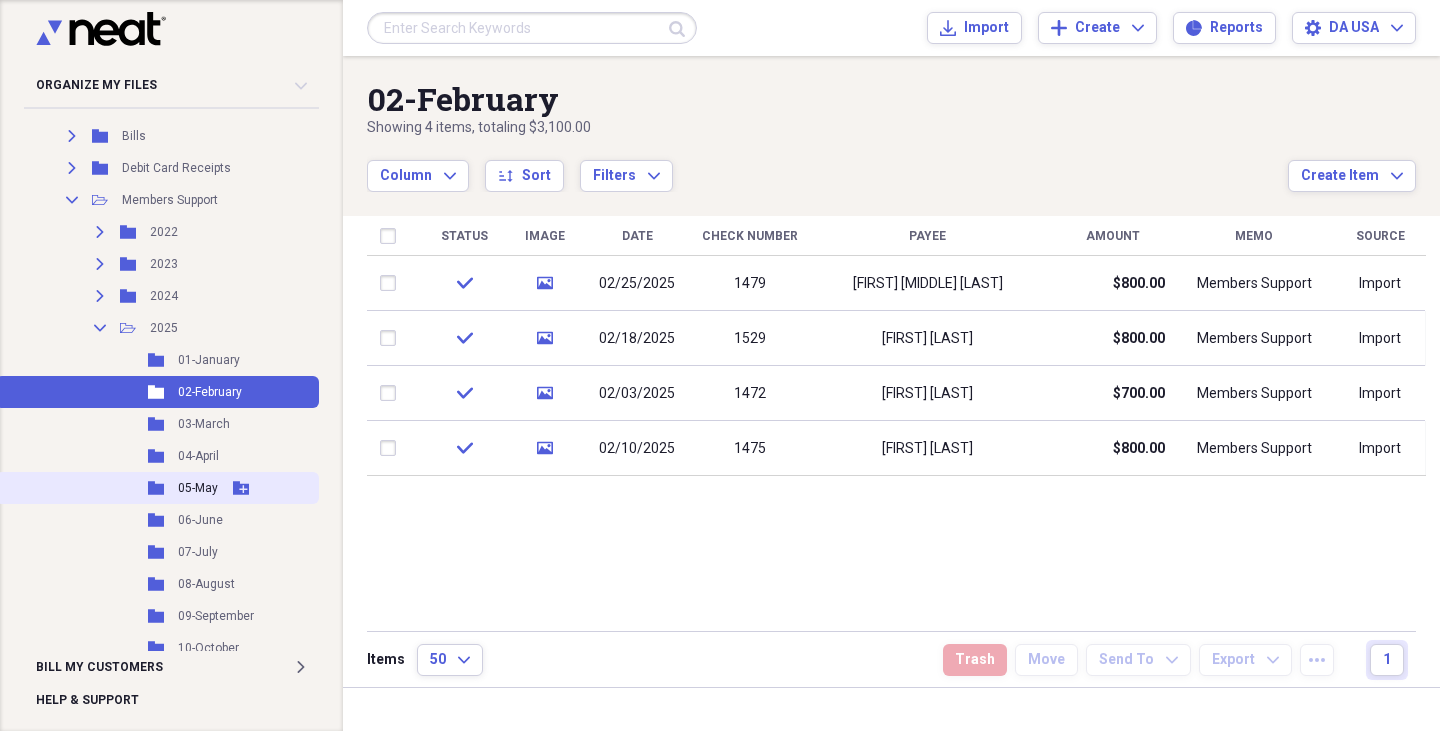 click on "Folder 03-March Add Folder" at bounding box center [157, 424] 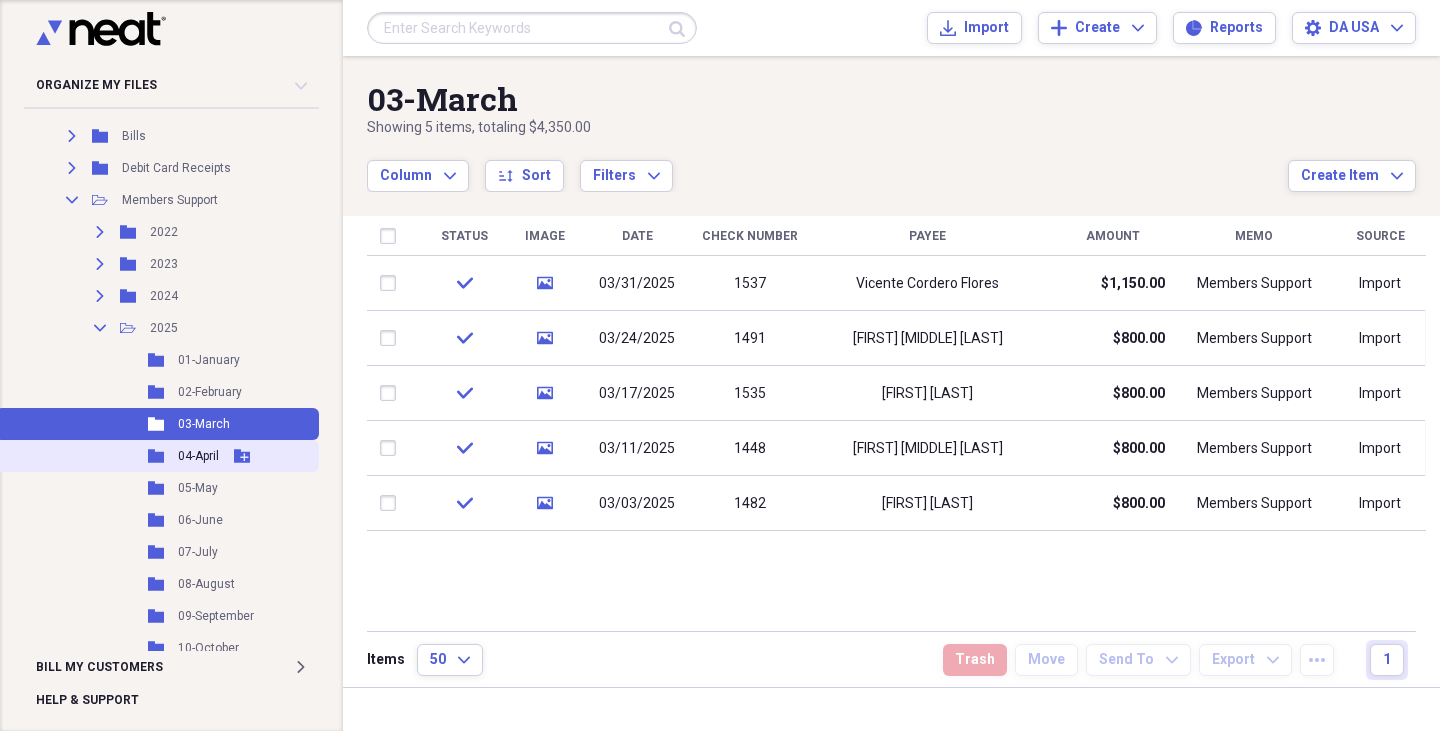click on "04-April" at bounding box center (198, 456) 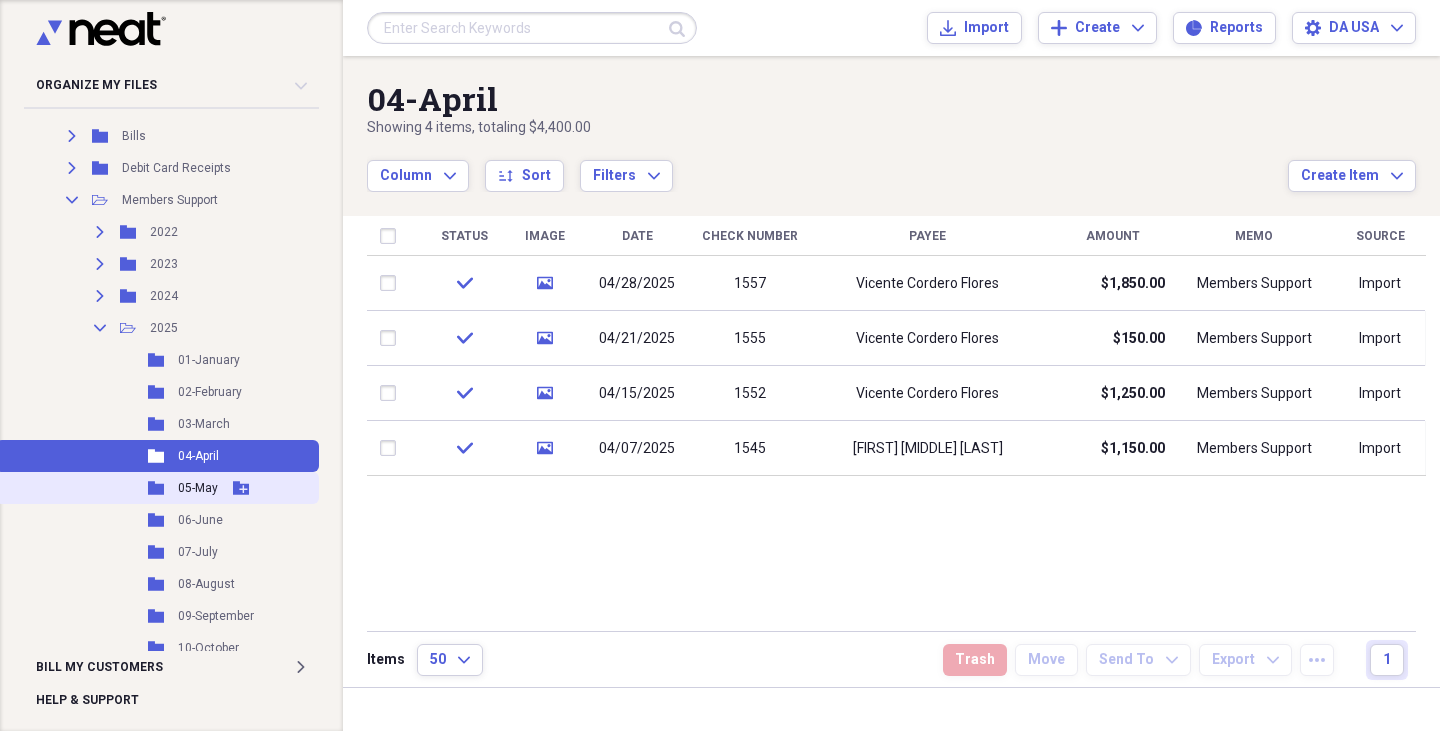click on "05-May" at bounding box center (198, 488) 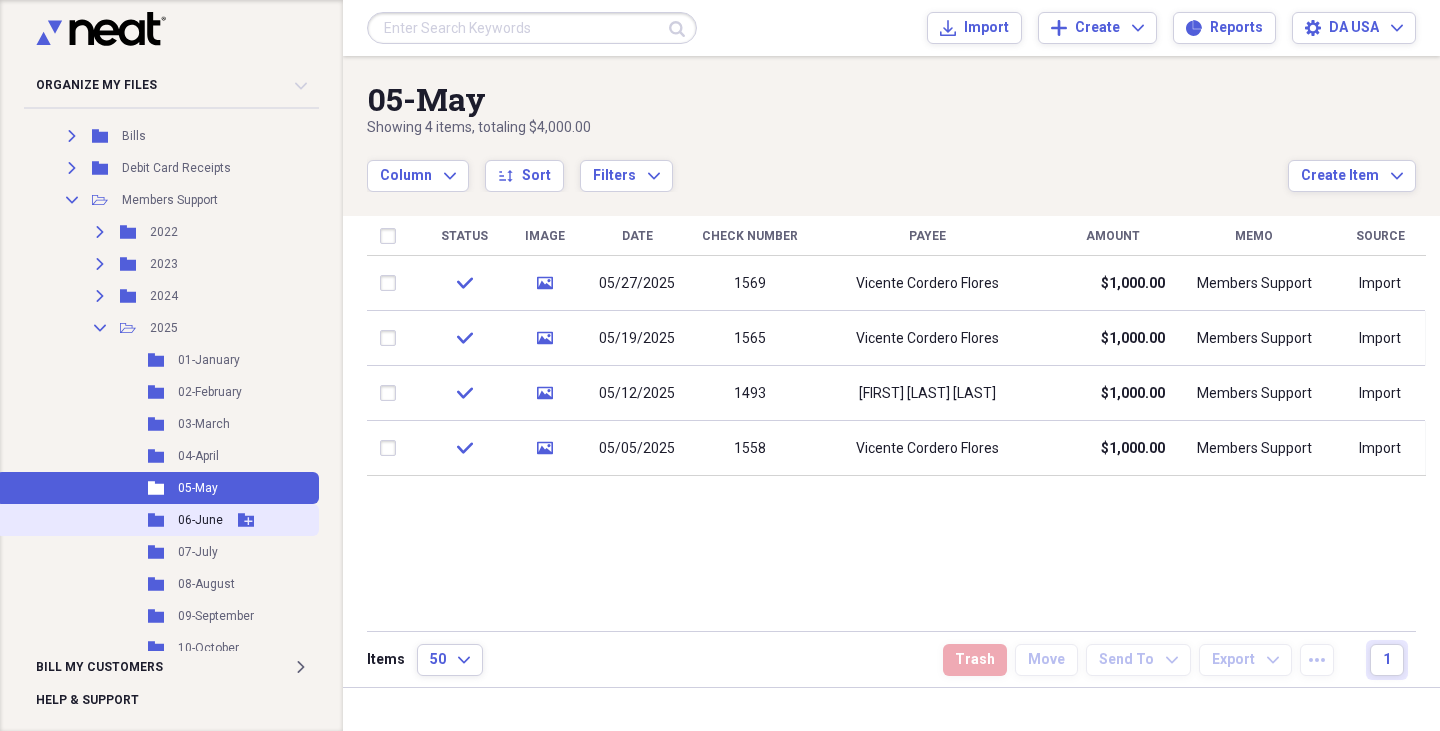 click on "06-June" at bounding box center (200, 520) 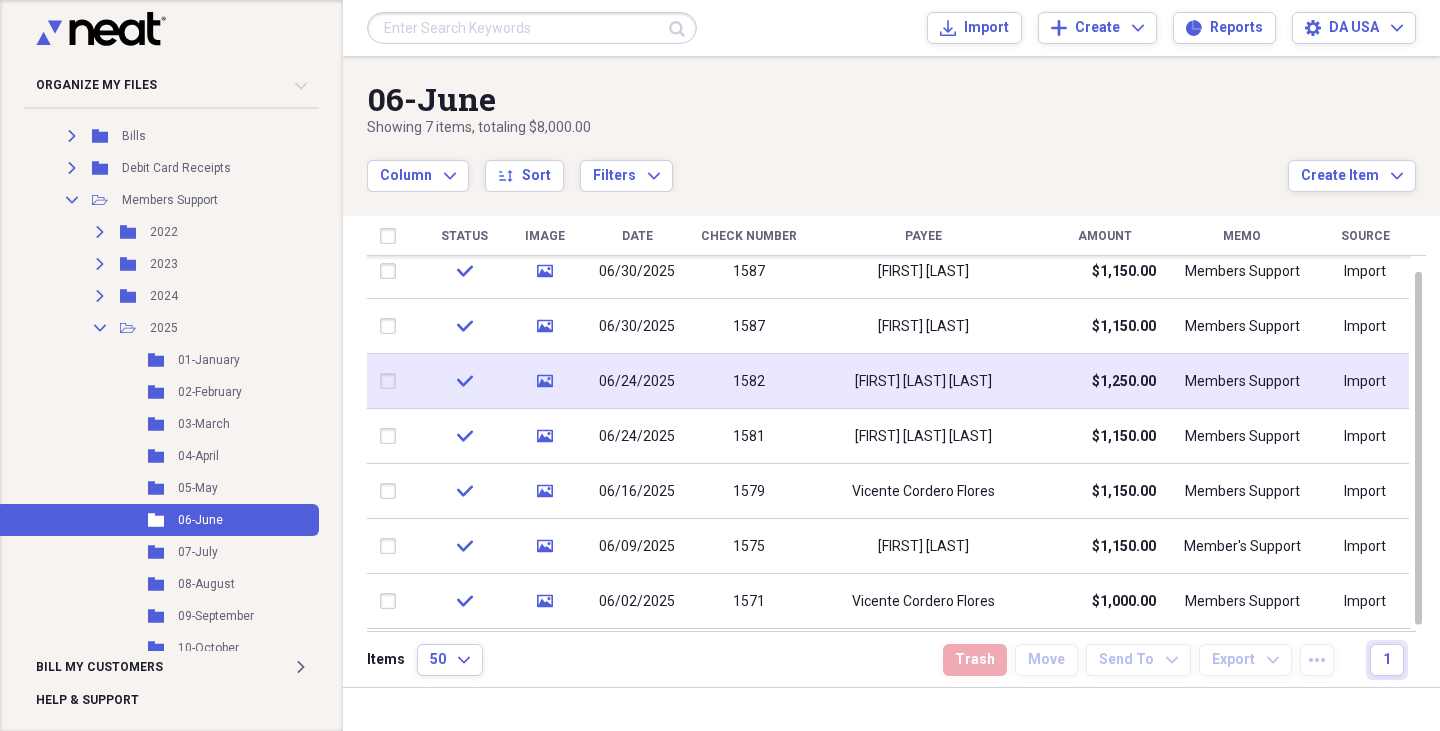 click on "1581" at bounding box center [748, 436] 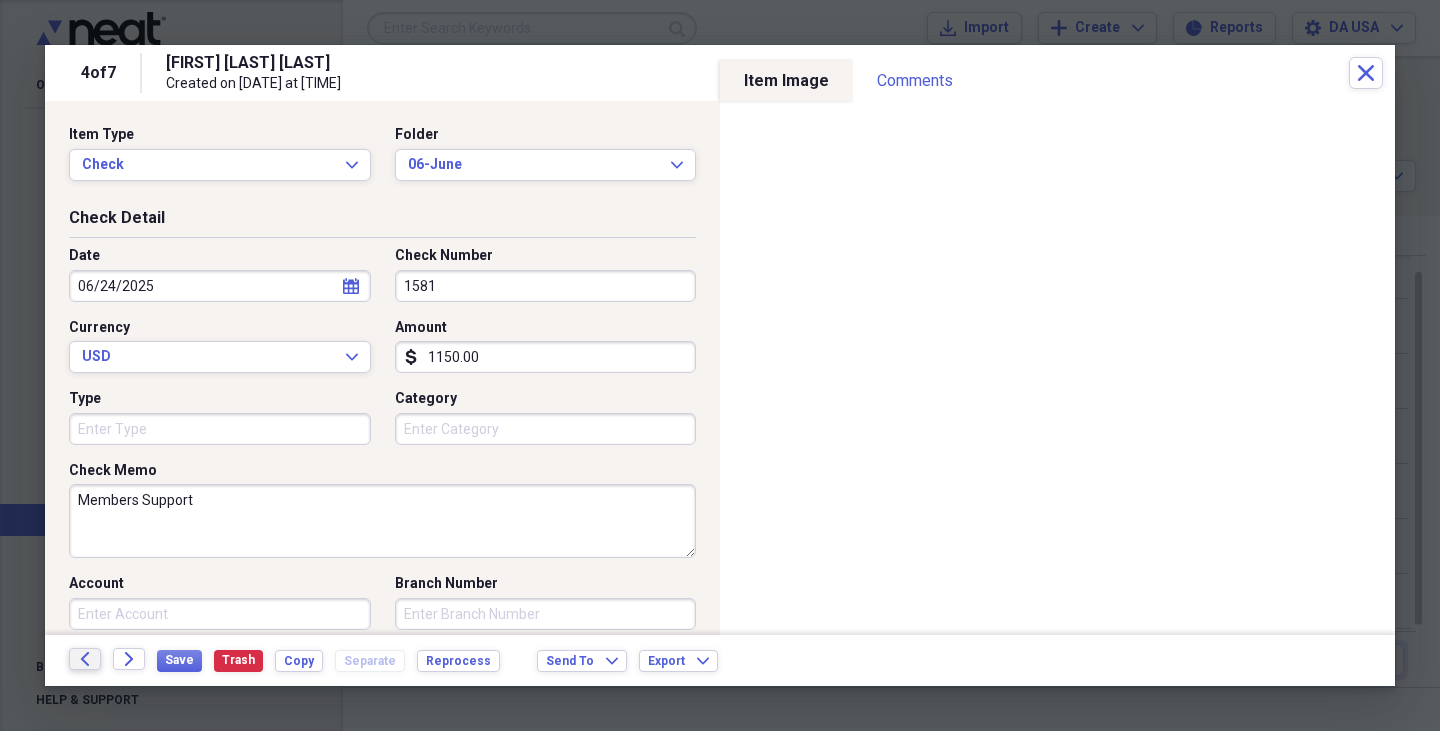 click on "Back" 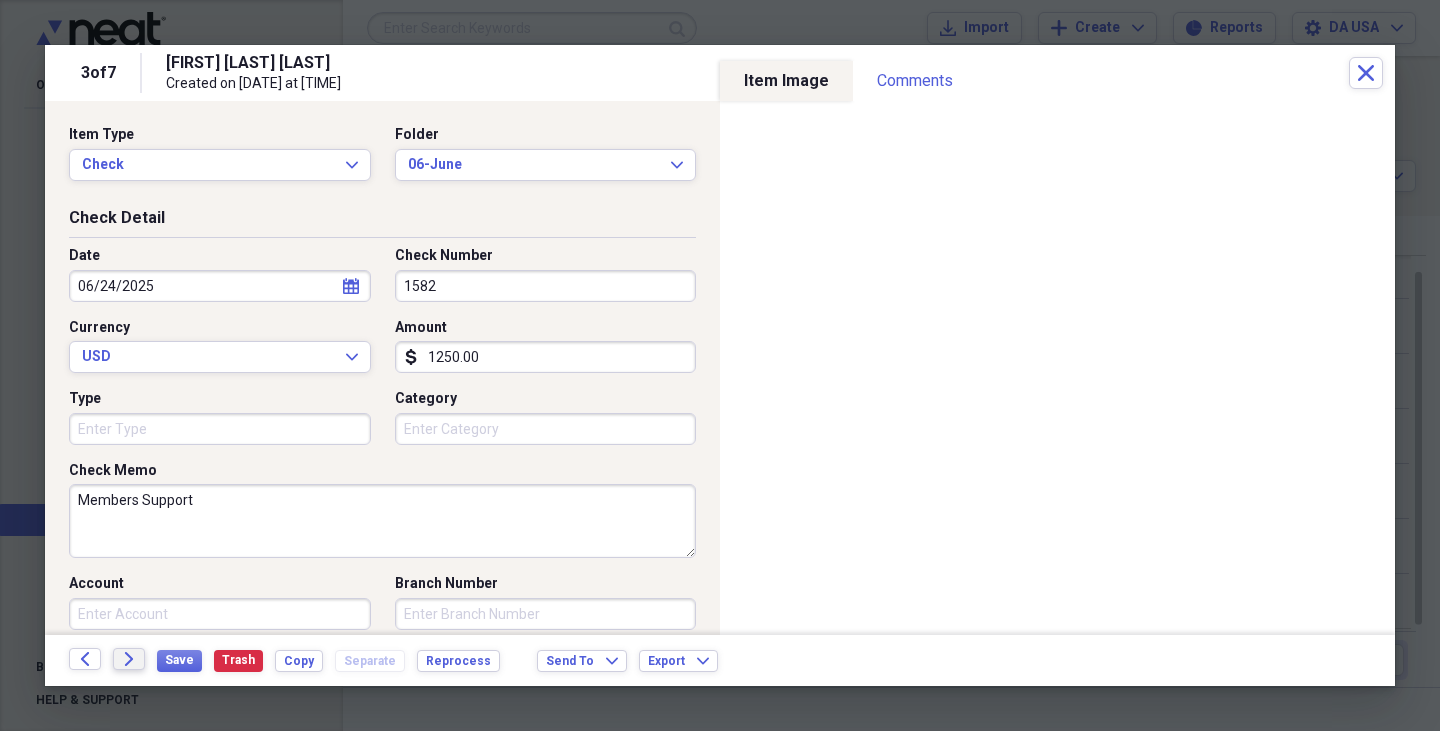 click on "Forward" 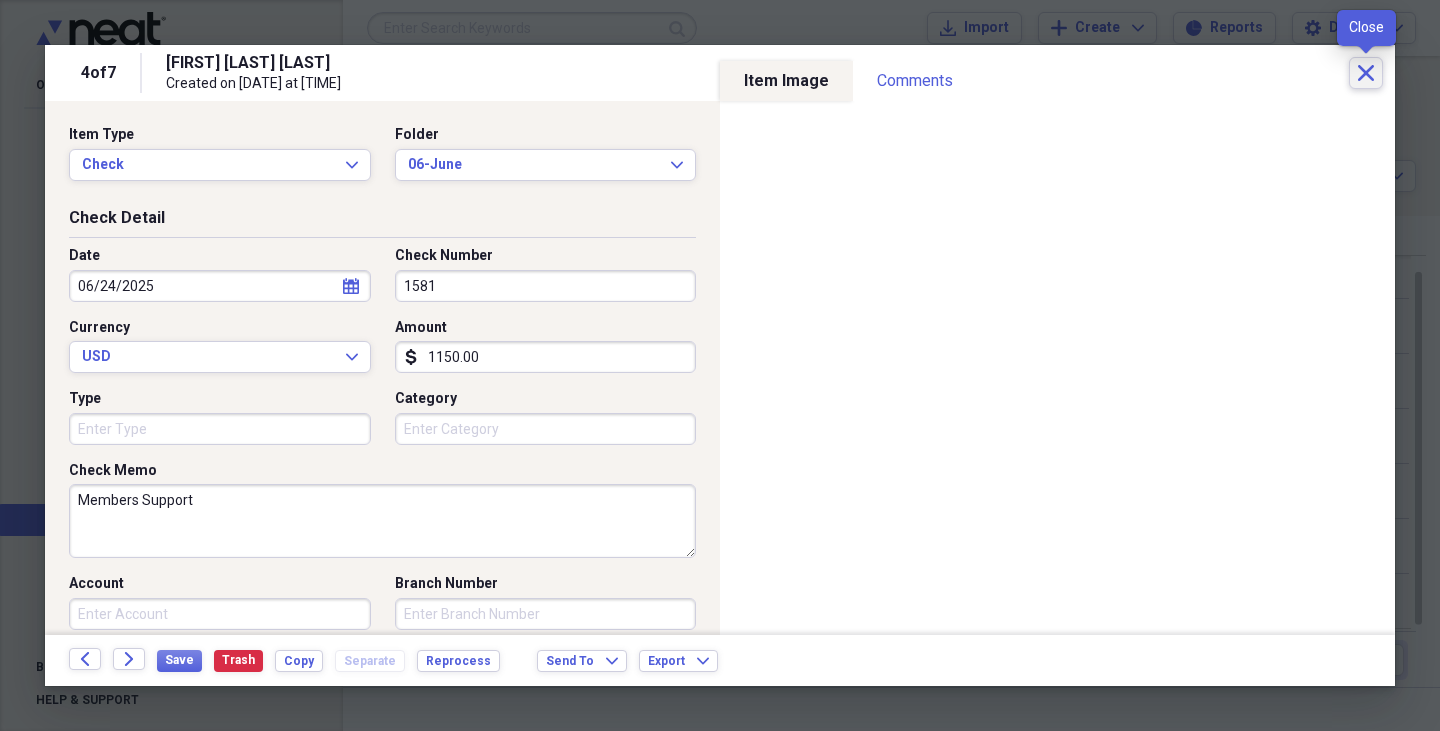 click on "Close" at bounding box center [1366, 73] 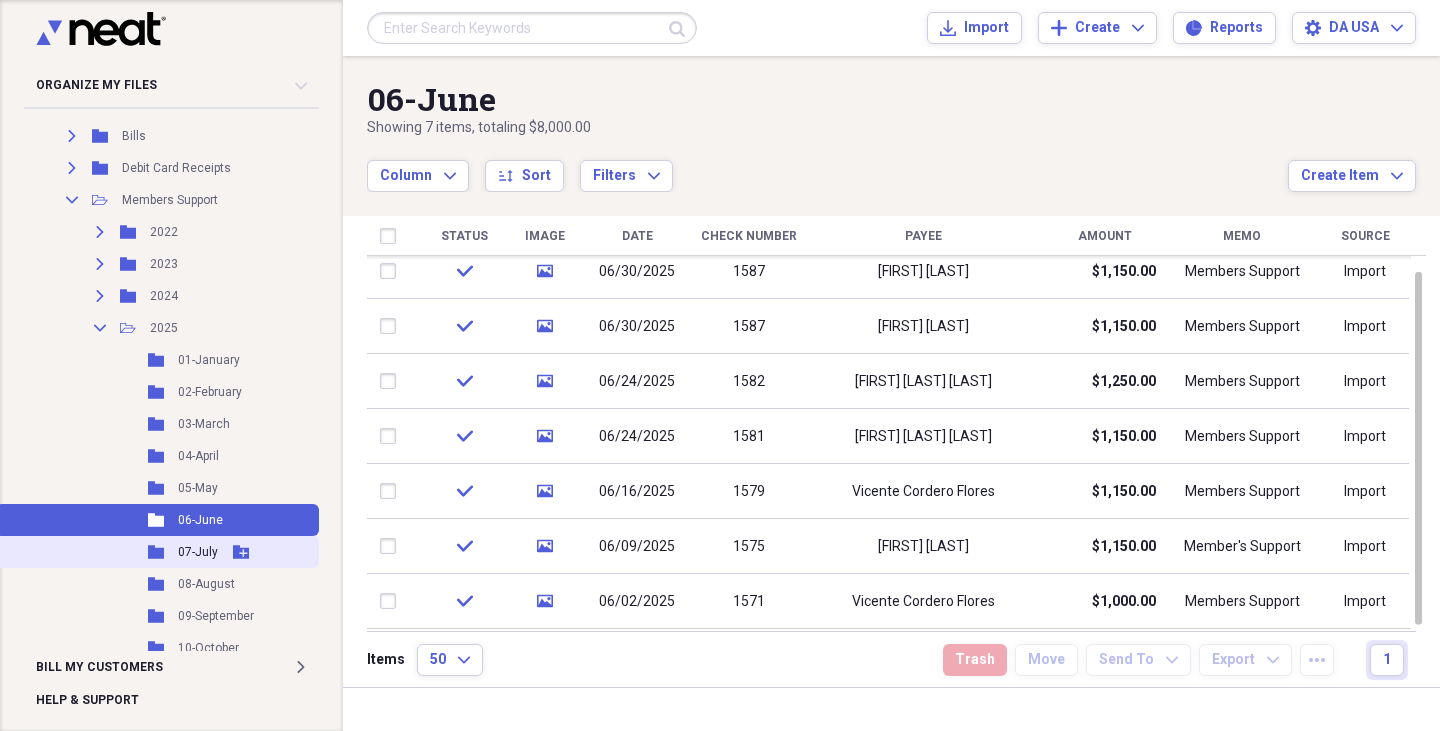 click on "Folder 07-July Add Folder" at bounding box center (157, 552) 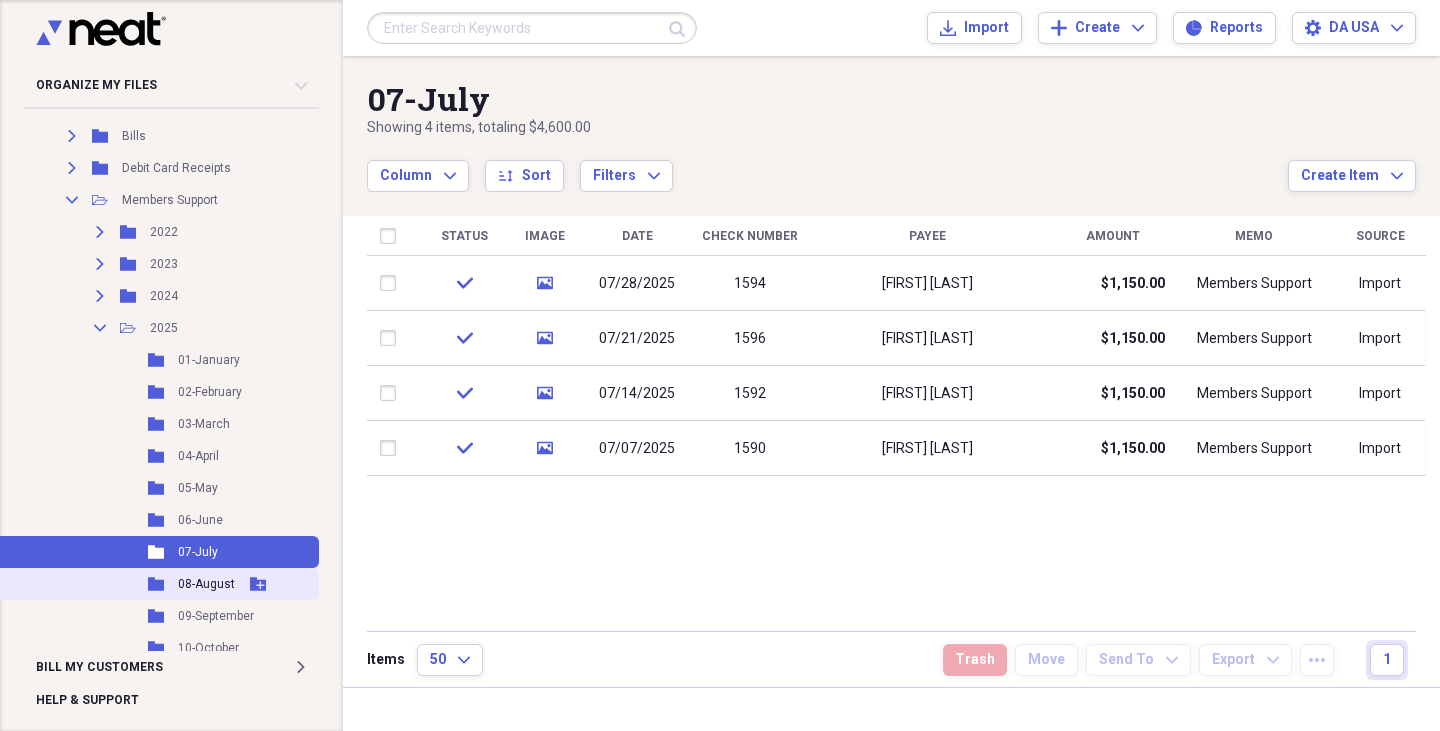 click 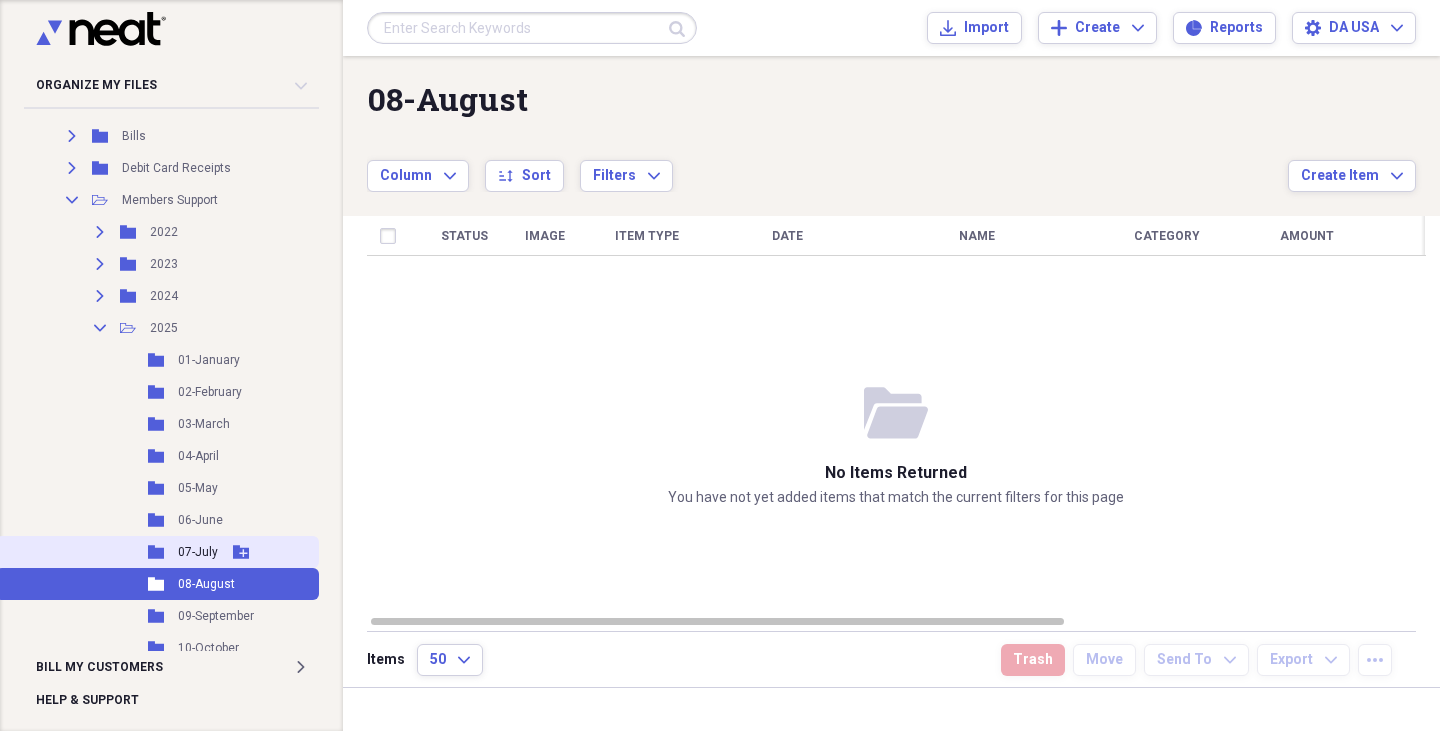 click 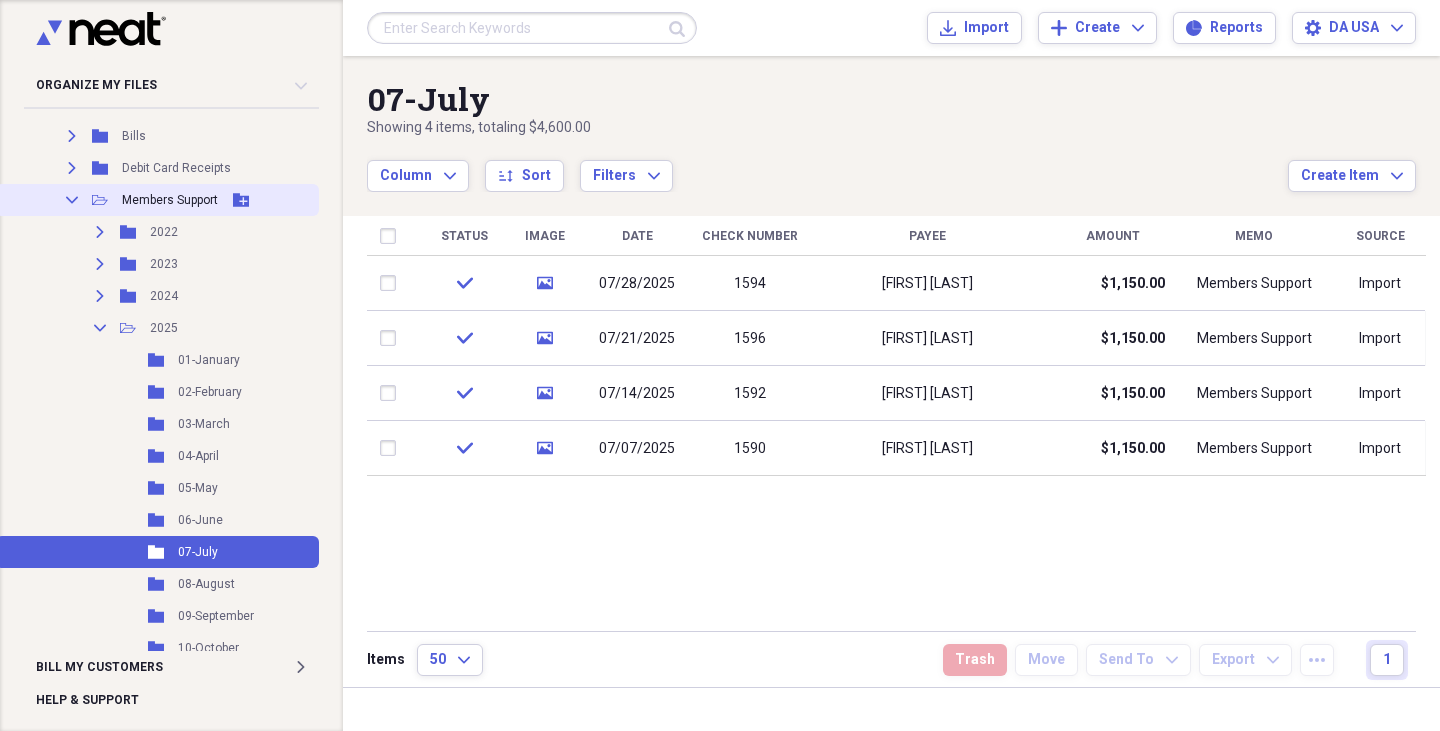 click 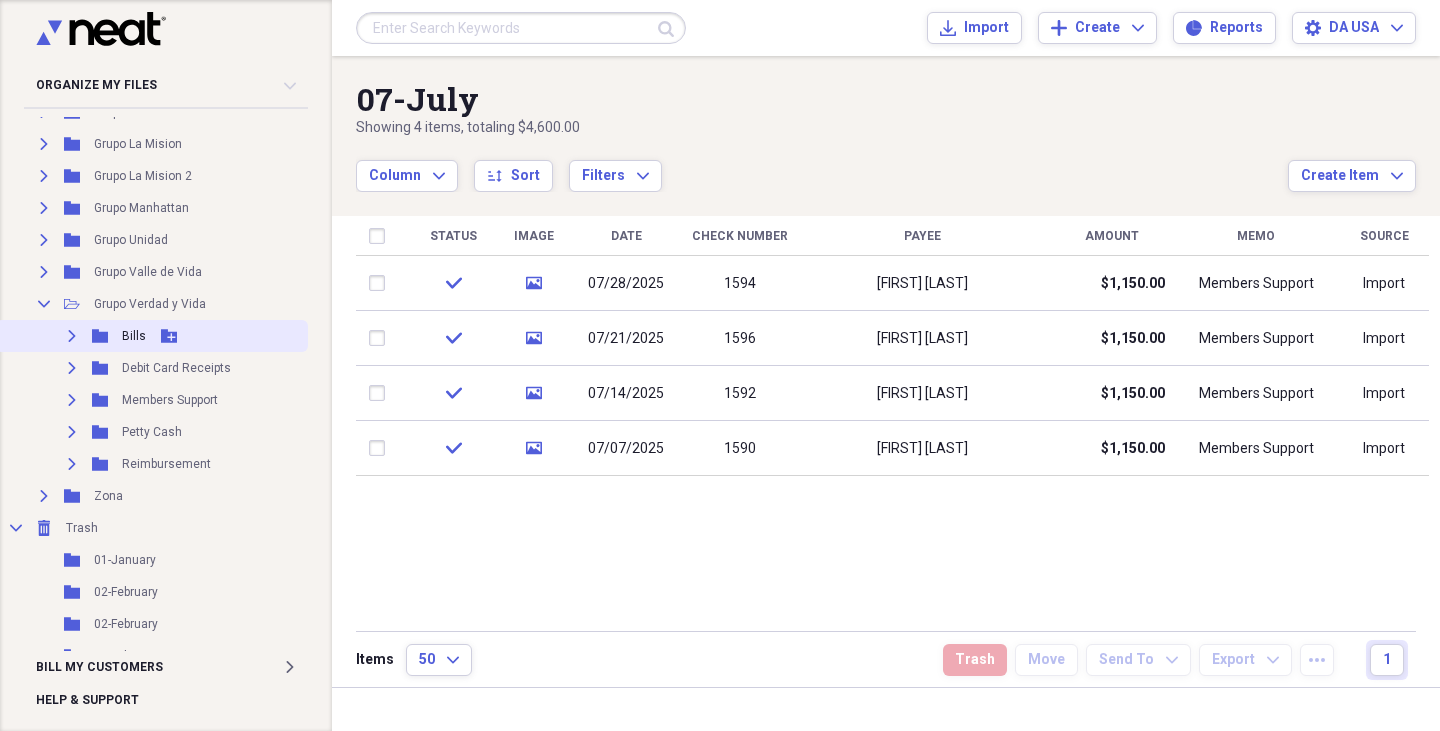 scroll, scrollTop: 211, scrollLeft: 0, axis: vertical 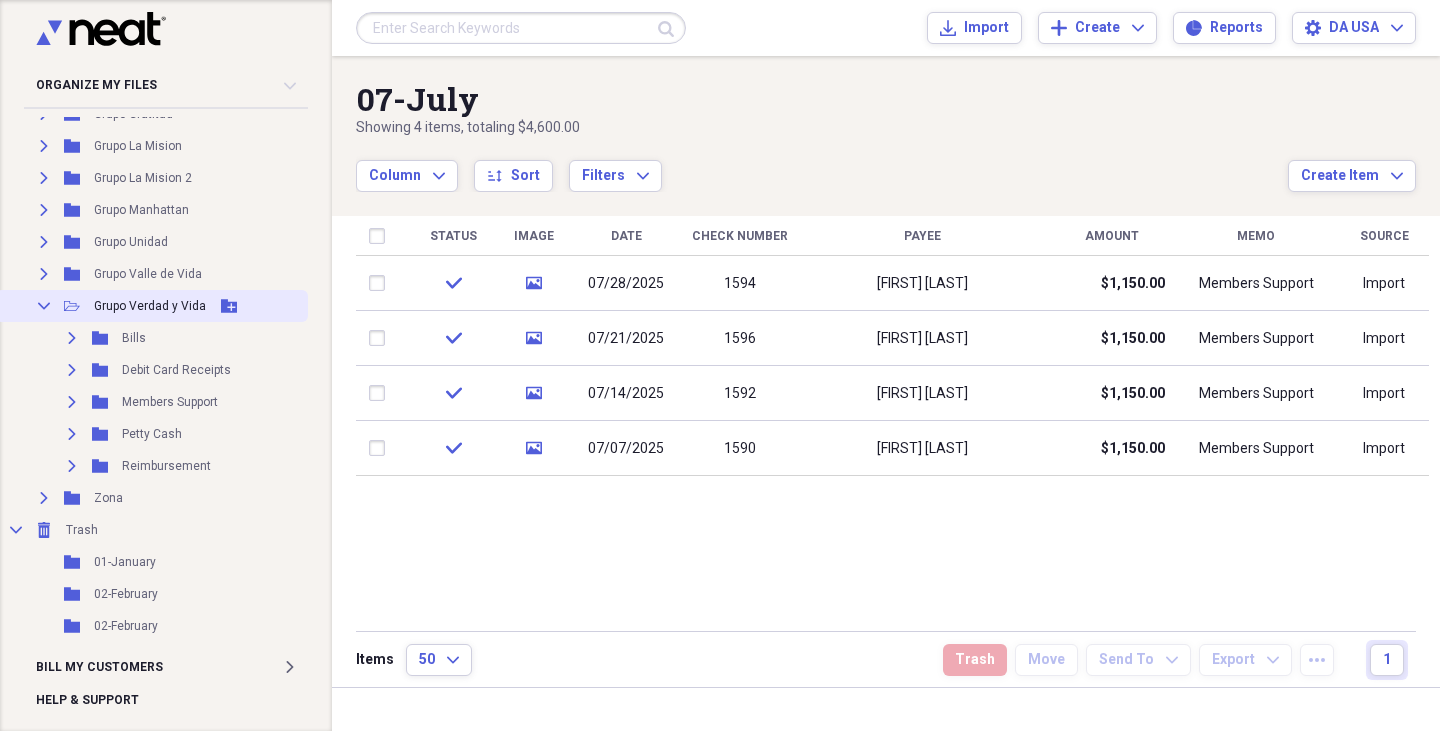 click on "Collapse" 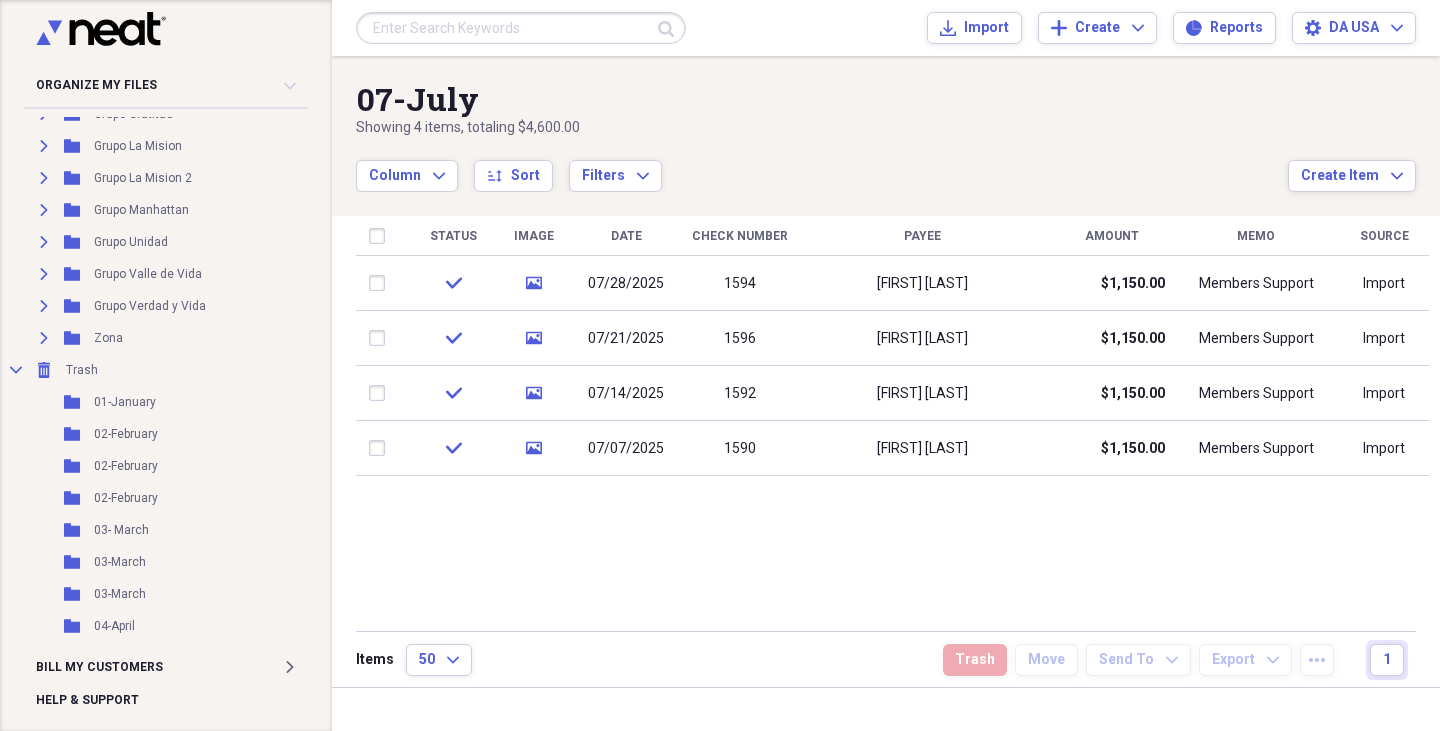 click on "Collapse" 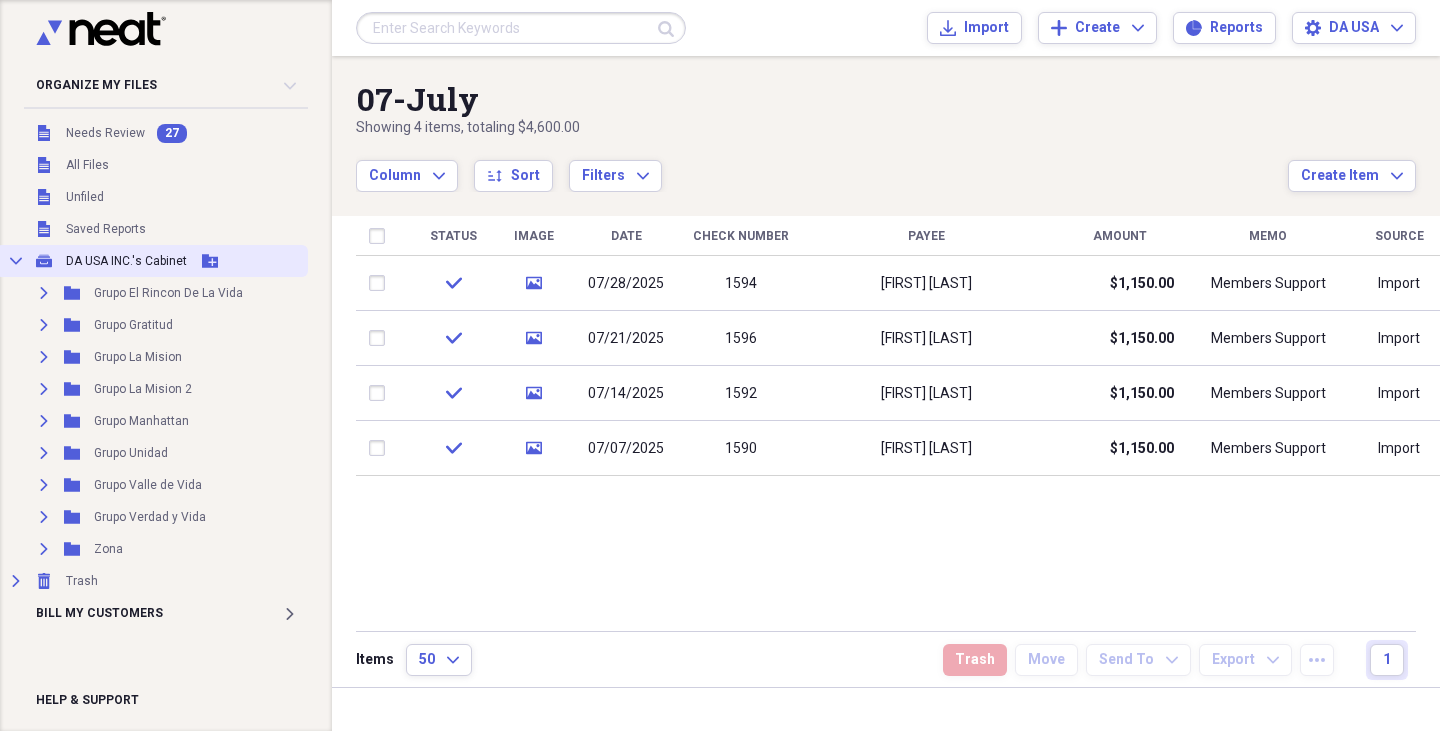 scroll, scrollTop: 0, scrollLeft: 0, axis: both 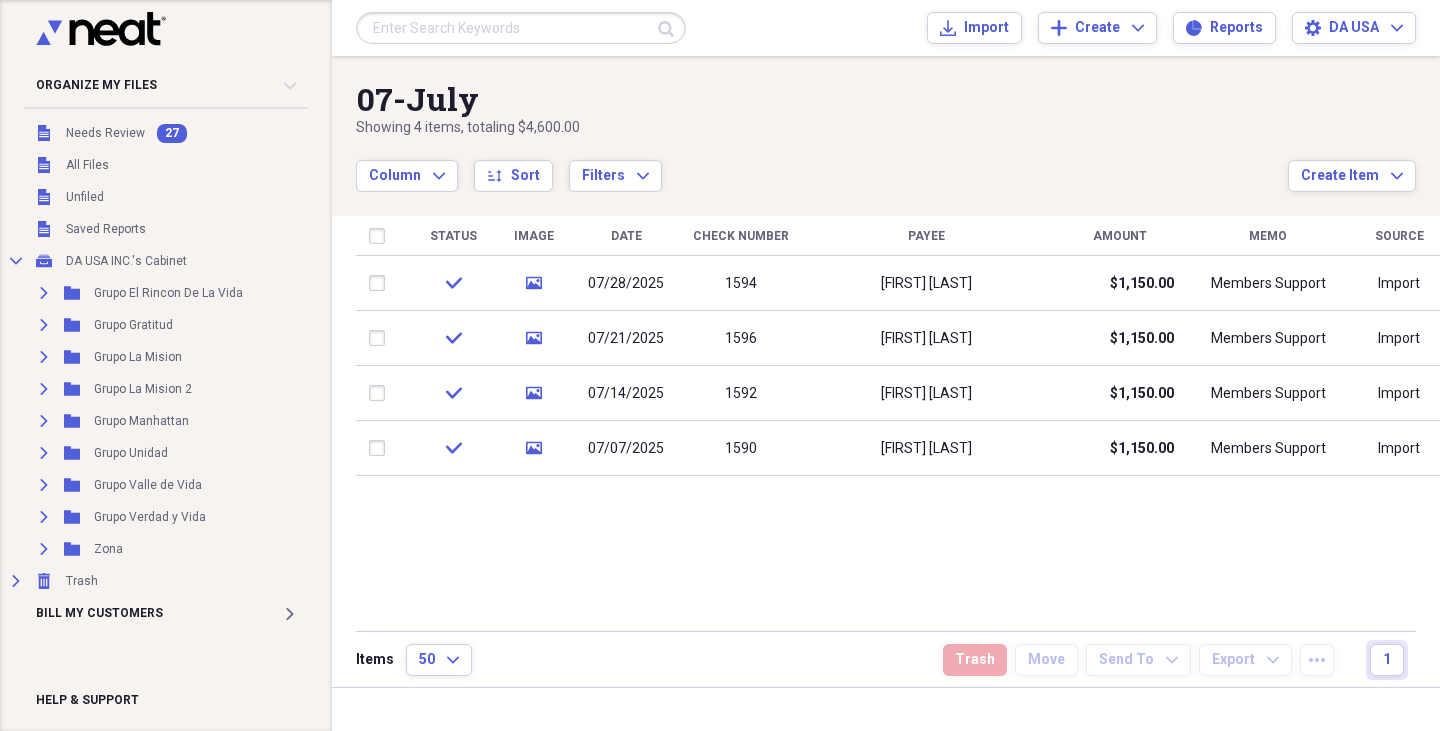 type 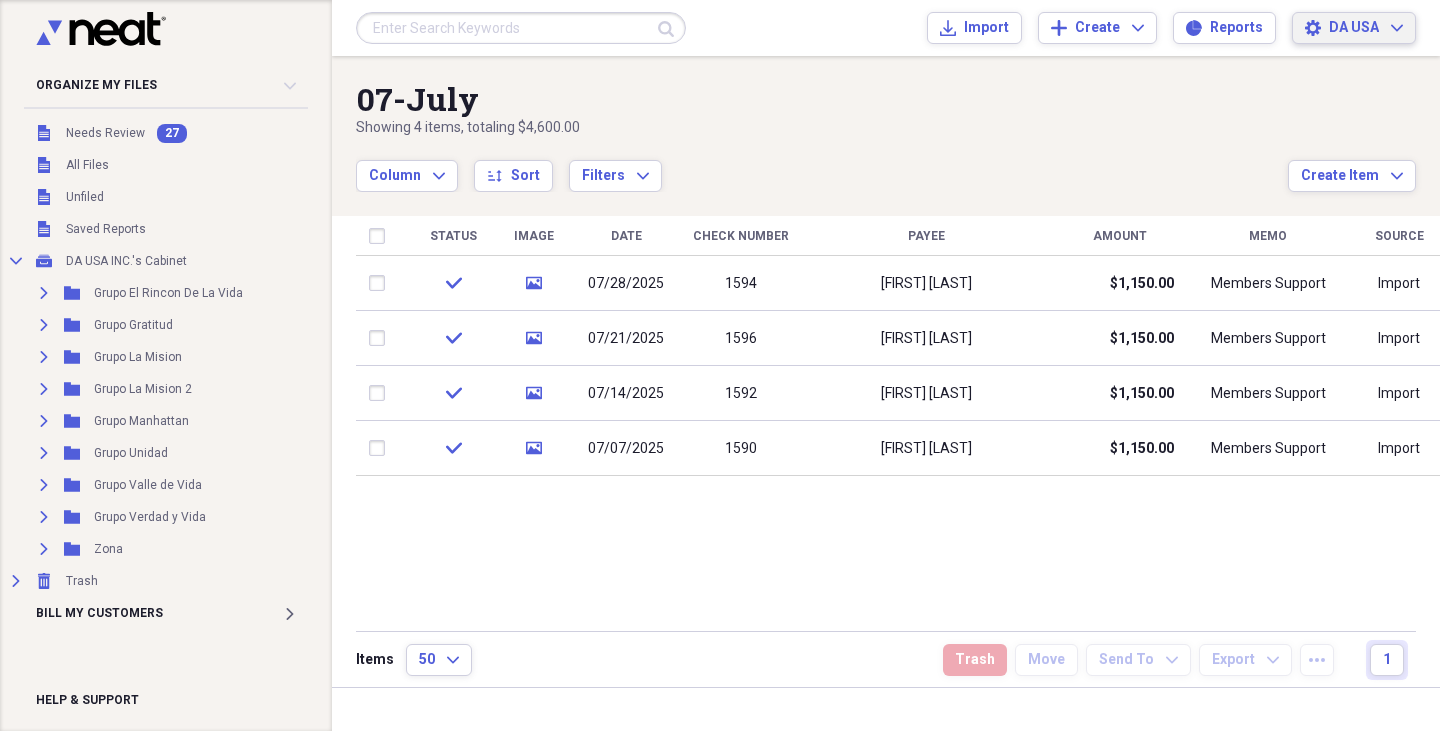 click on "DA USA" at bounding box center (1354, 28) 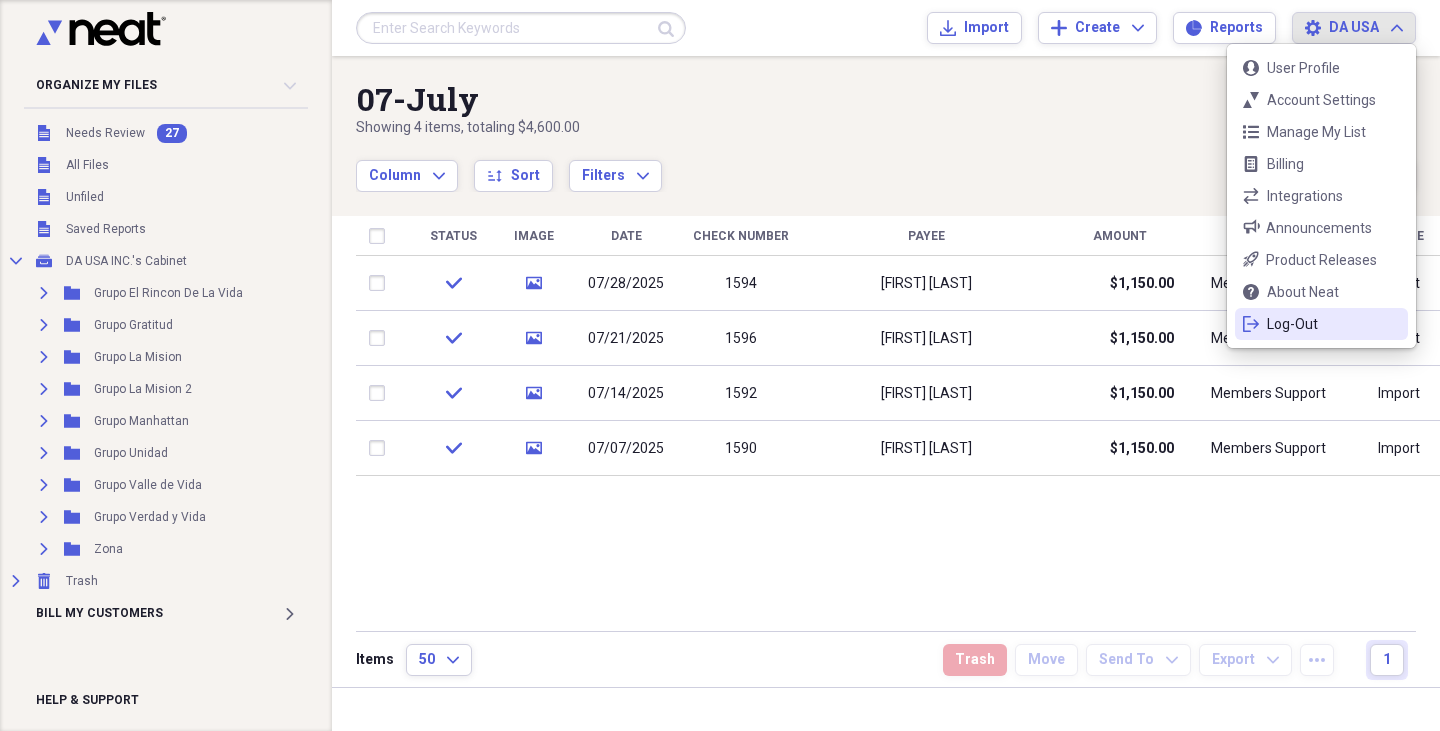click on "Log-Out" at bounding box center (1321, 324) 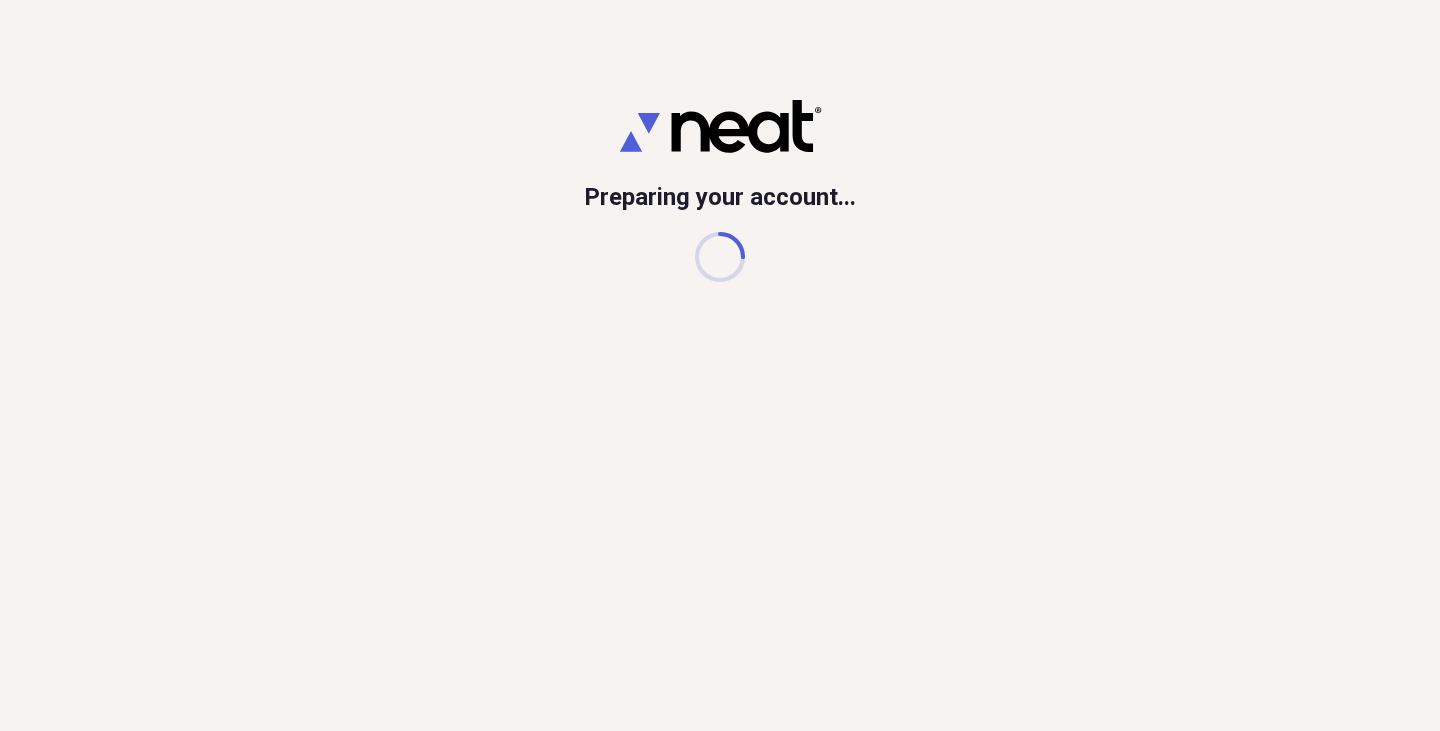 scroll, scrollTop: 0, scrollLeft: 0, axis: both 